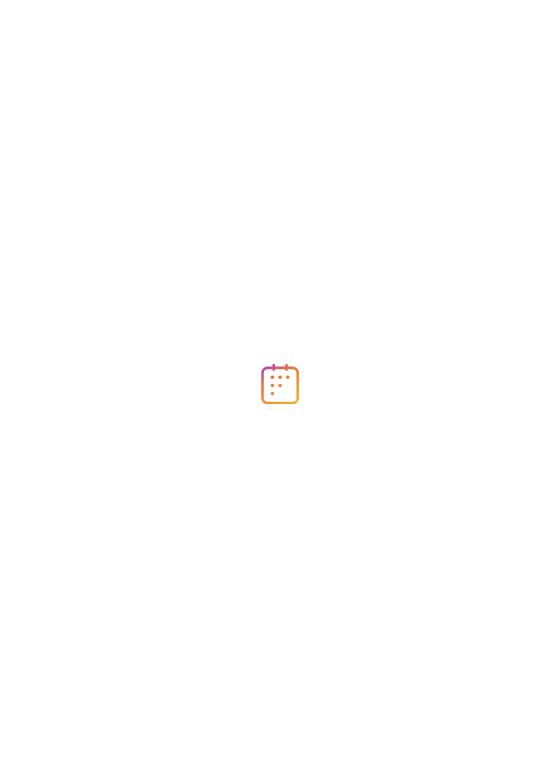 scroll, scrollTop: 0, scrollLeft: 0, axis: both 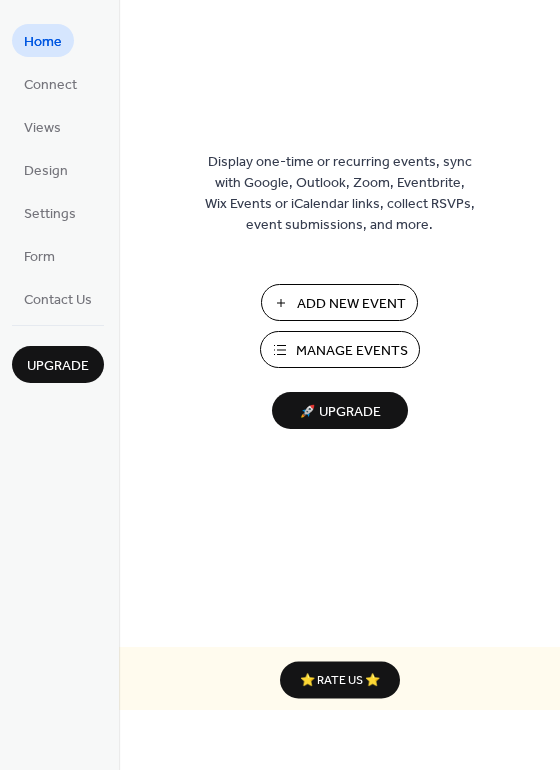 click on "Manage Events" at bounding box center (352, 351) 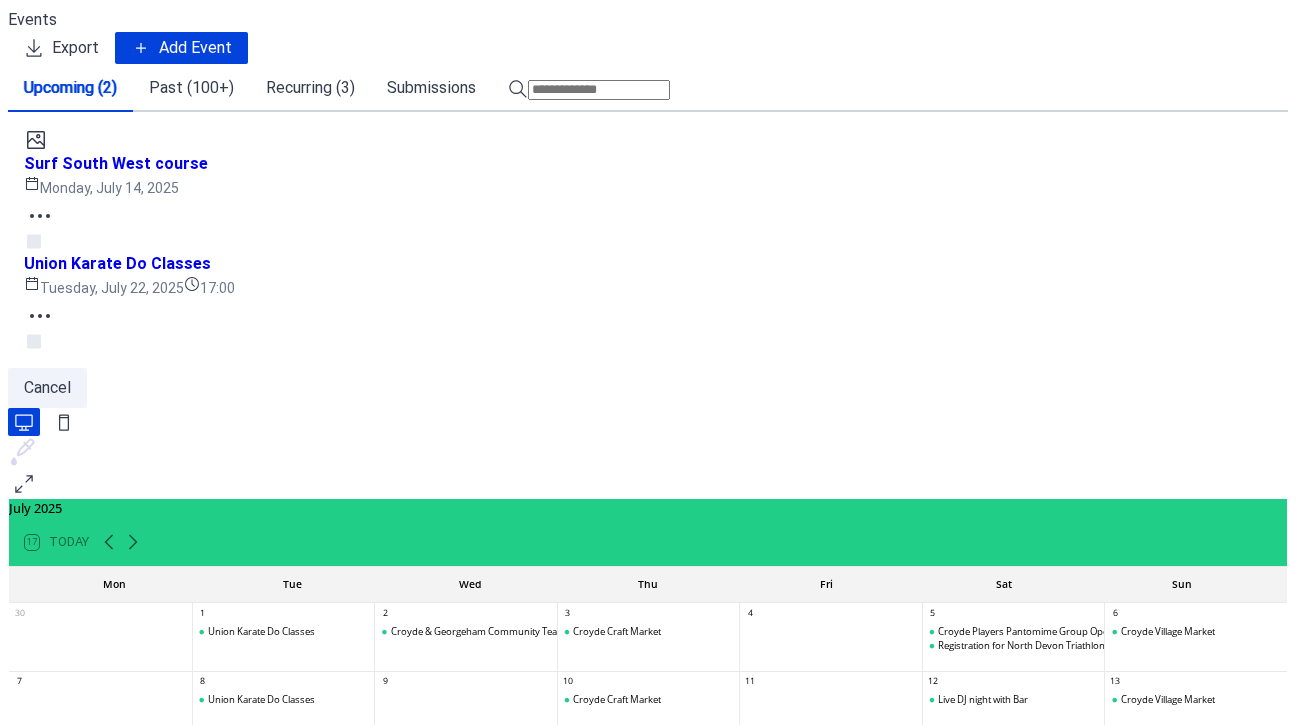 scroll, scrollTop: 0, scrollLeft: 0, axis: both 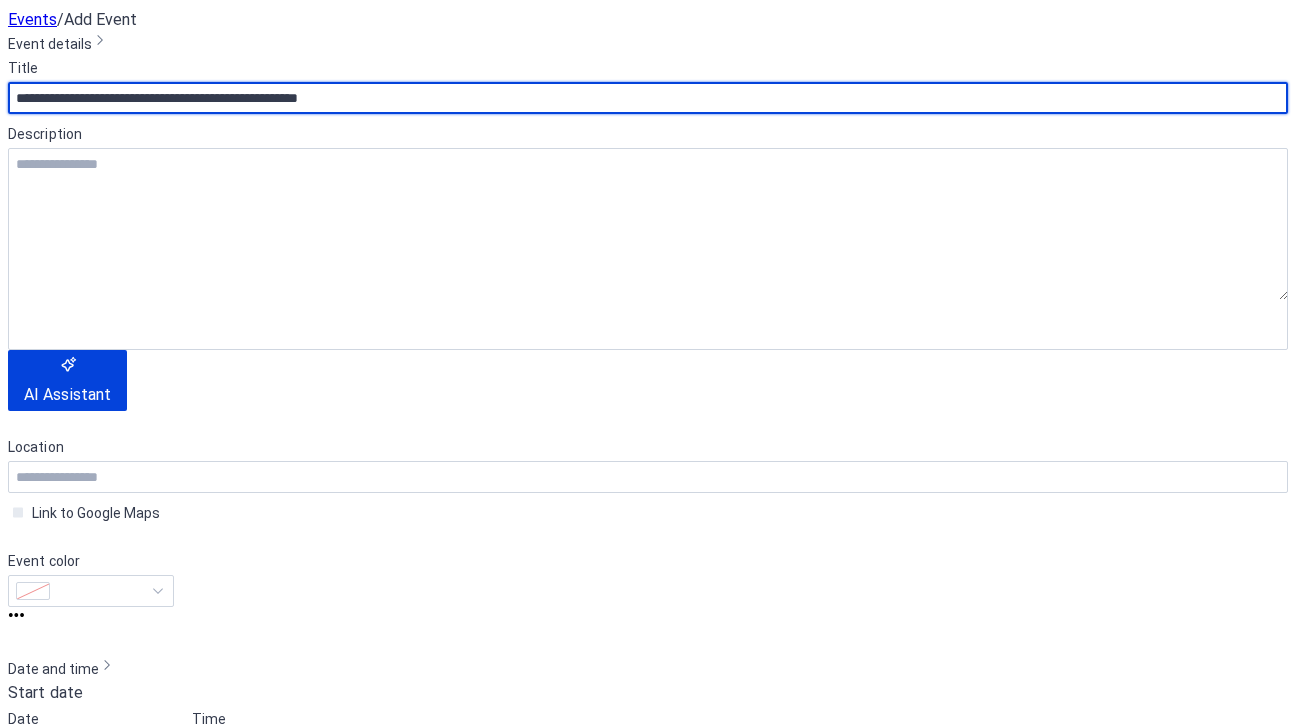 drag, startPoint x: 381, startPoint y: 176, endPoint x: 163, endPoint y: 175, distance: 218.00229 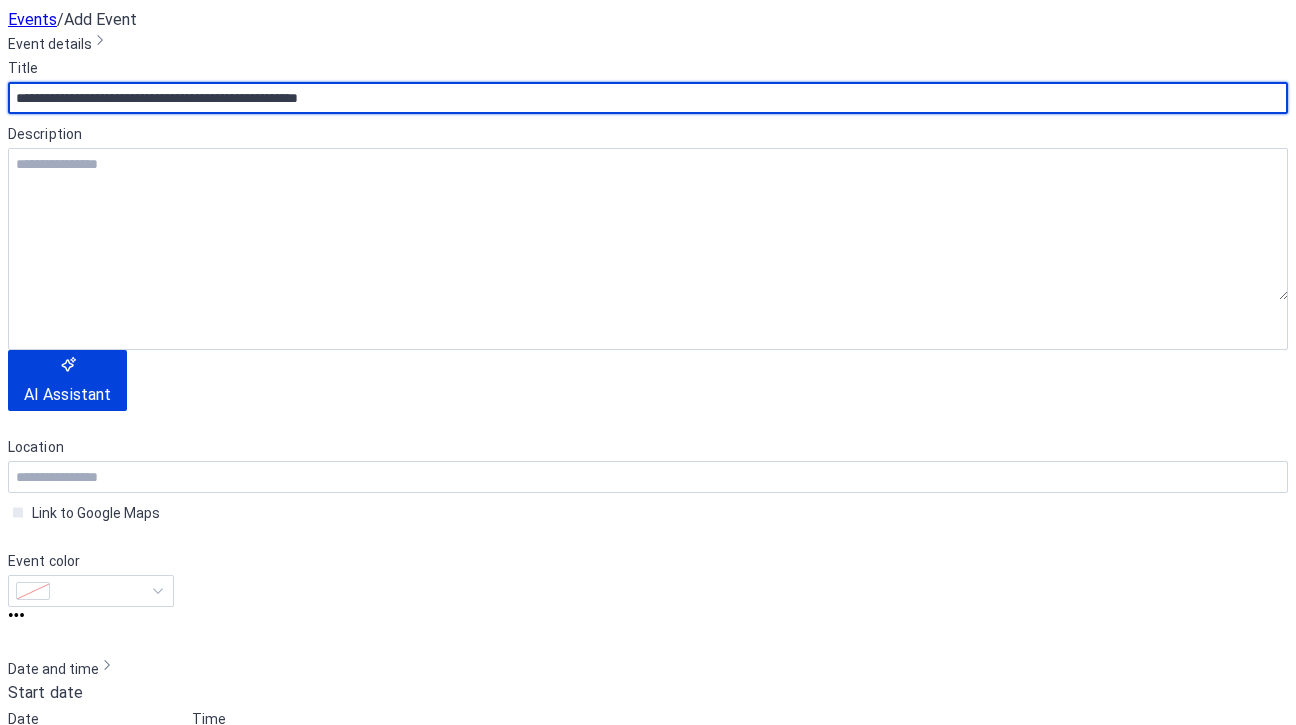 click on "**********" at bounding box center [648, 98] 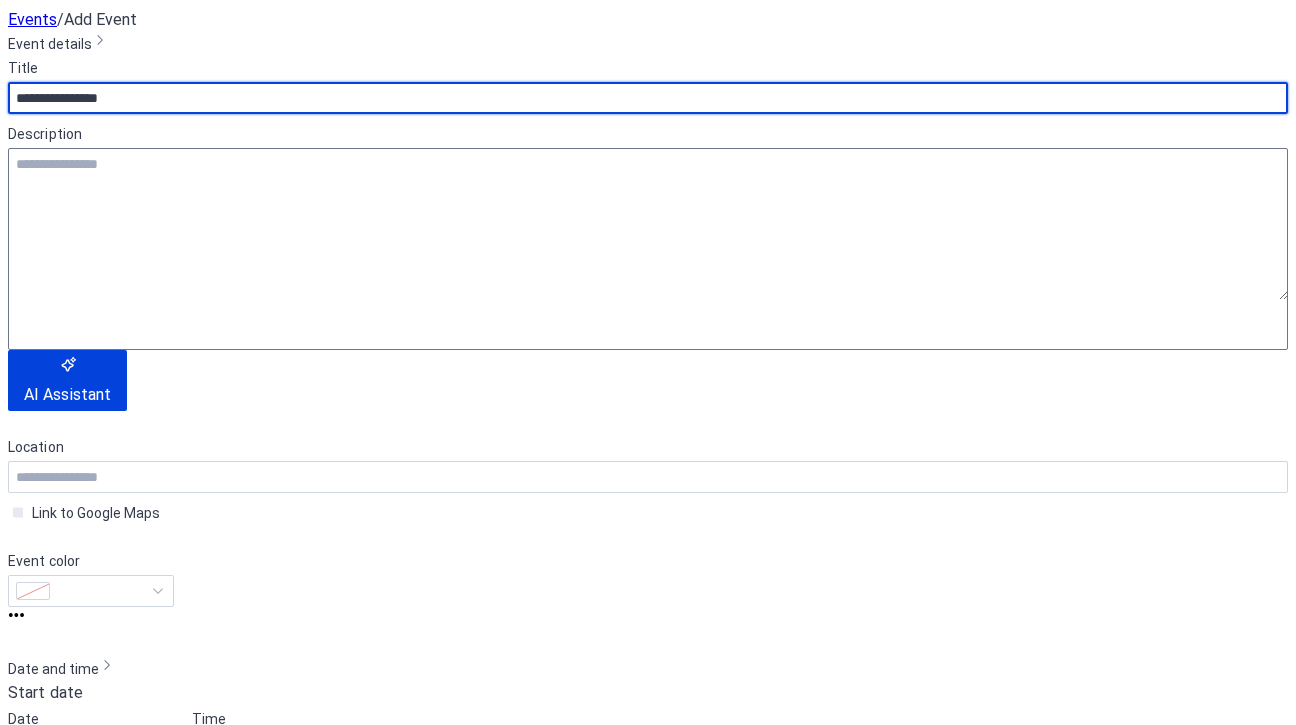 type on "**********" 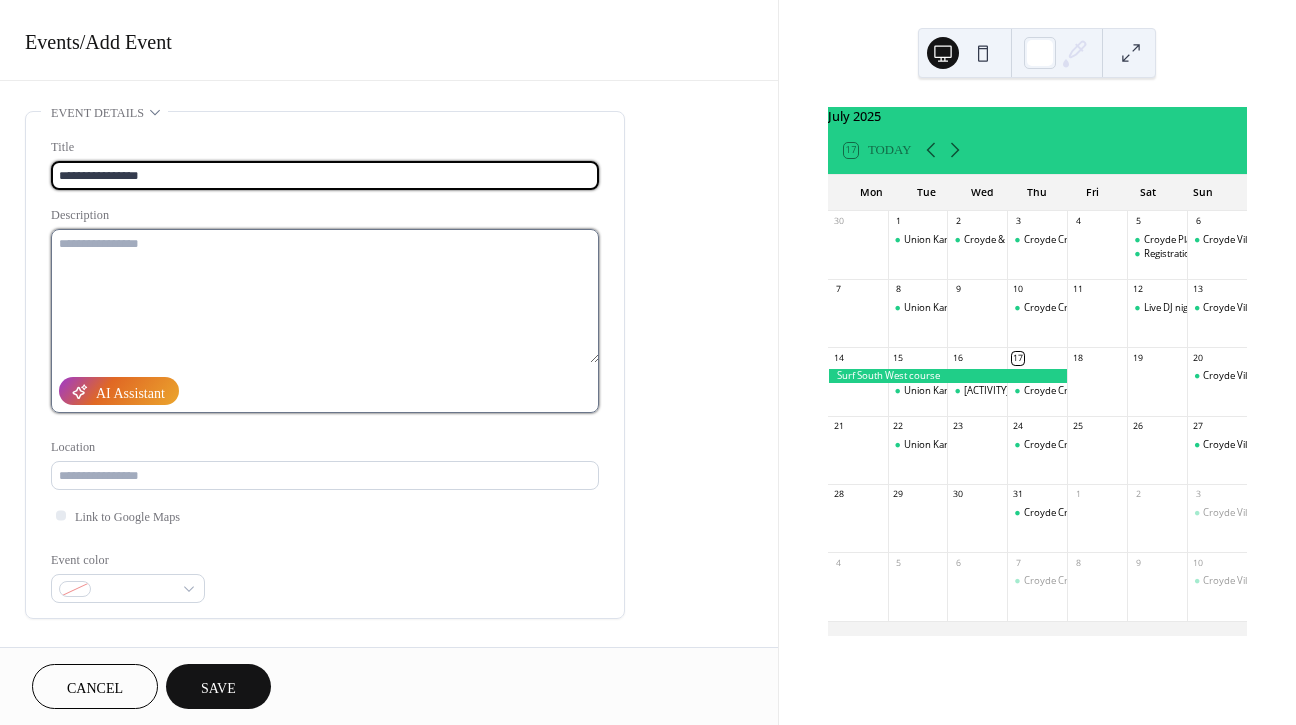 click at bounding box center [325, 296] 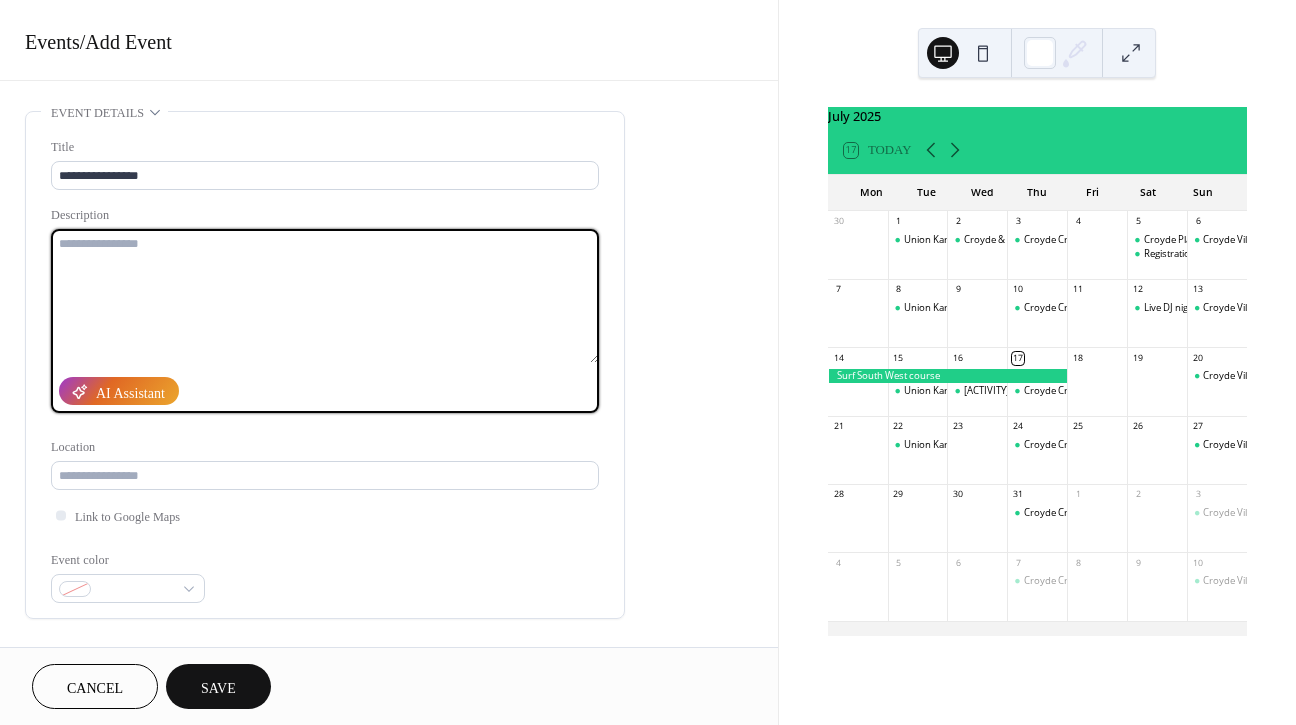 paste on "**********" 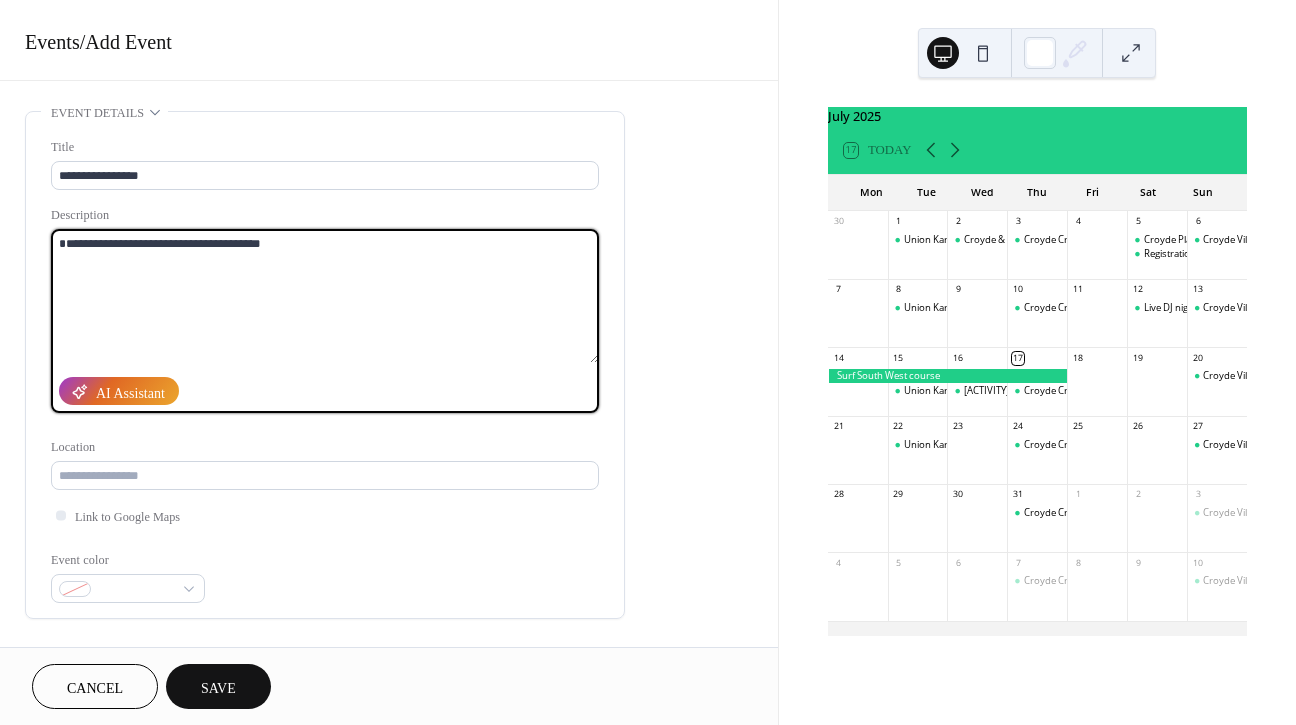 drag, startPoint x: 87, startPoint y: 244, endPoint x: 48, endPoint y: 243, distance: 39.012817 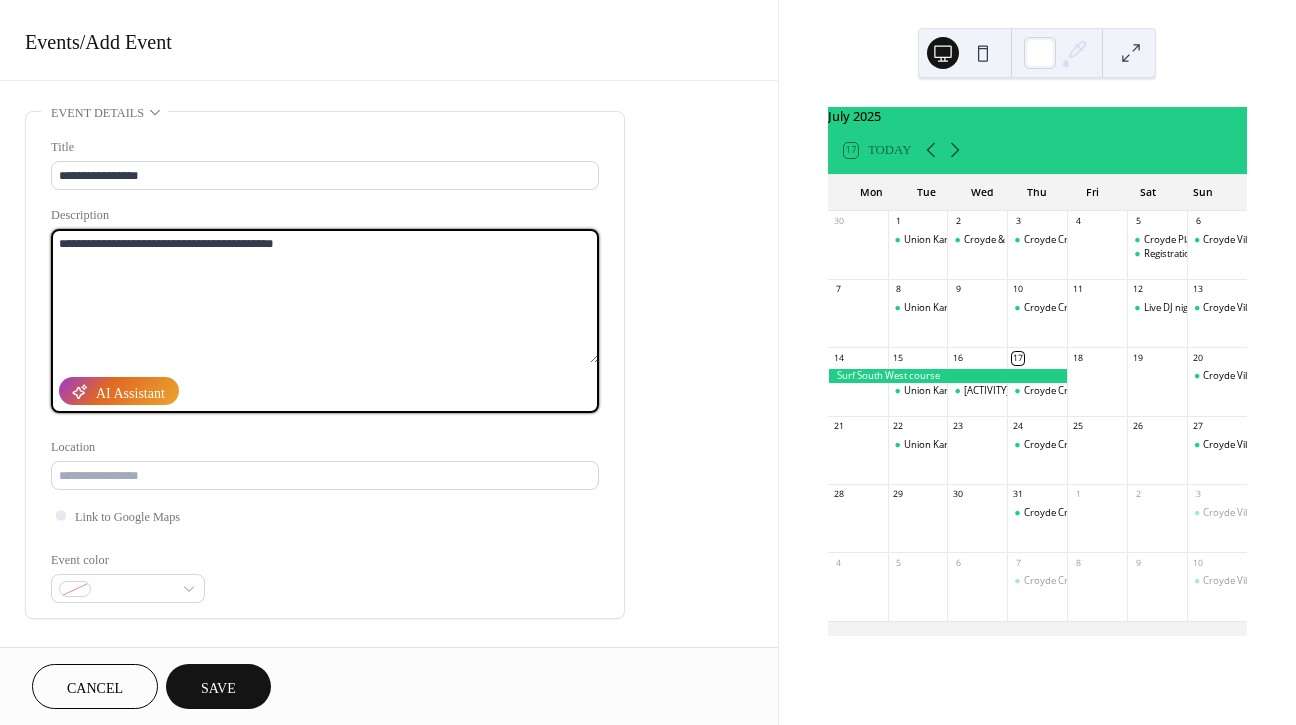 click on "**********" at bounding box center [325, 296] 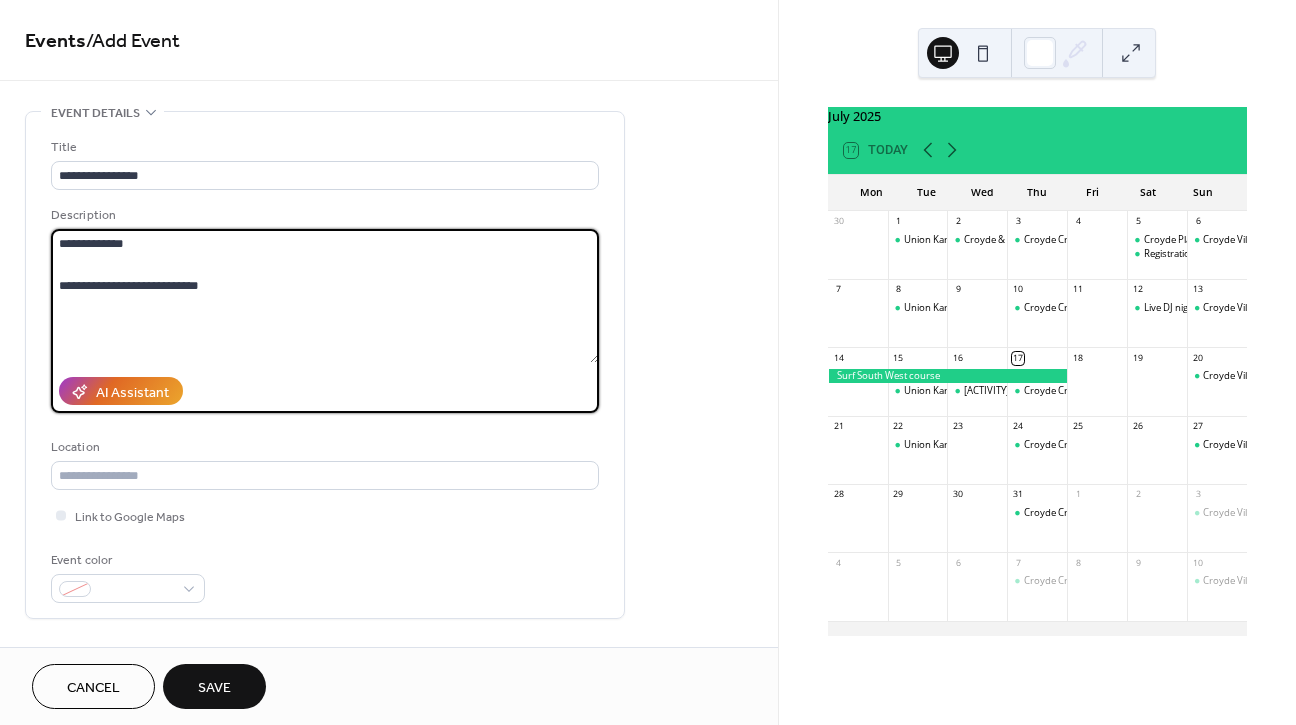 click on "**********" at bounding box center (325, 296) 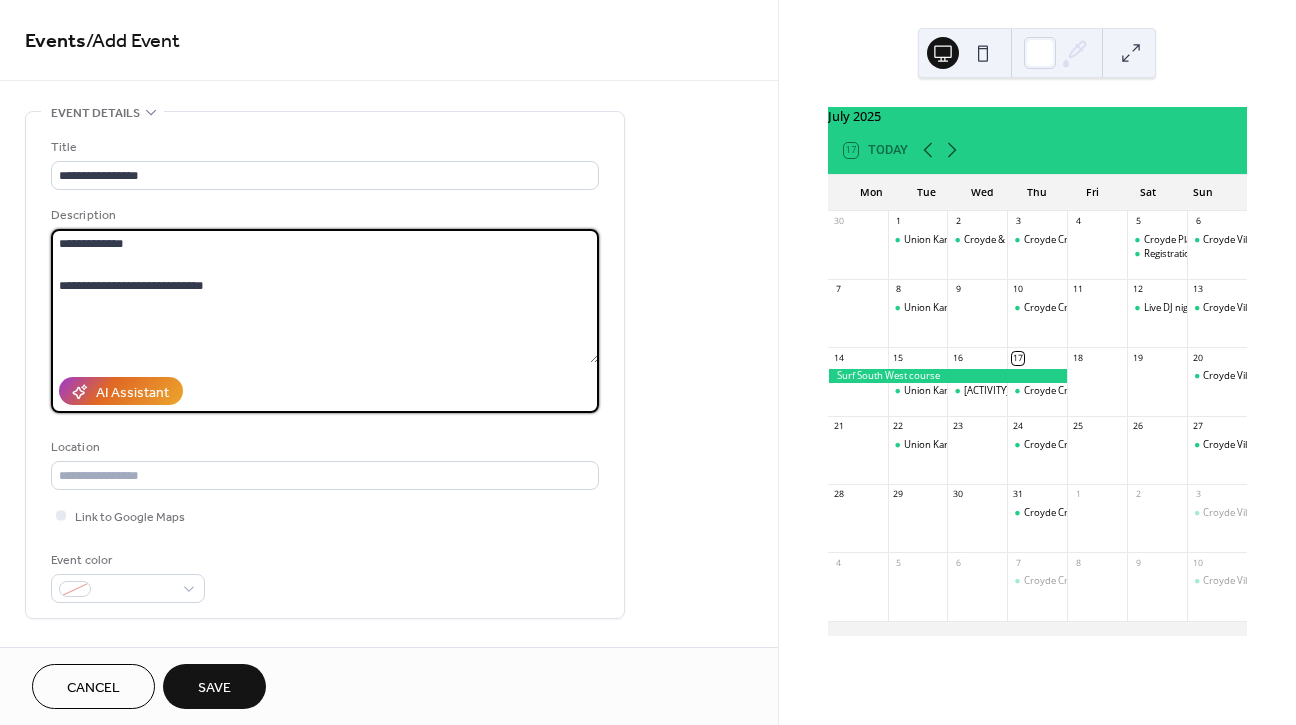 paste on "**********" 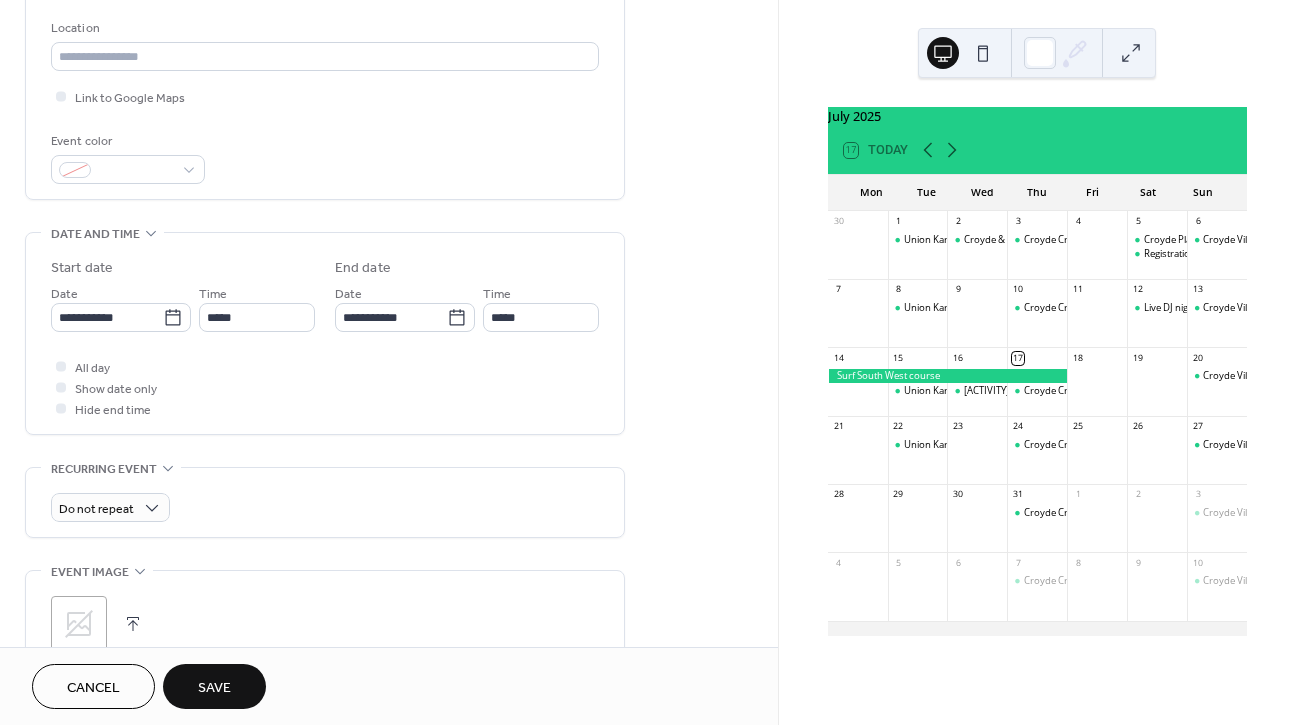 scroll, scrollTop: 482, scrollLeft: 0, axis: vertical 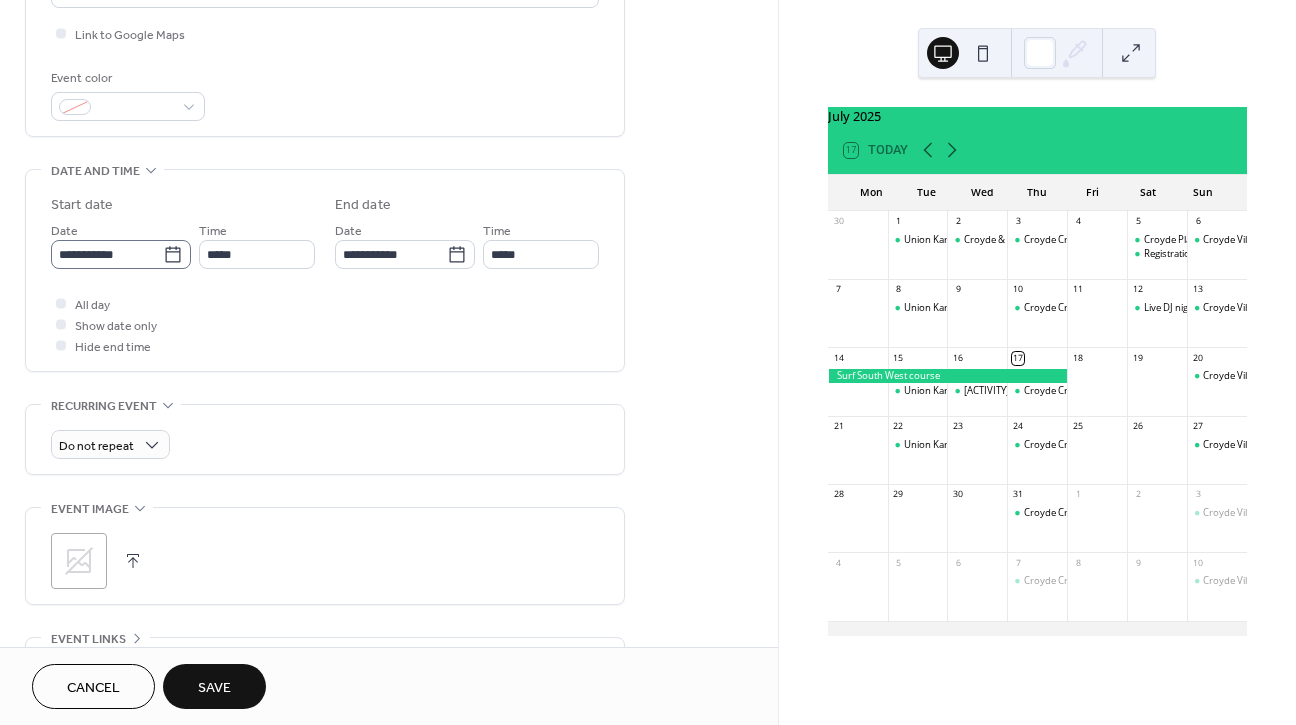 type on "**********" 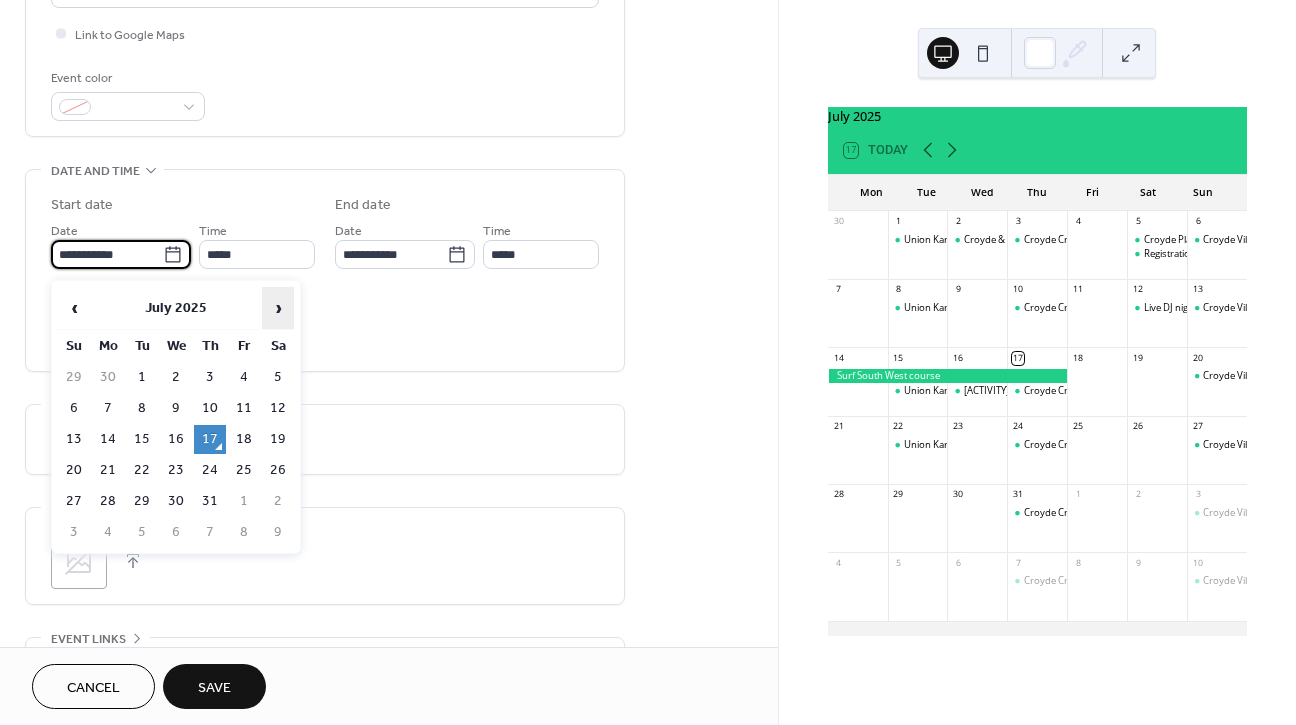 click on "›" at bounding box center (278, 308) 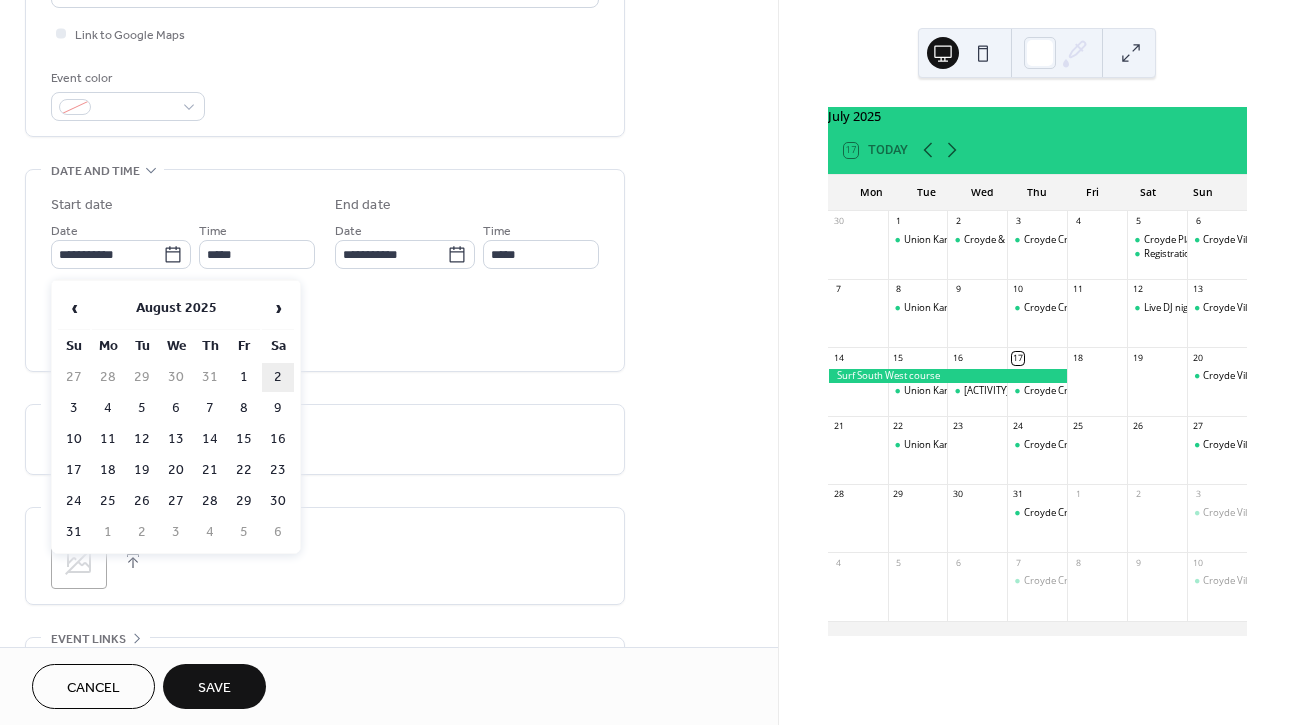 click on "2" at bounding box center [278, 377] 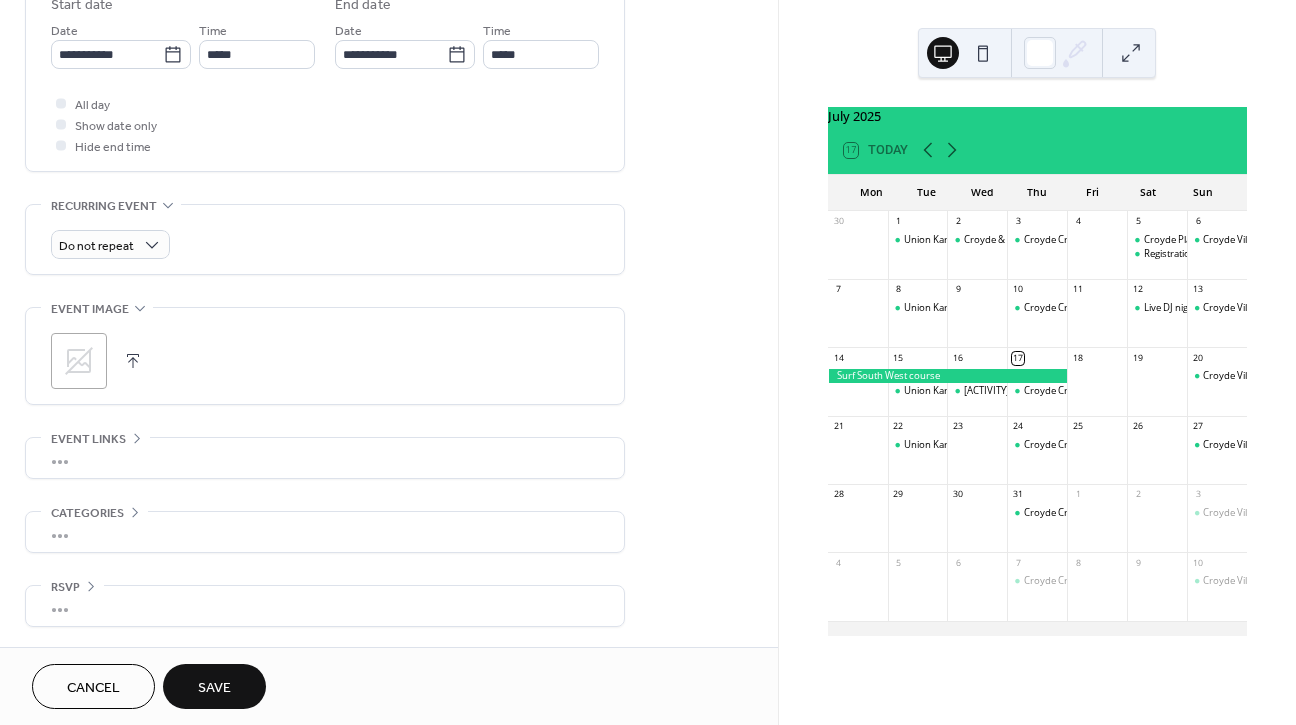 scroll, scrollTop: 688, scrollLeft: 0, axis: vertical 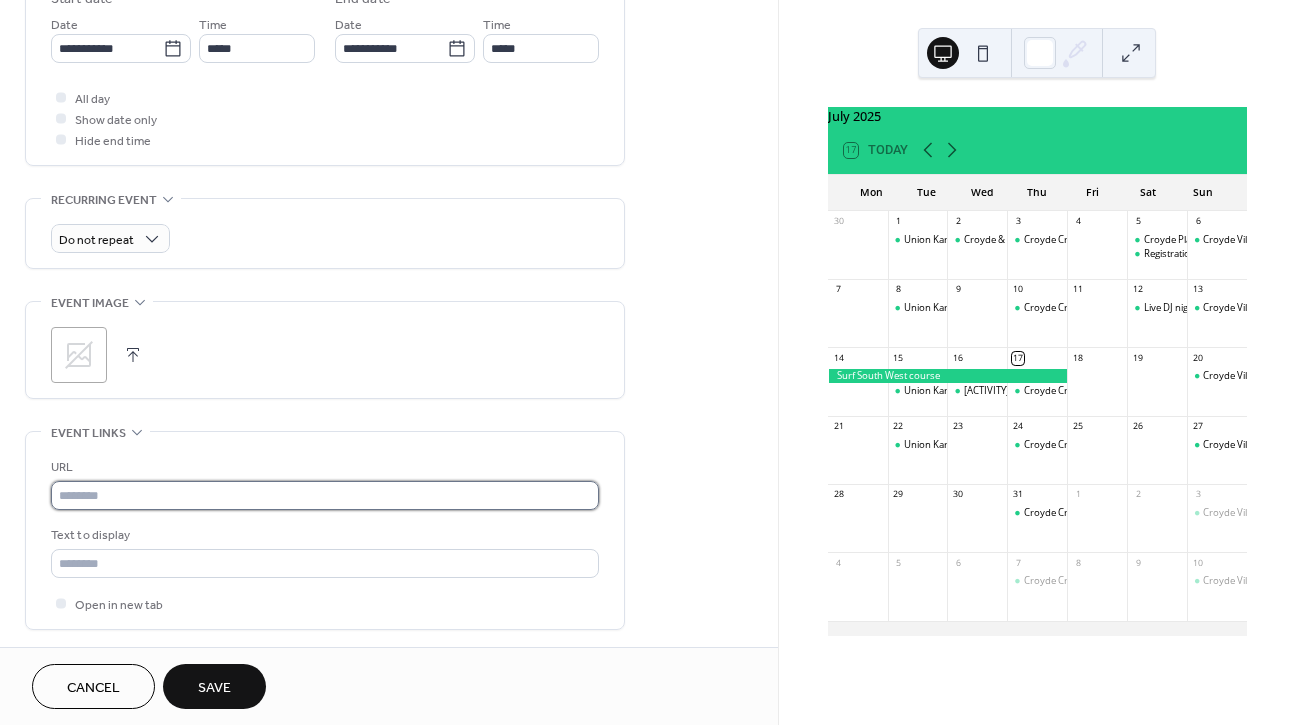 click at bounding box center [325, 495] 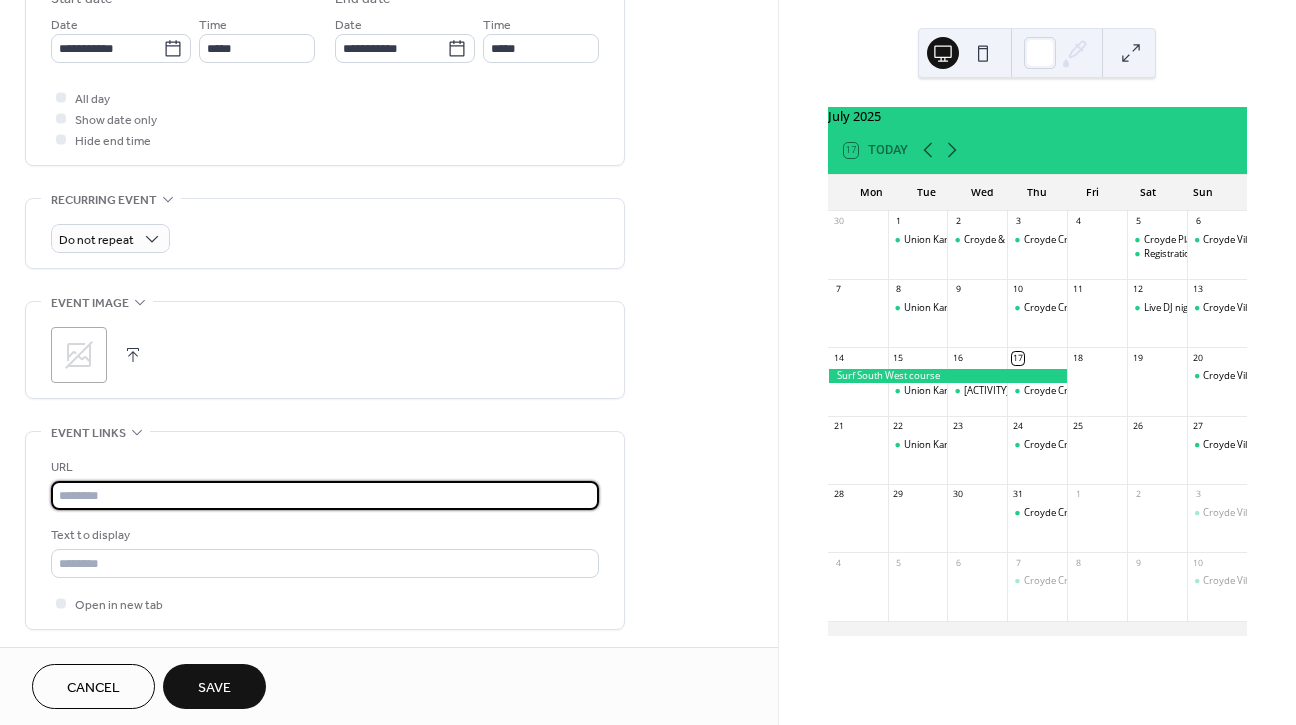 paste on "**********" 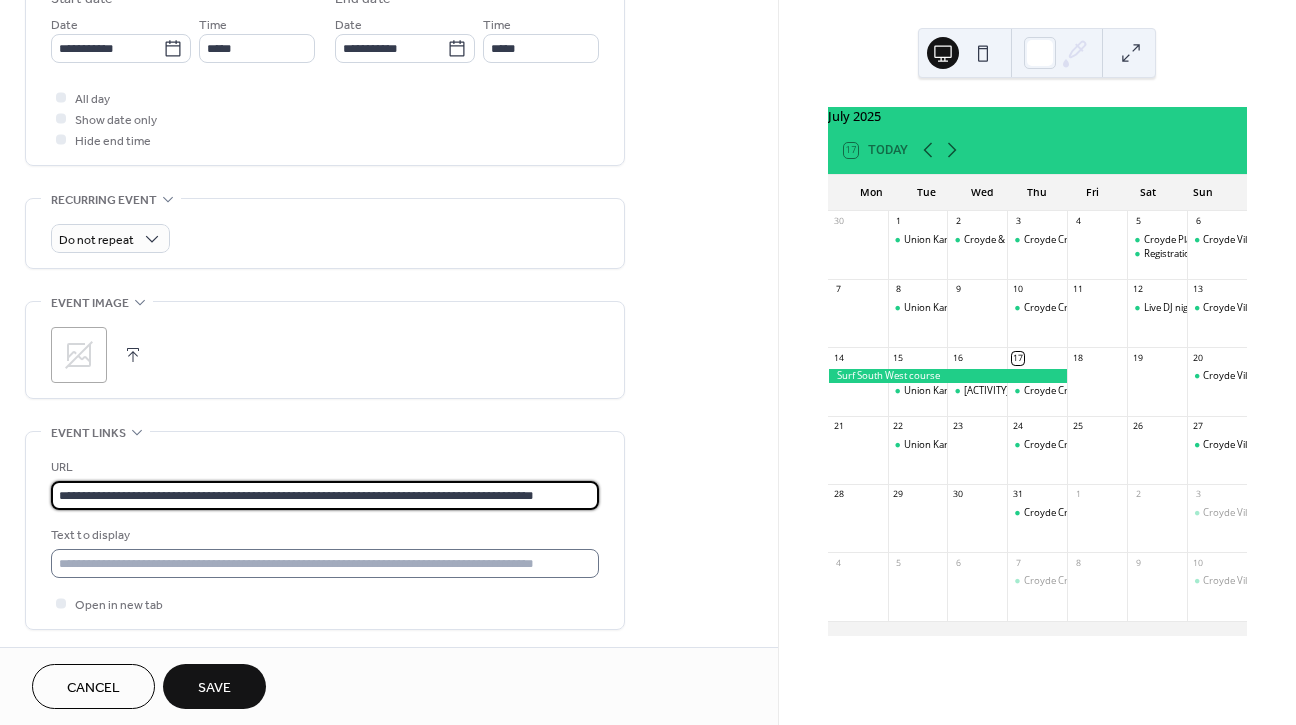 type on "**********" 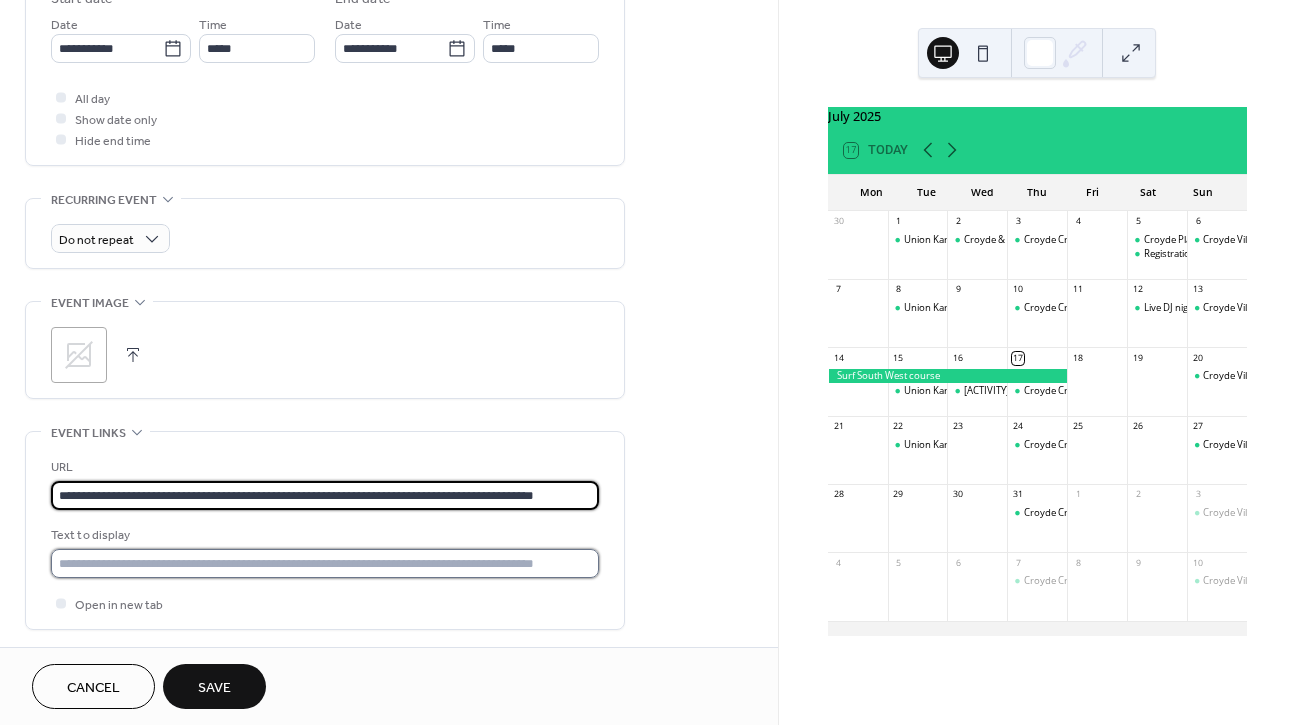 click at bounding box center (325, 563) 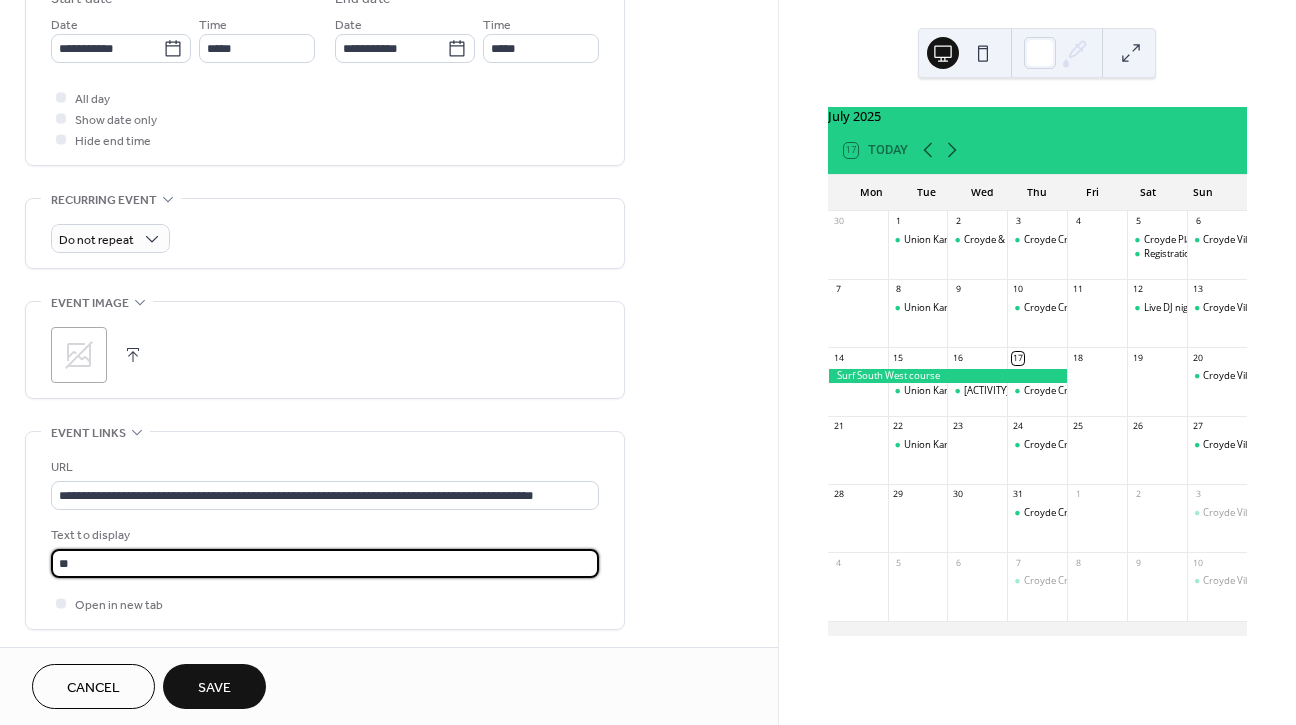 type on "*" 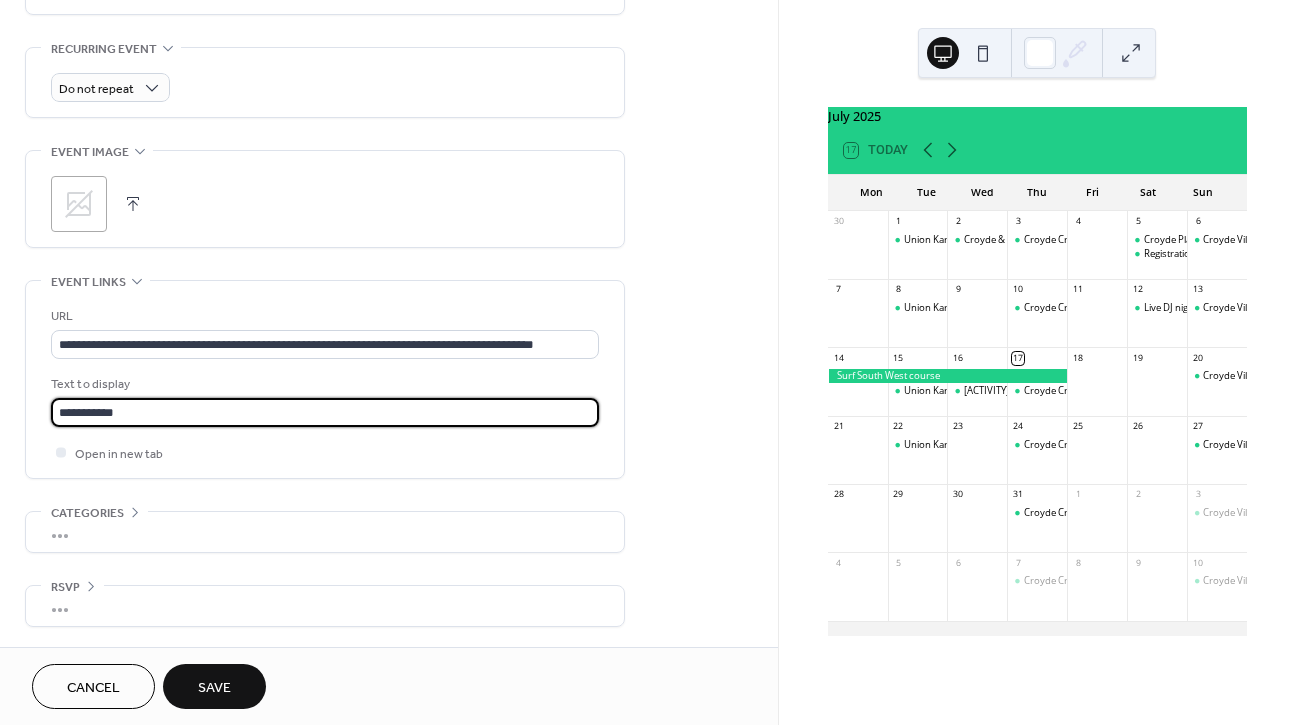 scroll, scrollTop: 849, scrollLeft: 0, axis: vertical 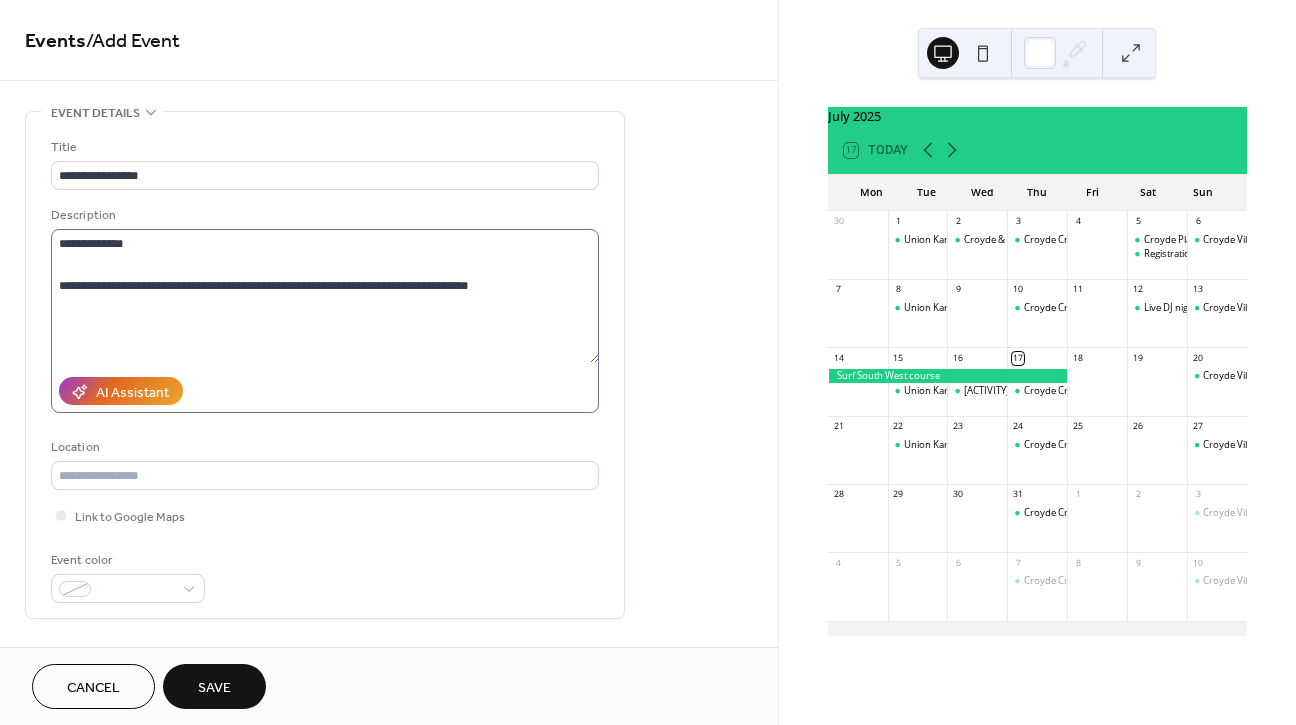 type on "**********" 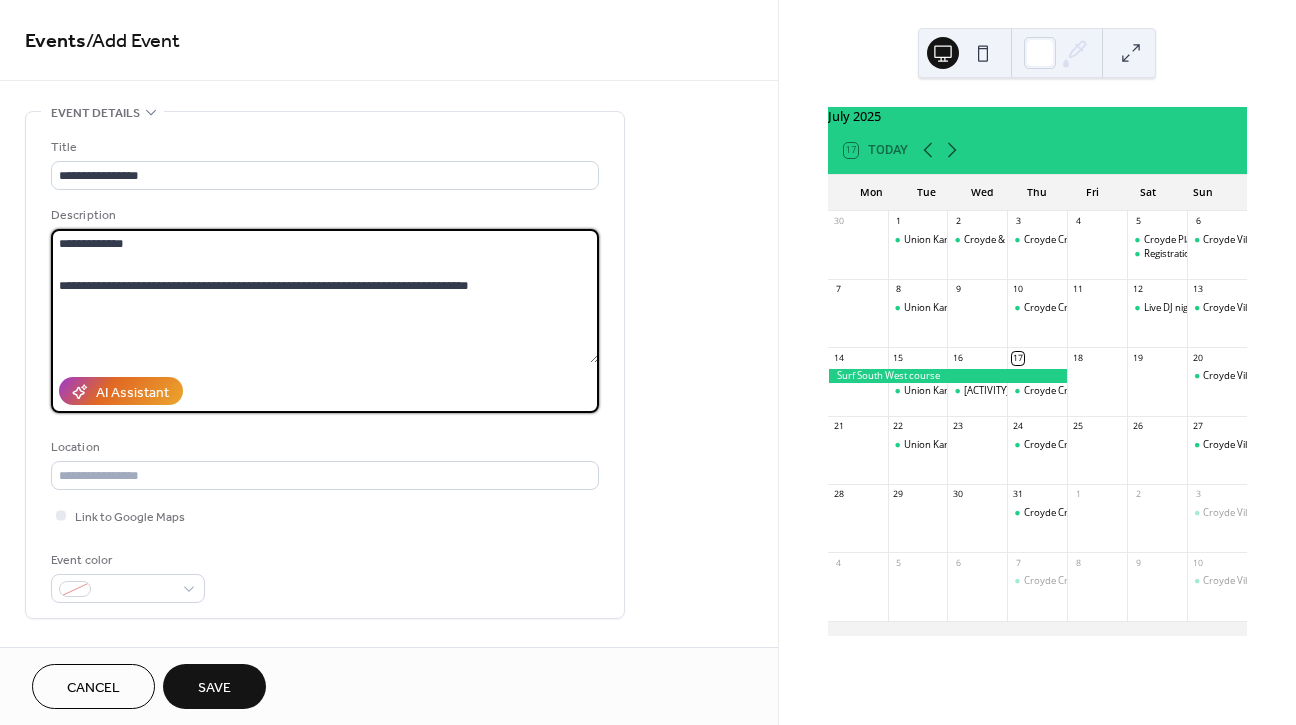 click on "**********" at bounding box center (325, 296) 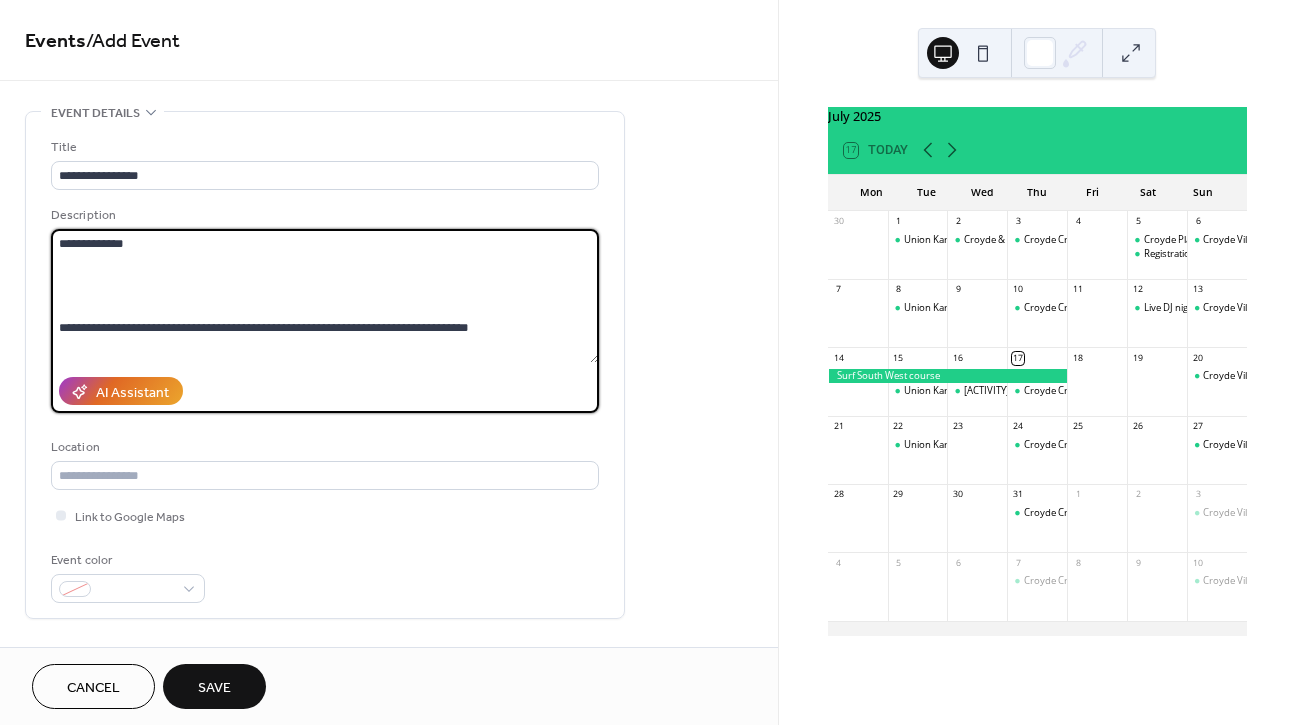 paste on "**********" 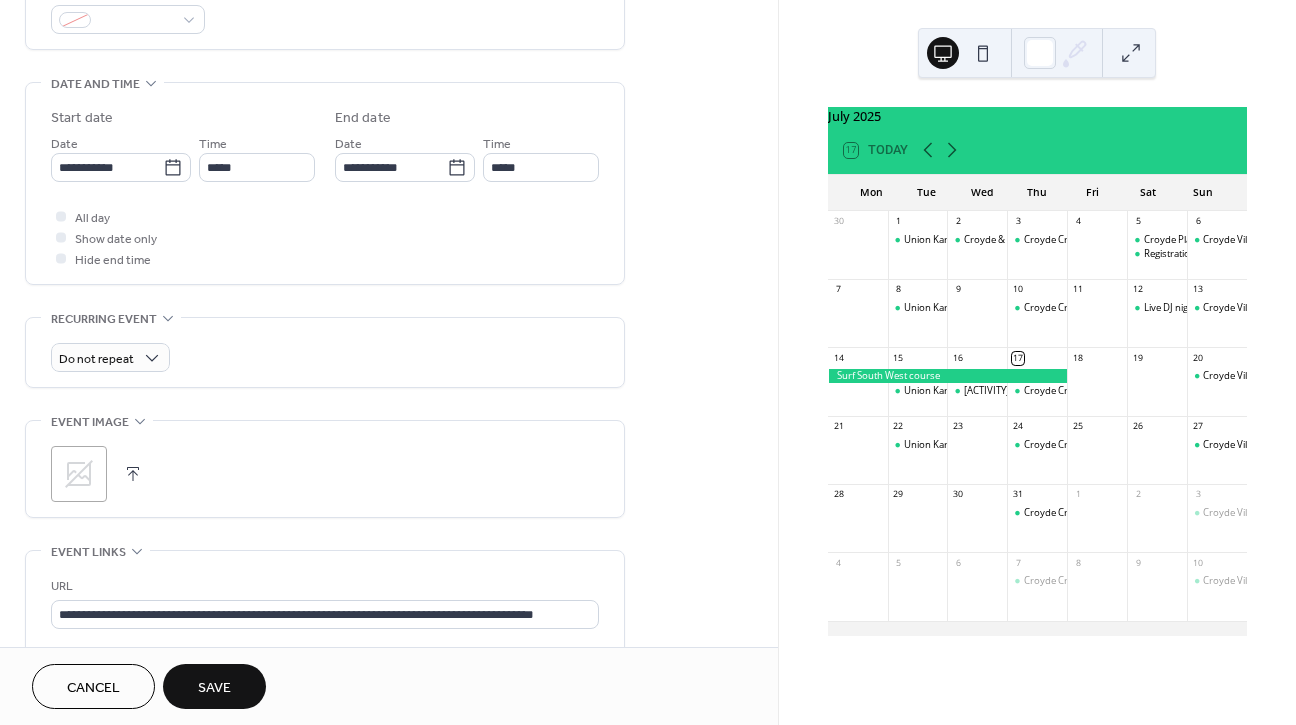 scroll, scrollTop: 308, scrollLeft: 0, axis: vertical 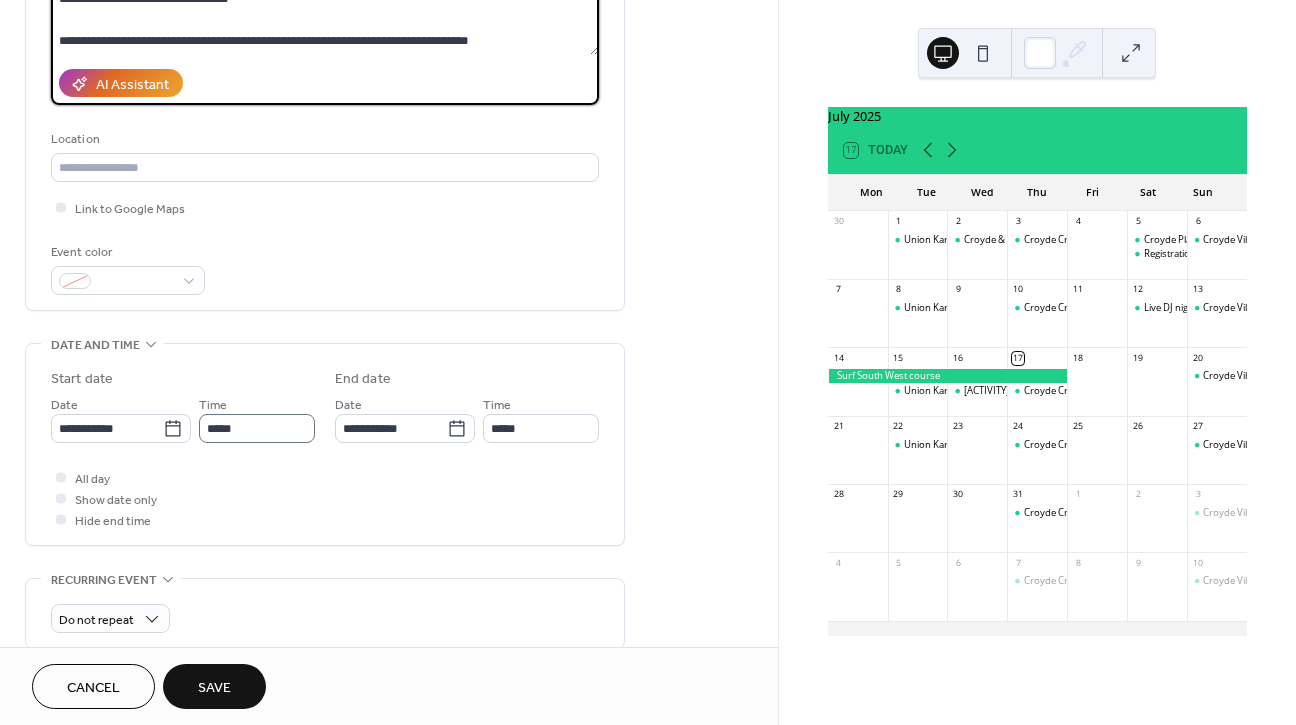 type on "**********" 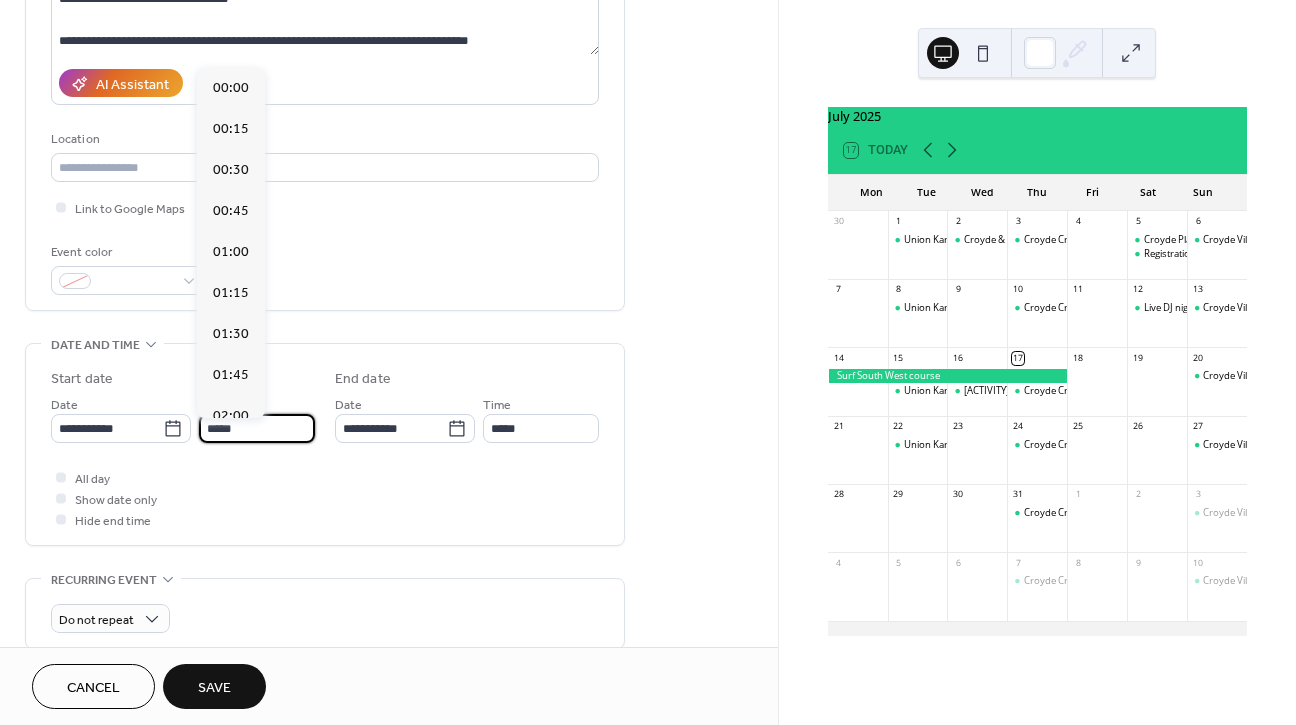 click on "*****" at bounding box center (257, 428) 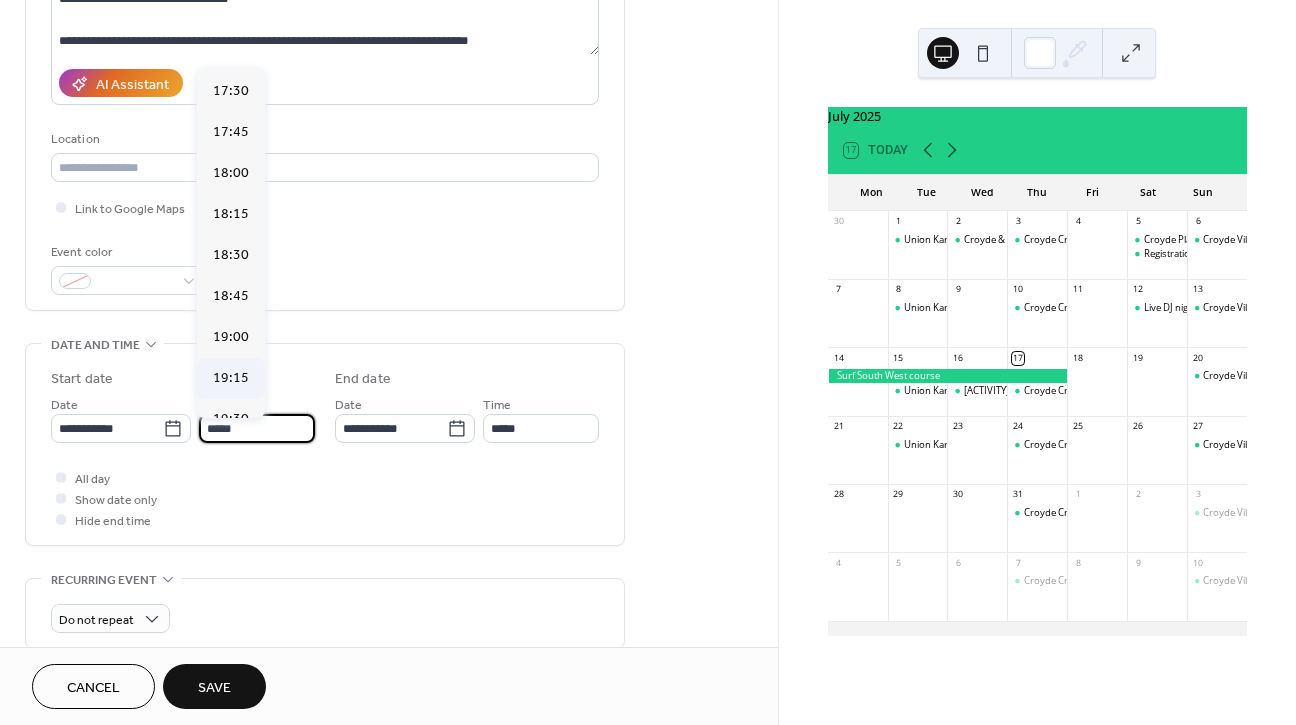 scroll, scrollTop: 2868, scrollLeft: 0, axis: vertical 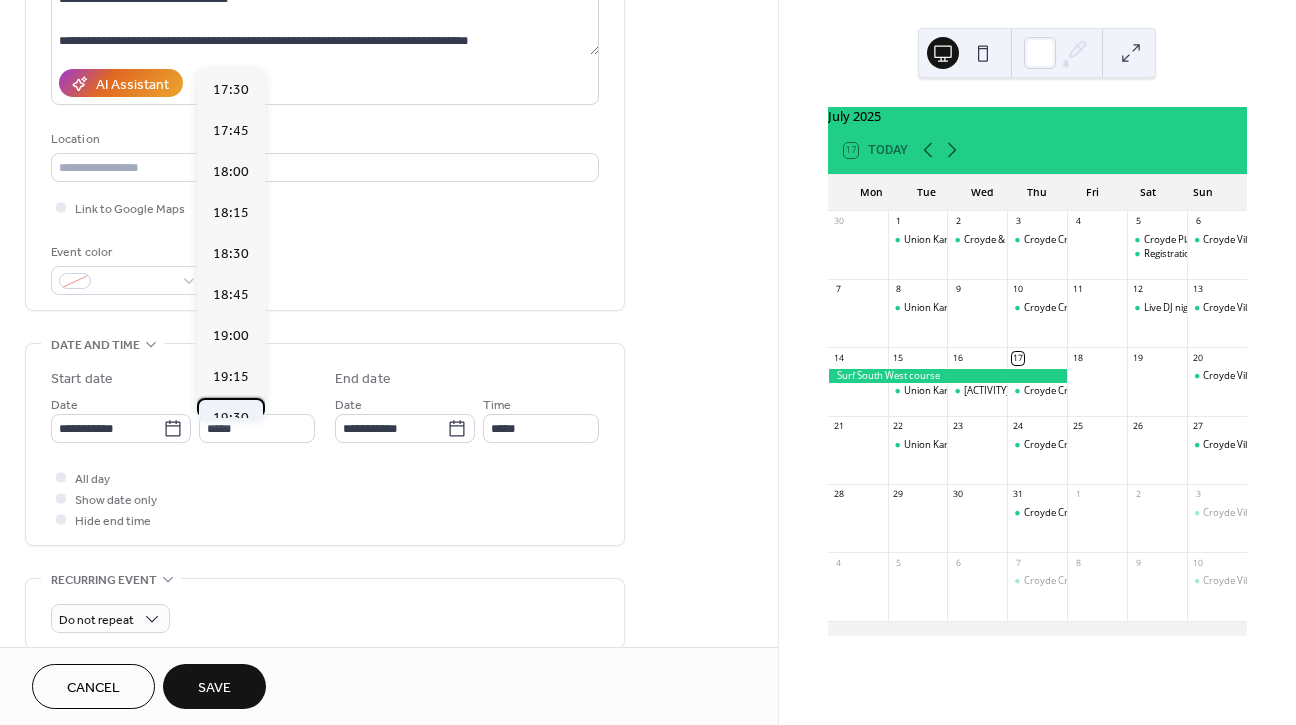 click on "19:30" at bounding box center (231, 418) 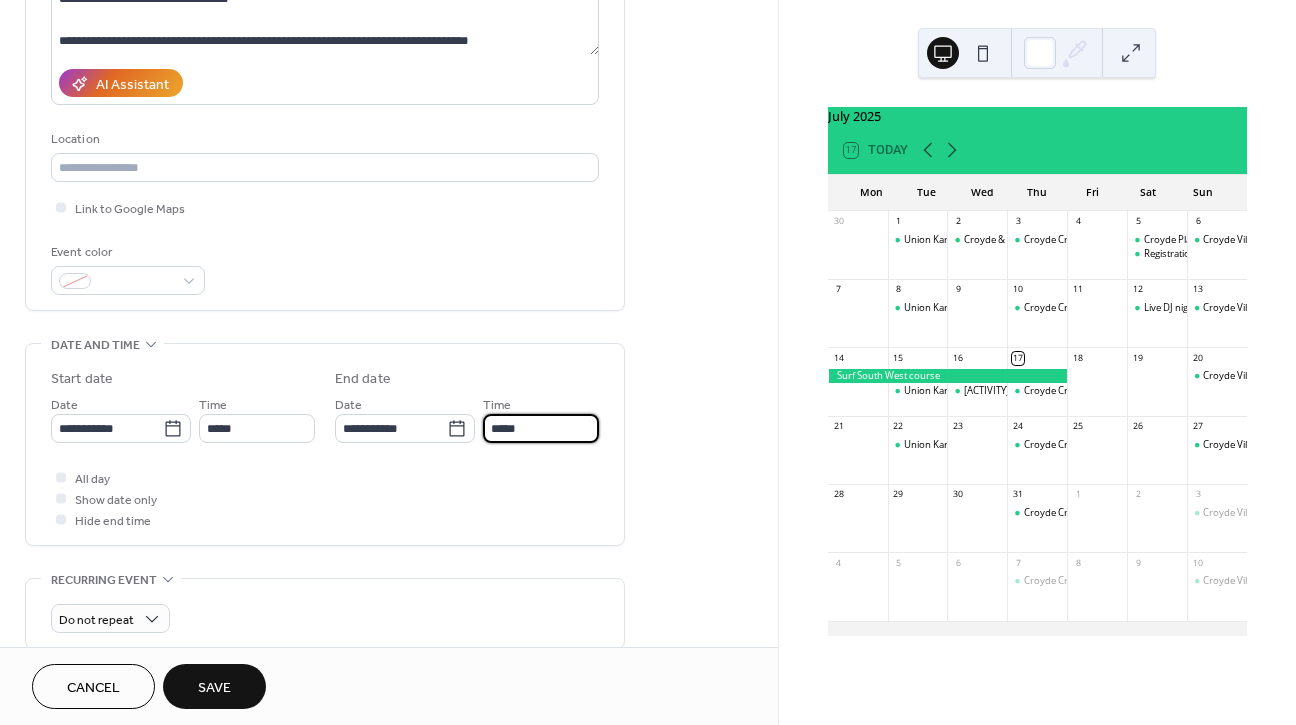 click on "*****" at bounding box center (541, 428) 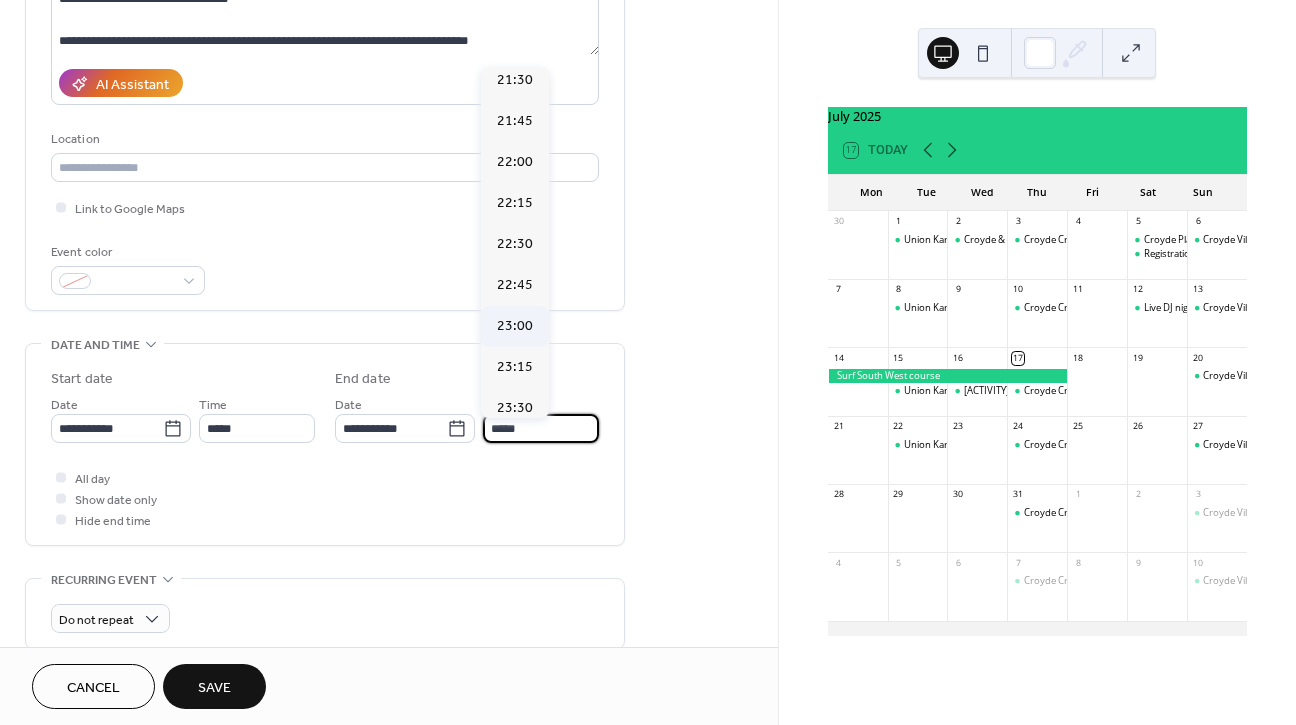 scroll, scrollTop: 298, scrollLeft: 0, axis: vertical 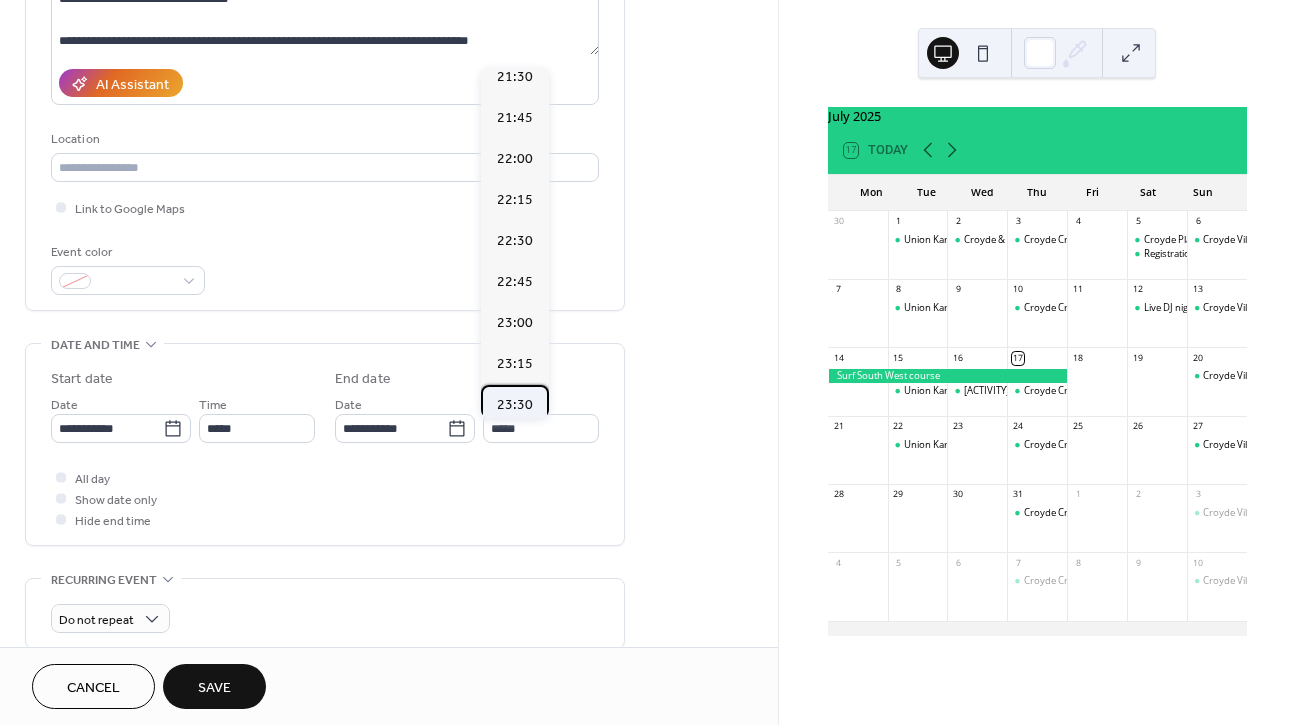 click on "23:30" at bounding box center [515, 405] 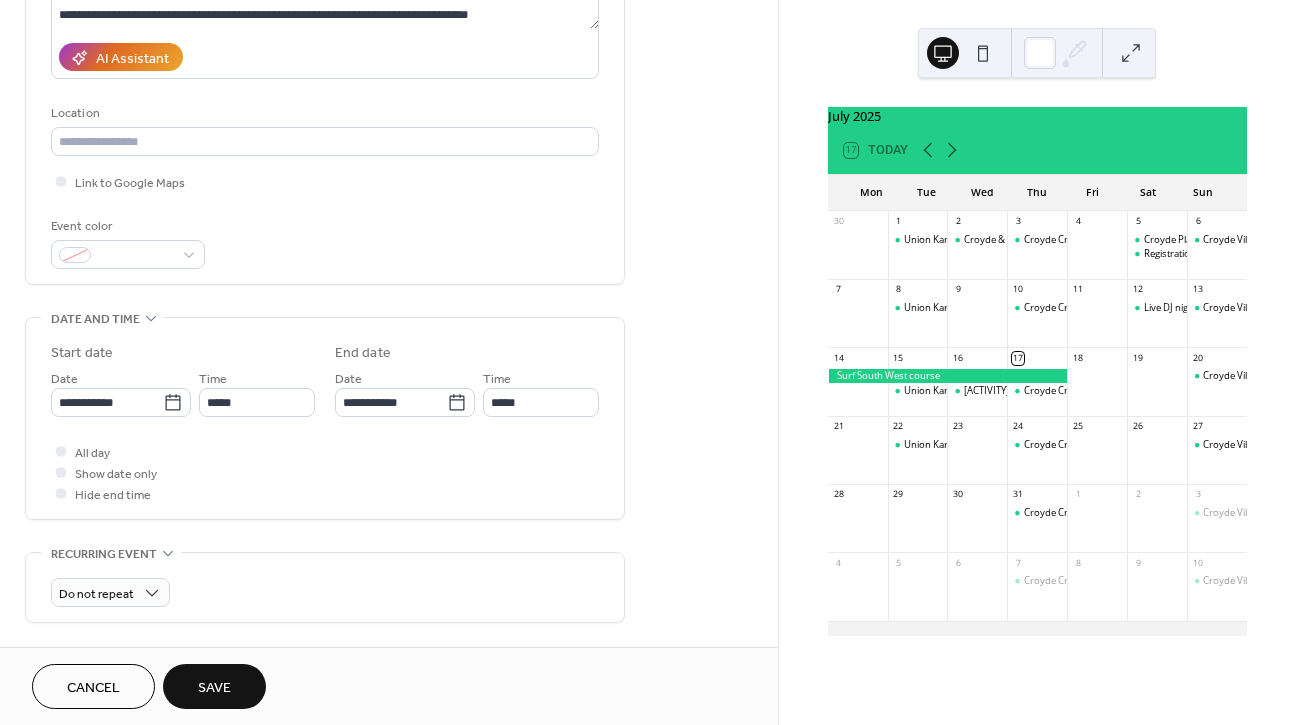 scroll, scrollTop: 336, scrollLeft: 0, axis: vertical 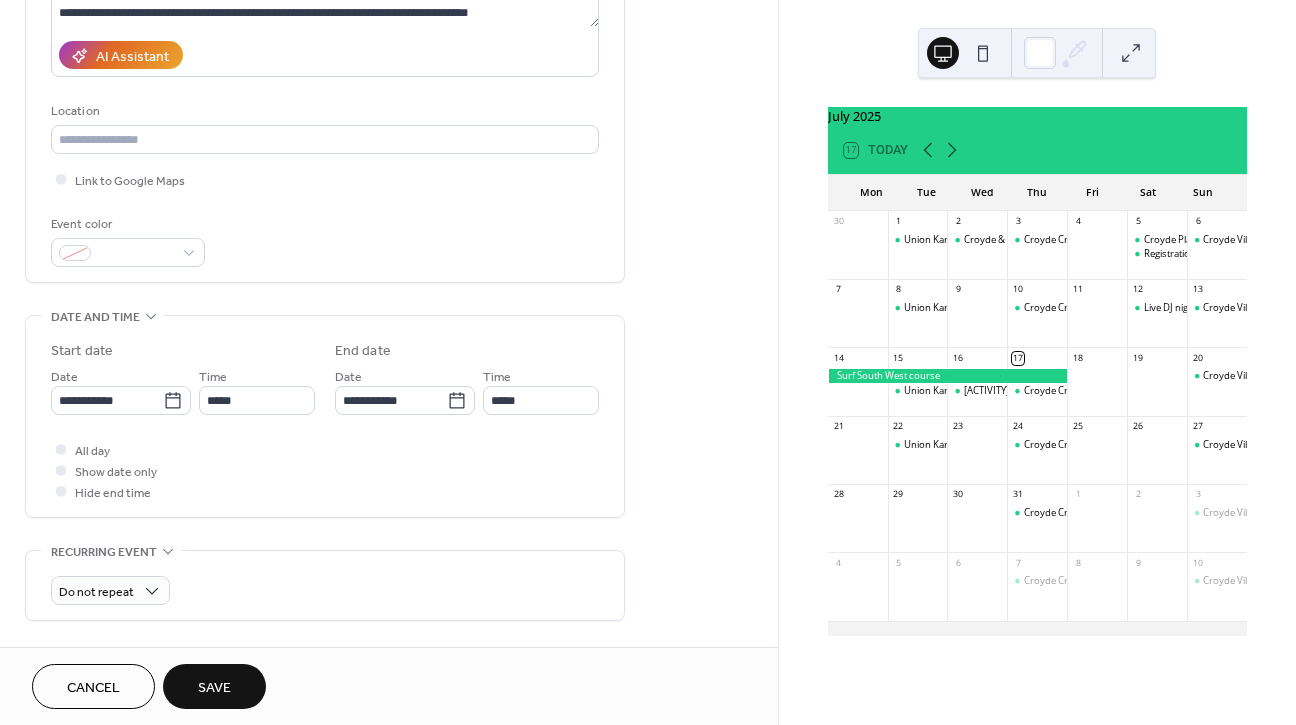 click on "Save" at bounding box center [214, 688] 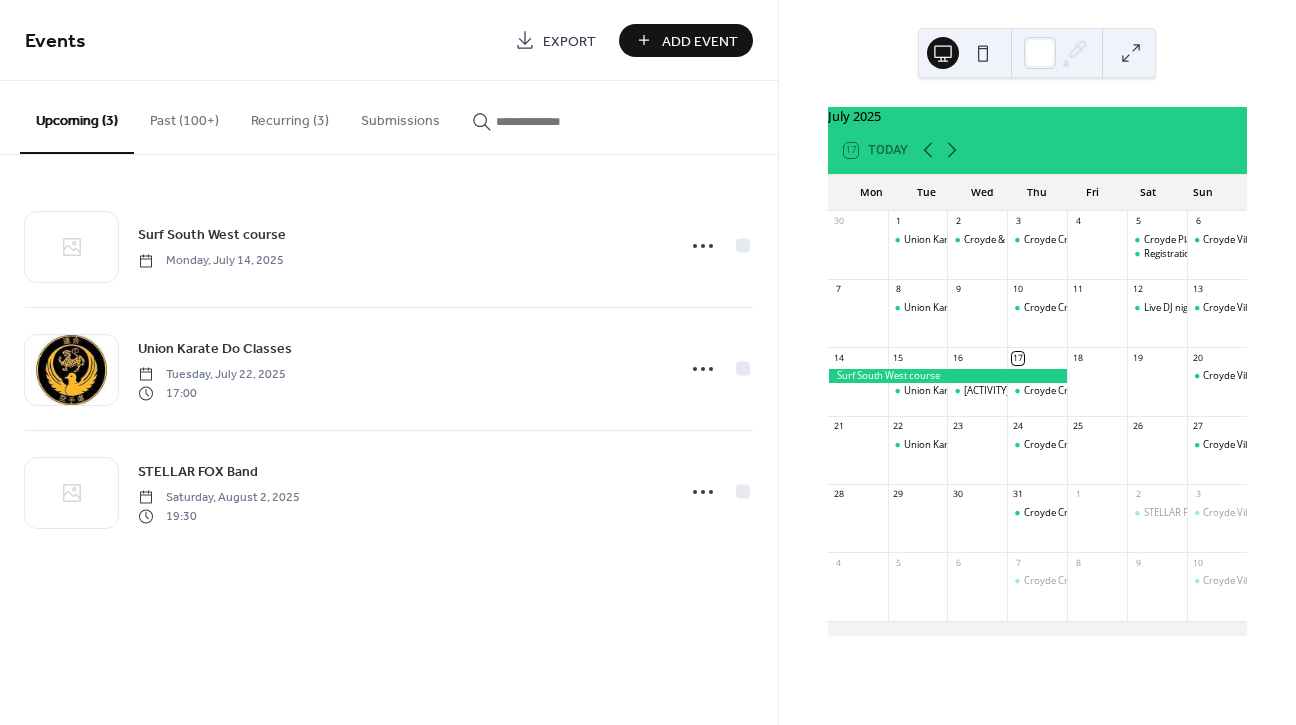 click on "Past (100+)" at bounding box center [184, 116] 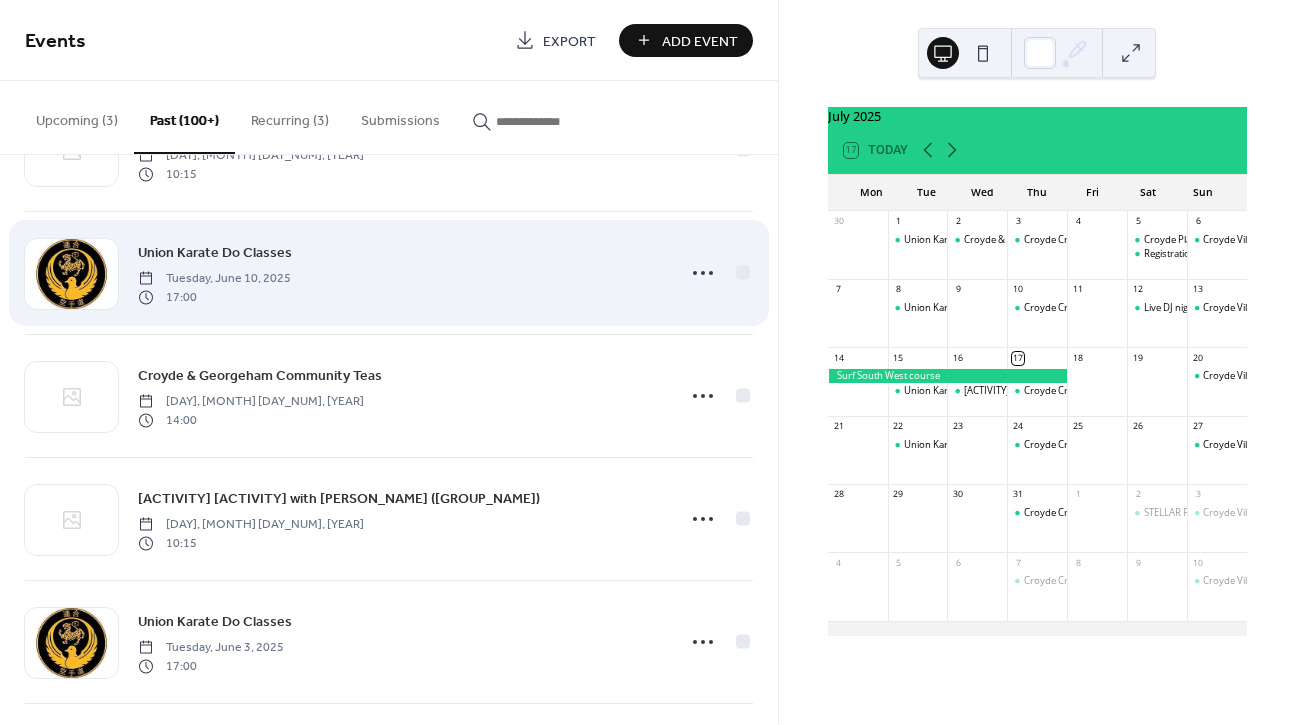 scroll, scrollTop: 2198, scrollLeft: 0, axis: vertical 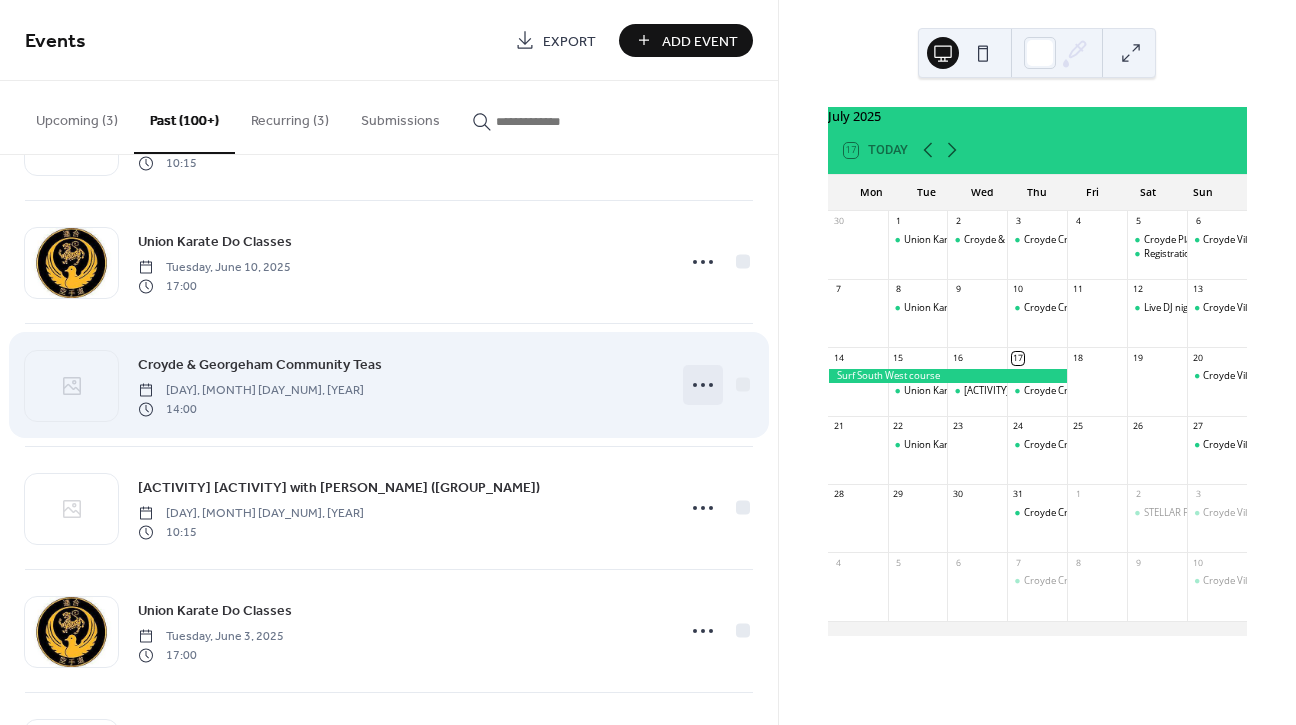 click 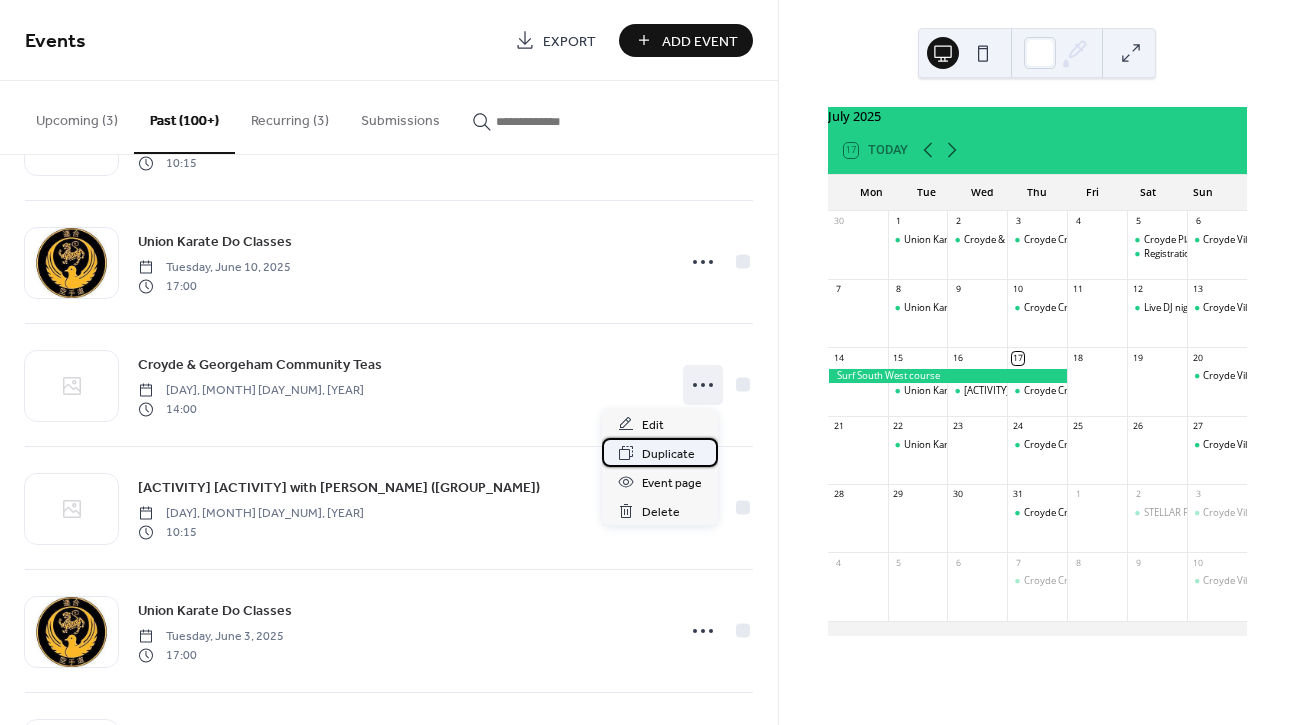click on "Duplicate" at bounding box center [668, 454] 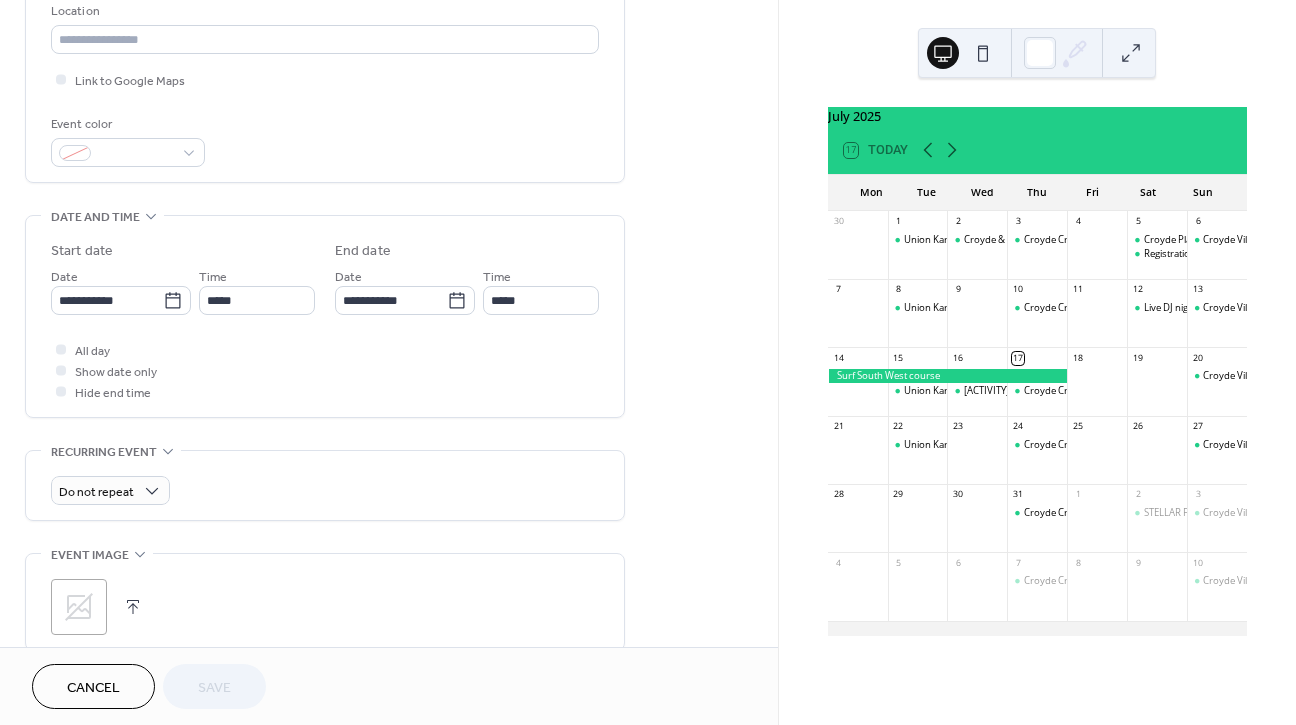 scroll, scrollTop: 458, scrollLeft: 0, axis: vertical 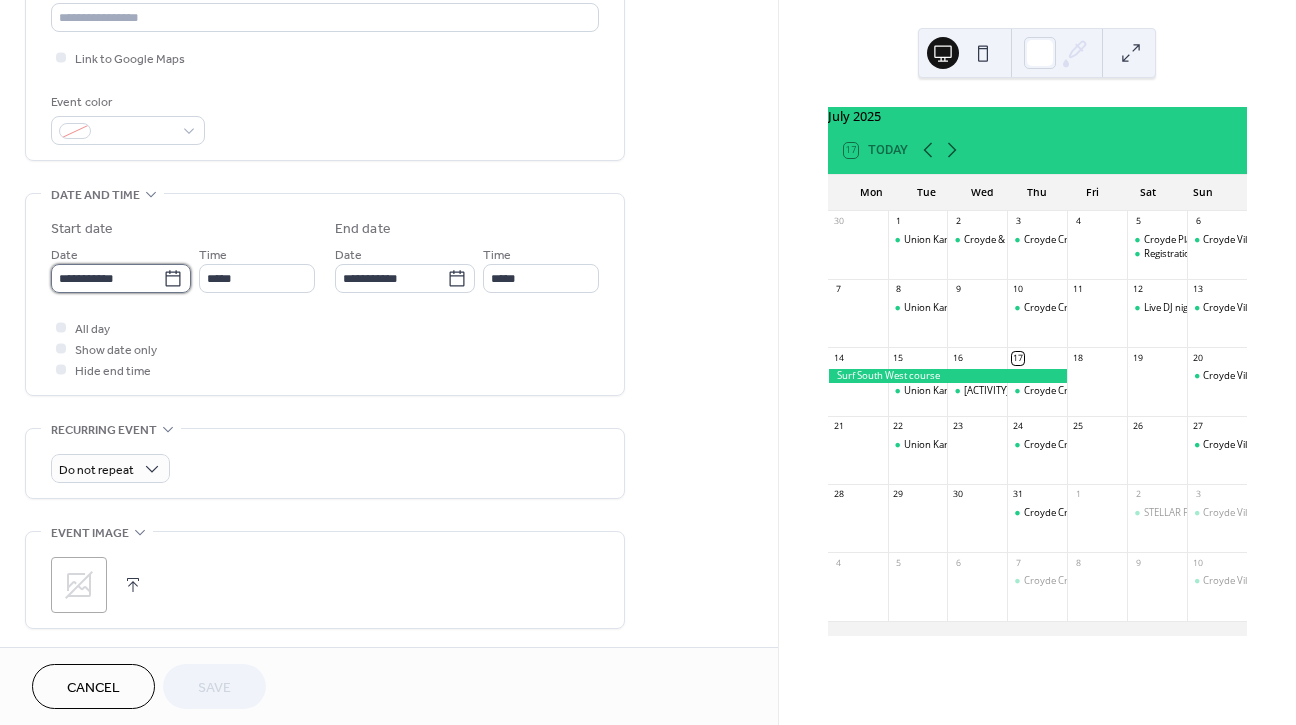 click on "**********" at bounding box center [107, 278] 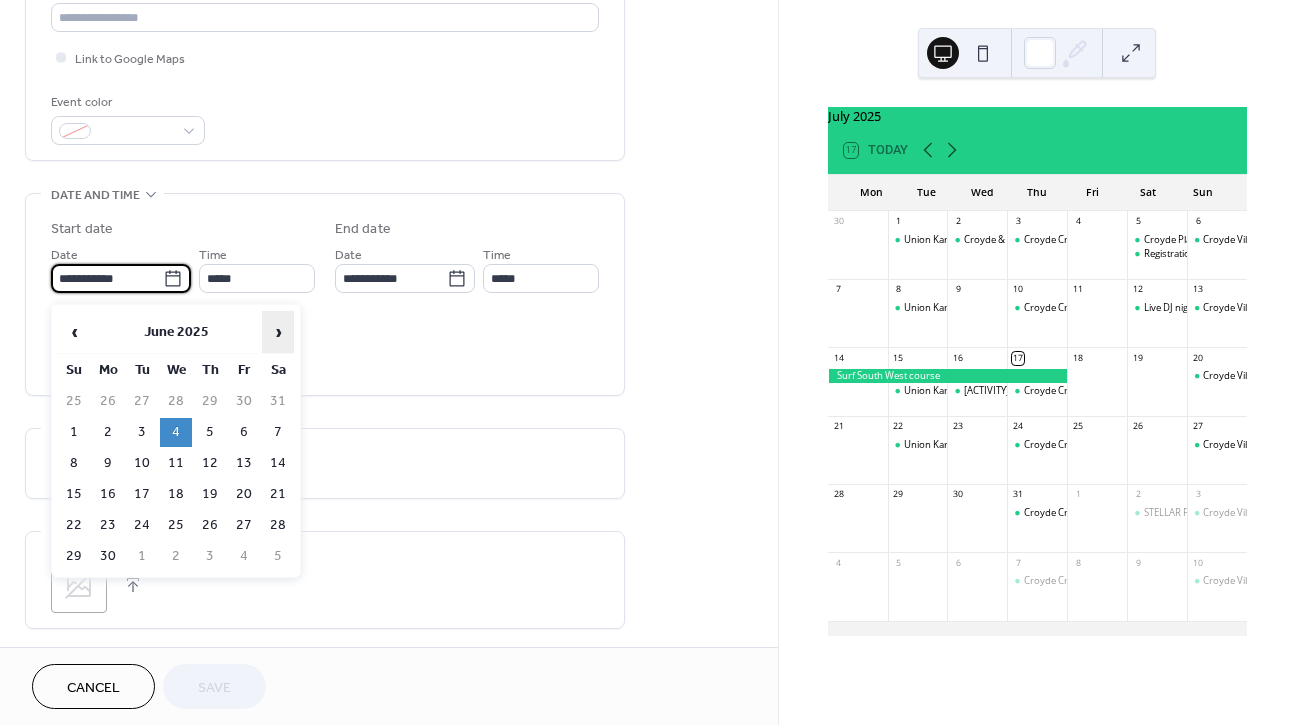 click on "›" at bounding box center [278, 332] 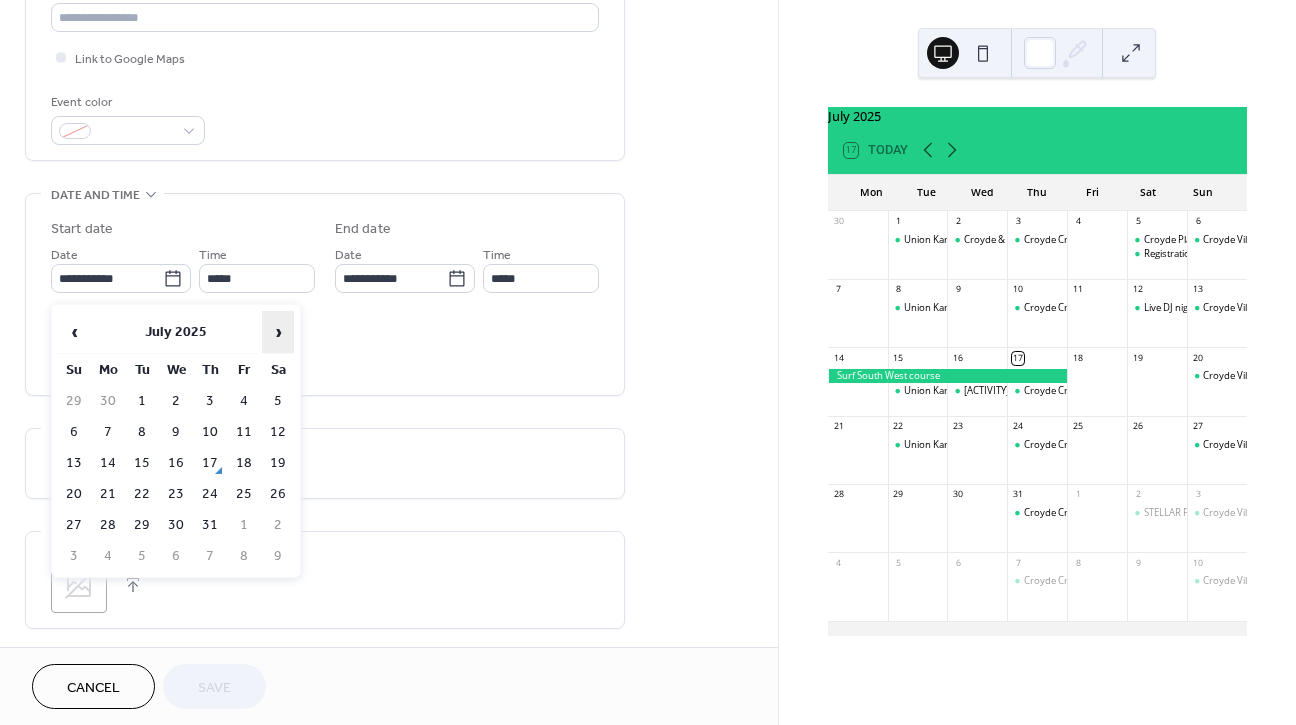 click on "›" at bounding box center (278, 332) 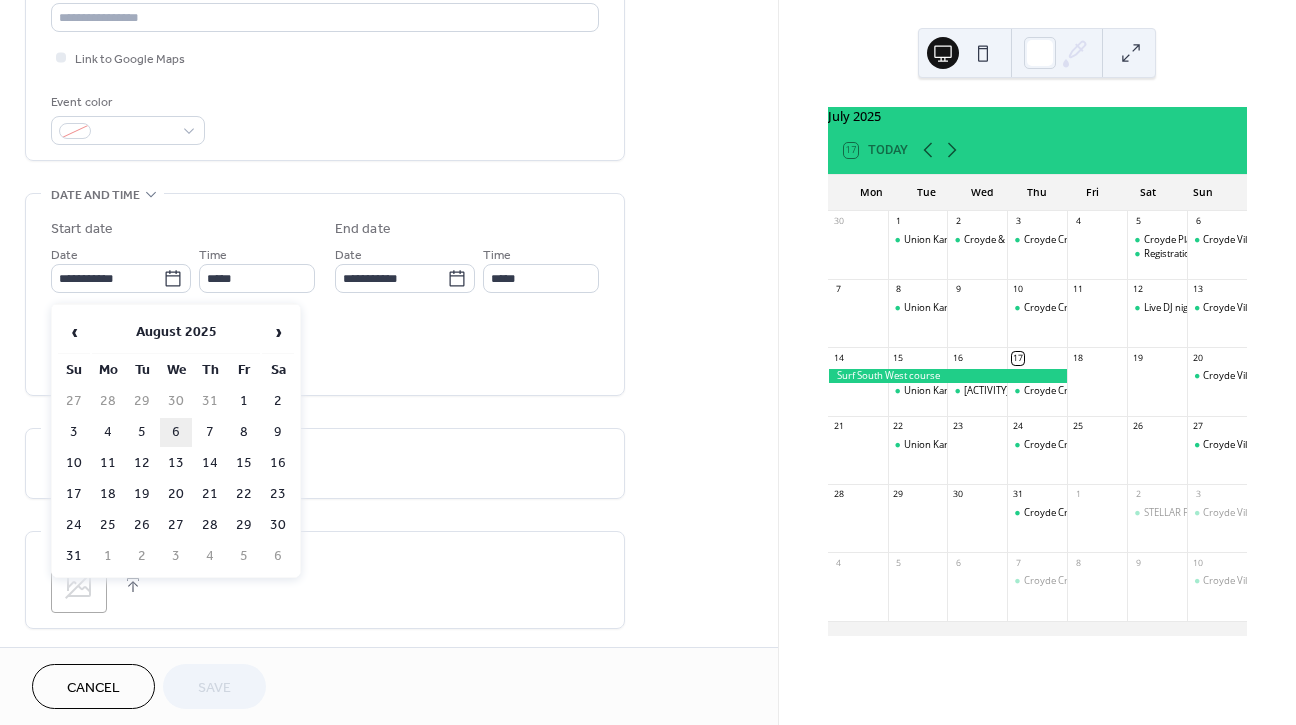 click on "6" at bounding box center (176, 432) 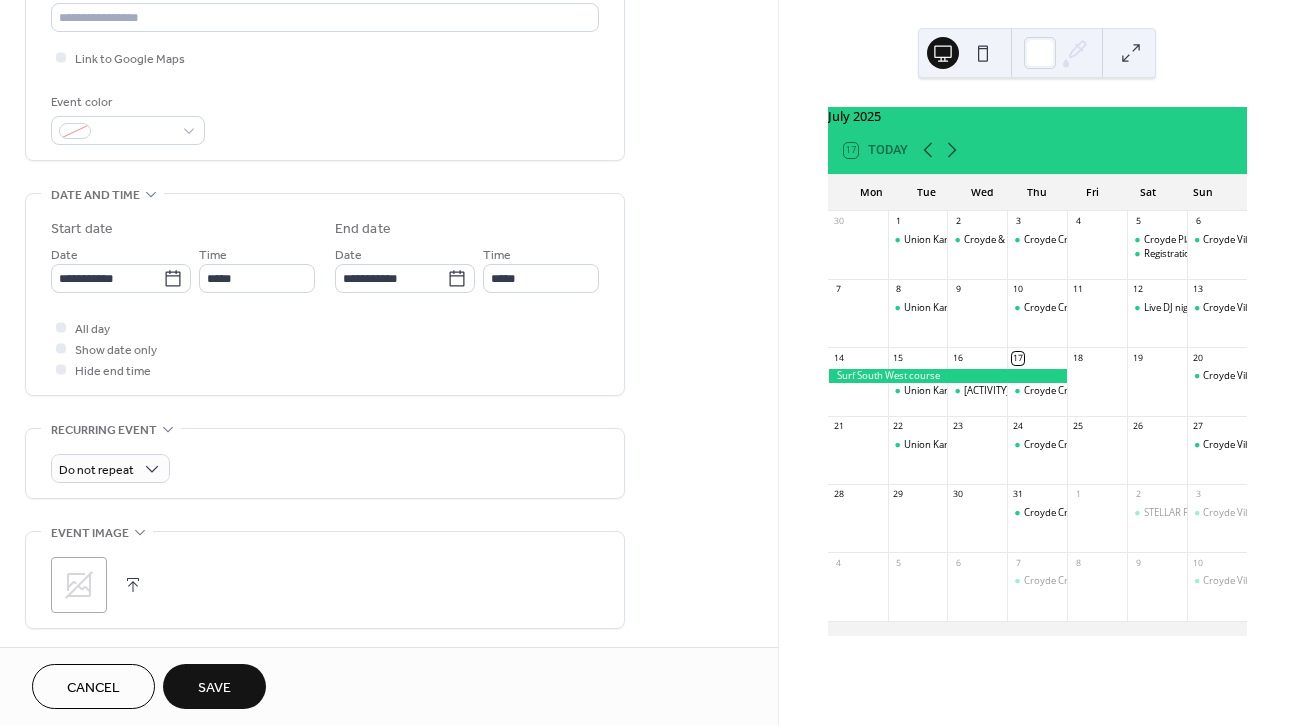 click on "Save" at bounding box center (214, 688) 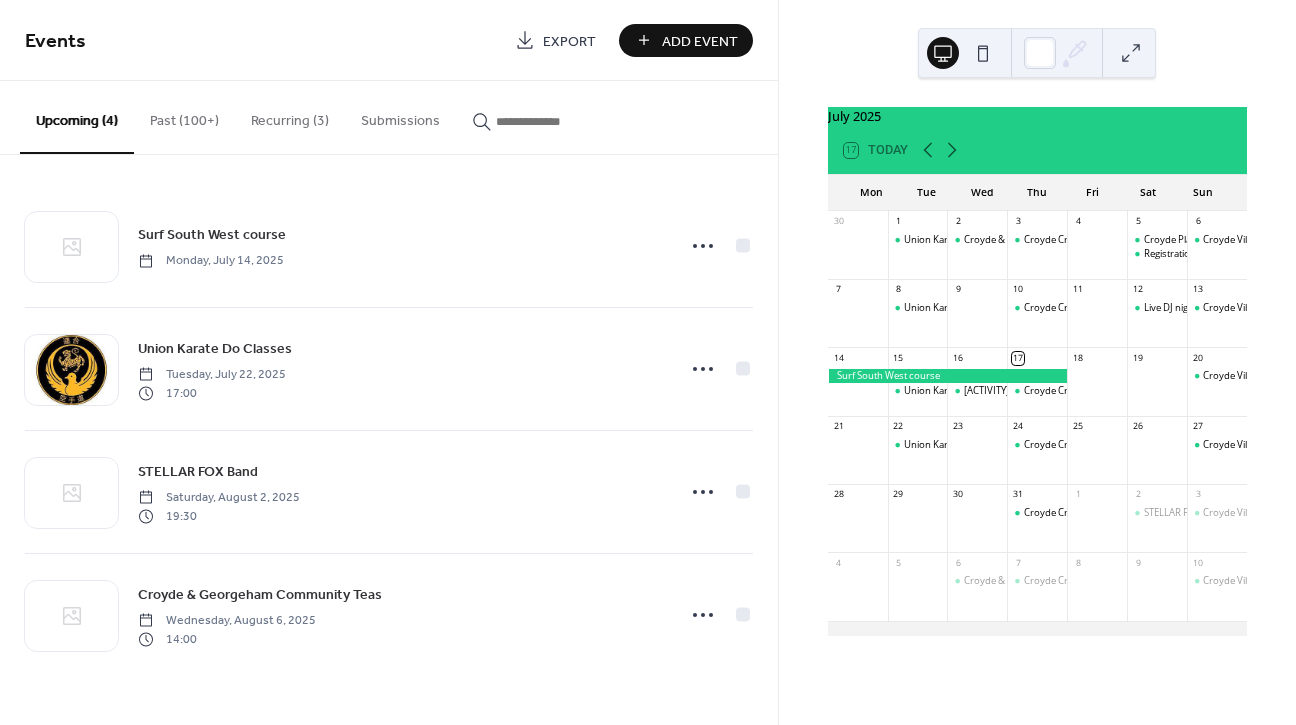 click on "Past (100+)" at bounding box center [184, 116] 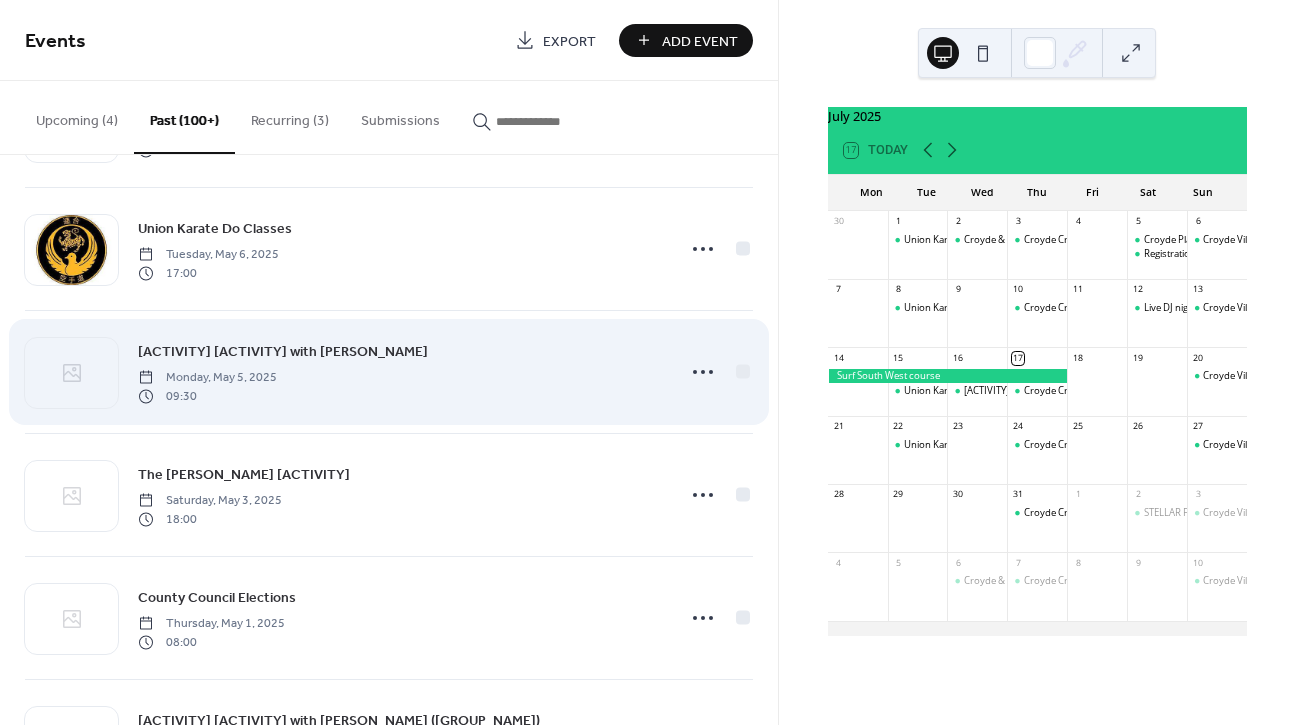scroll, scrollTop: 4180, scrollLeft: 0, axis: vertical 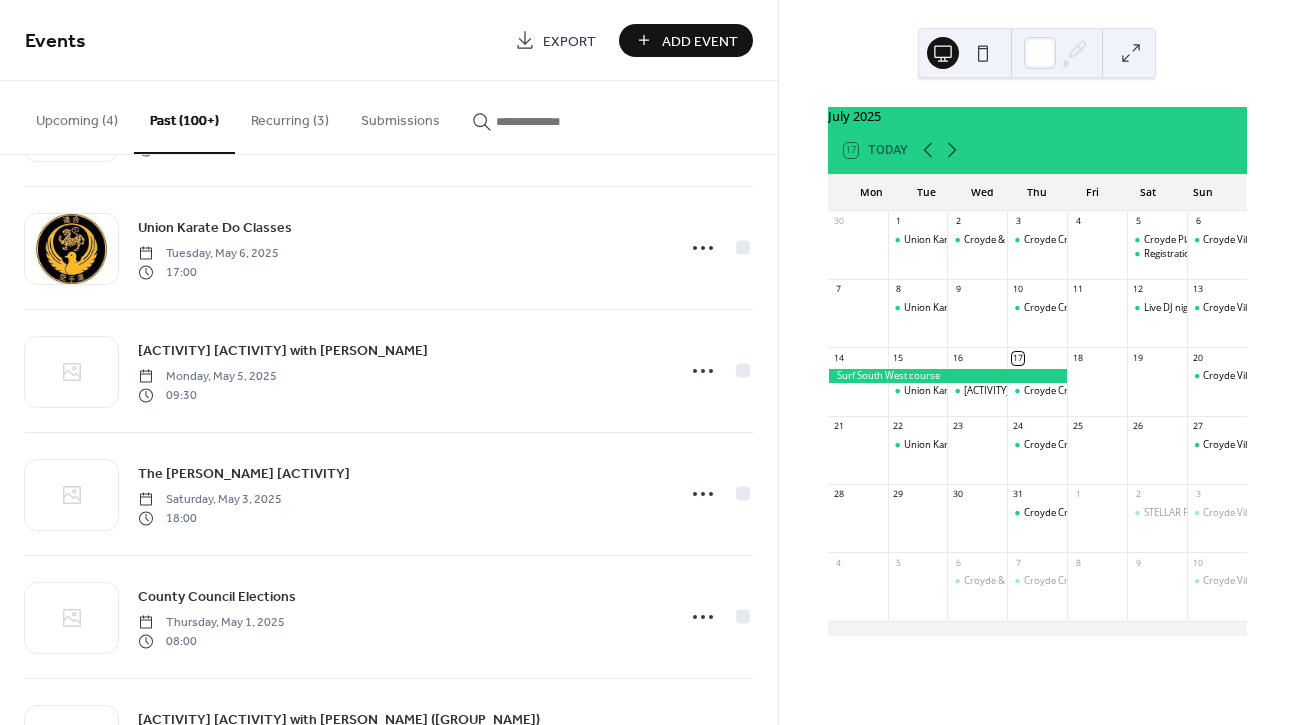 click on "Add Event" at bounding box center (700, 41) 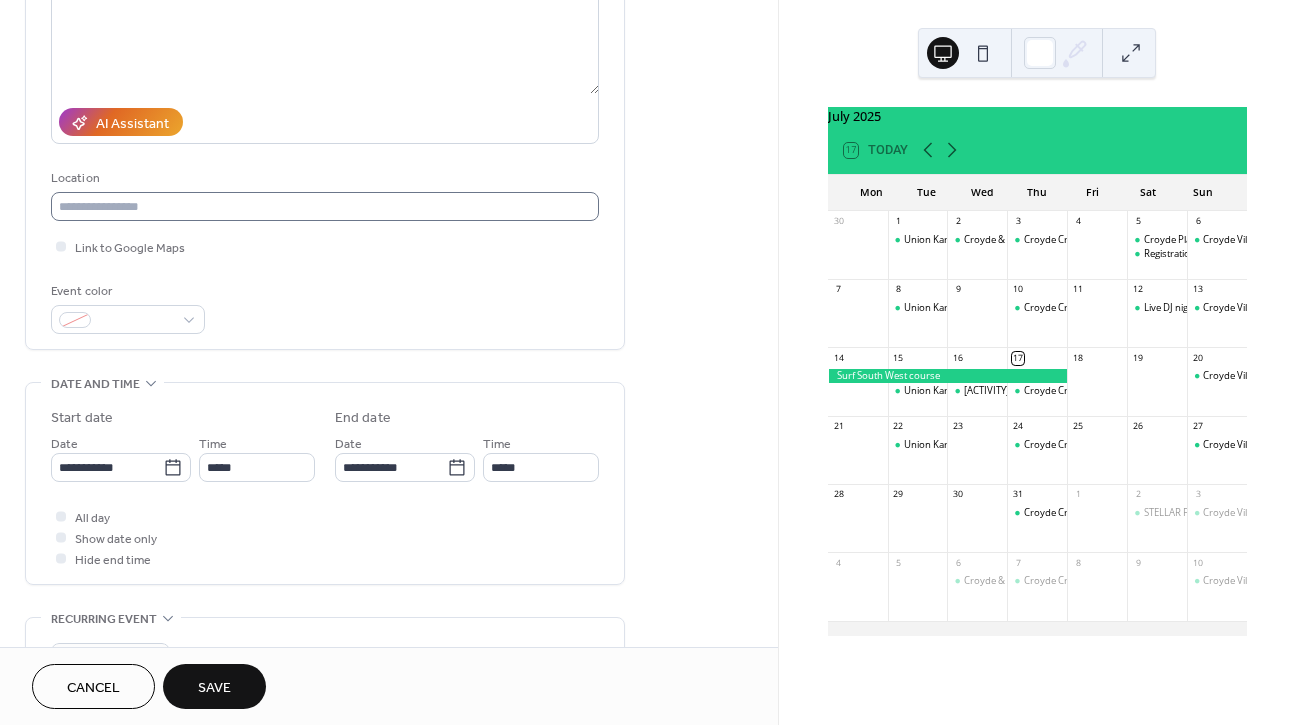 scroll, scrollTop: 295, scrollLeft: 0, axis: vertical 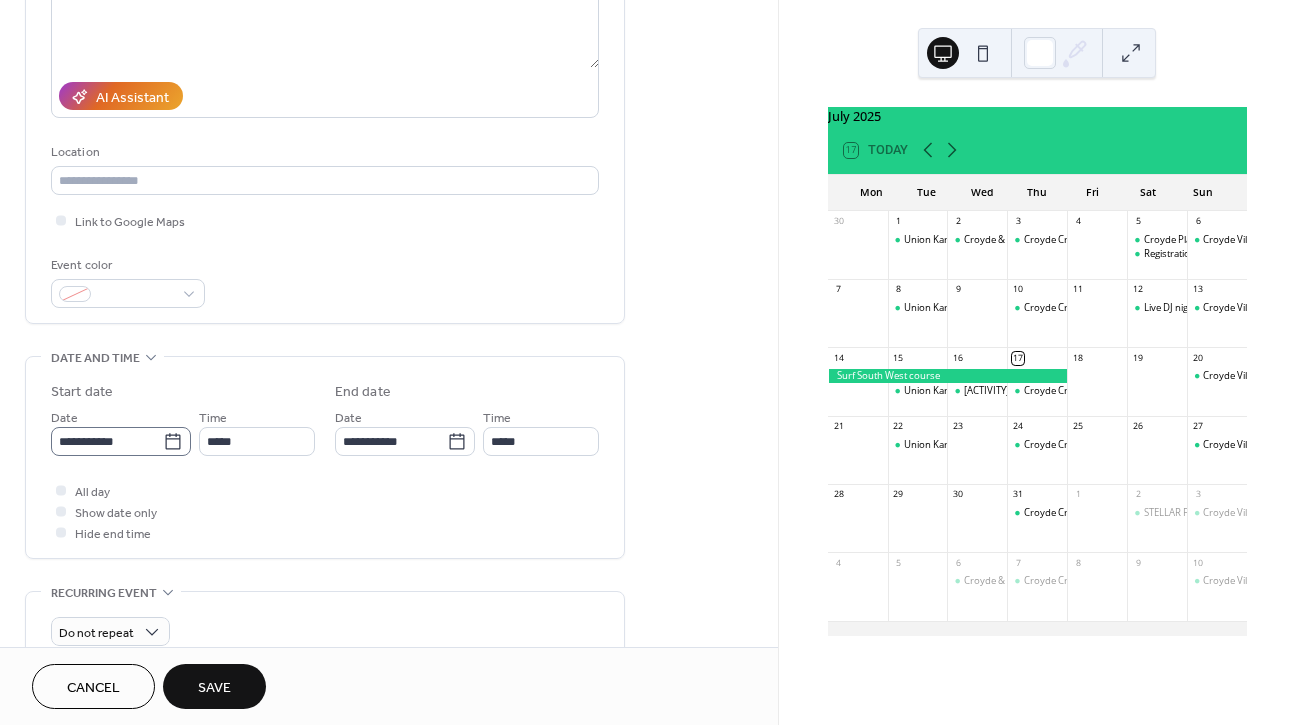 type on "**********" 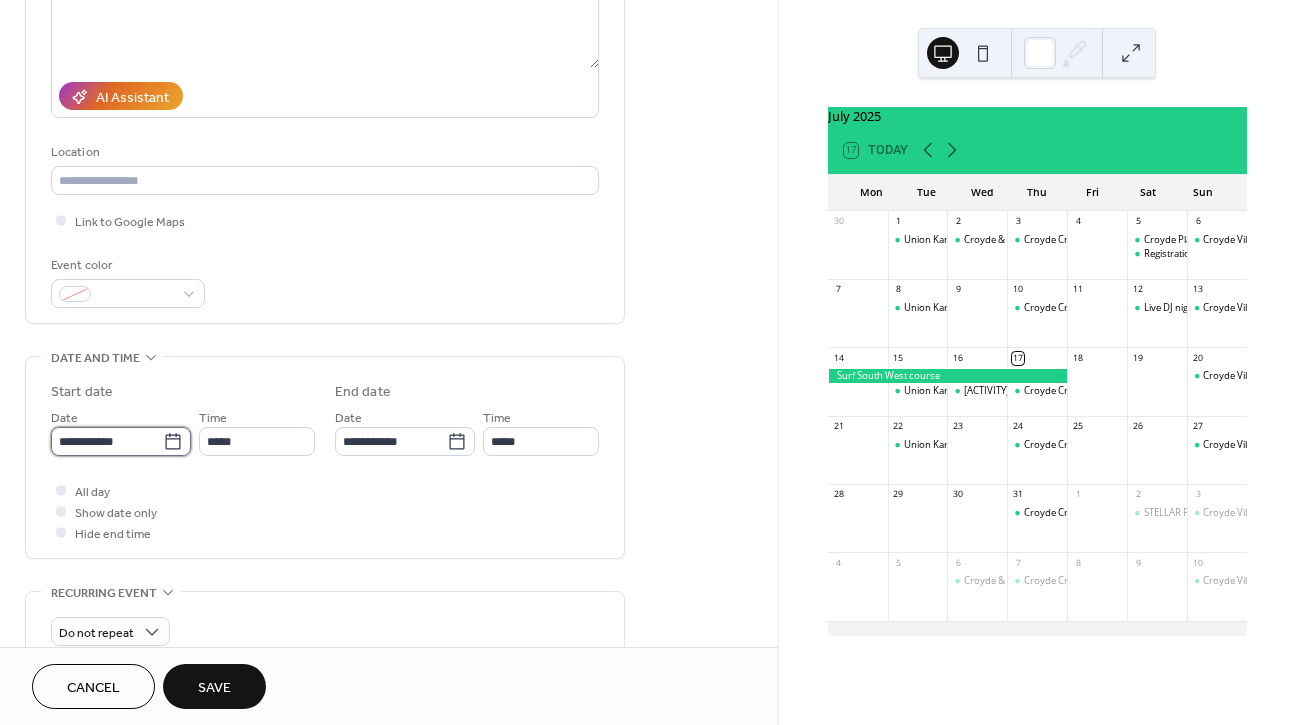 click on "**********" at bounding box center [107, 441] 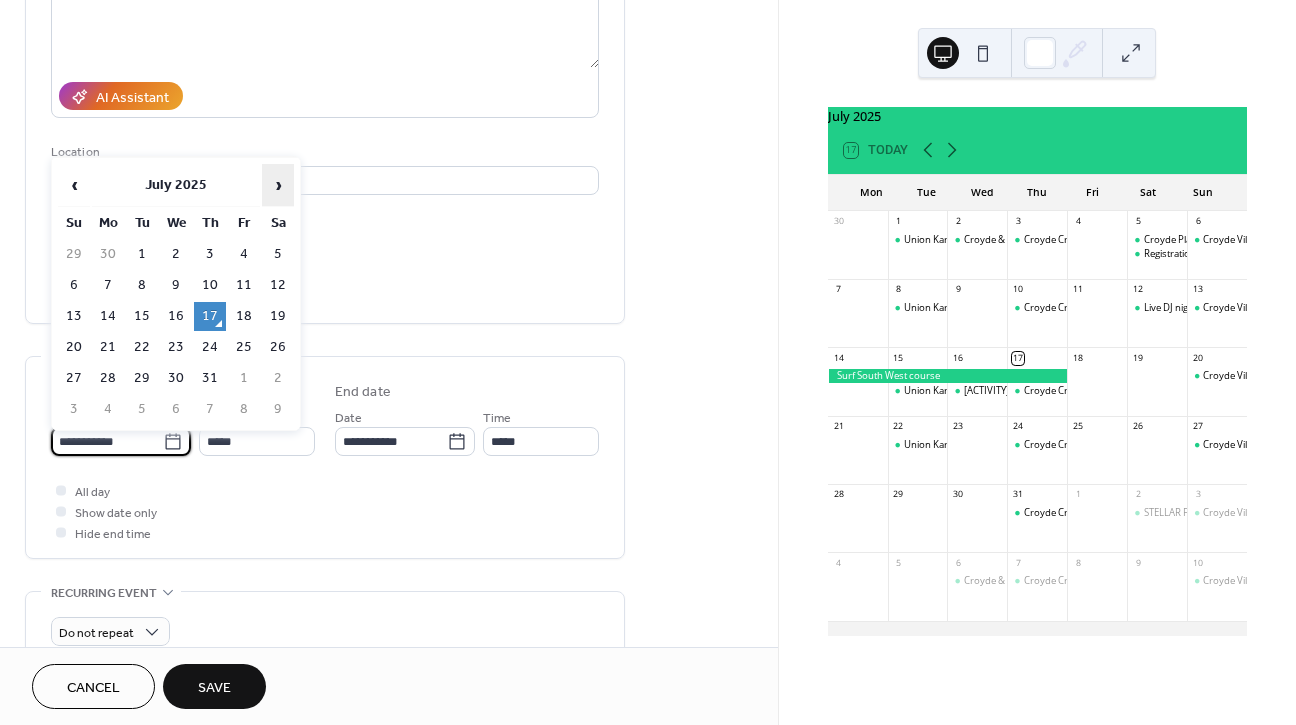 click on "›" at bounding box center [278, 185] 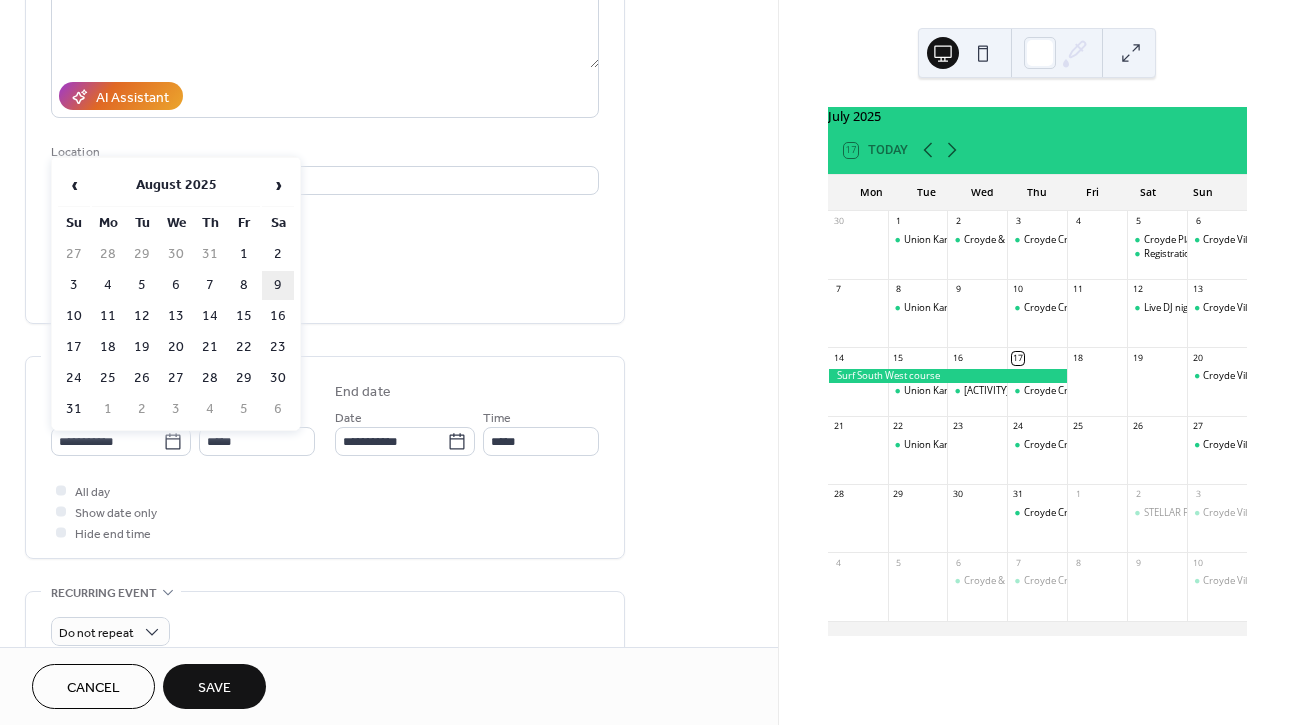 click on "9" at bounding box center (278, 285) 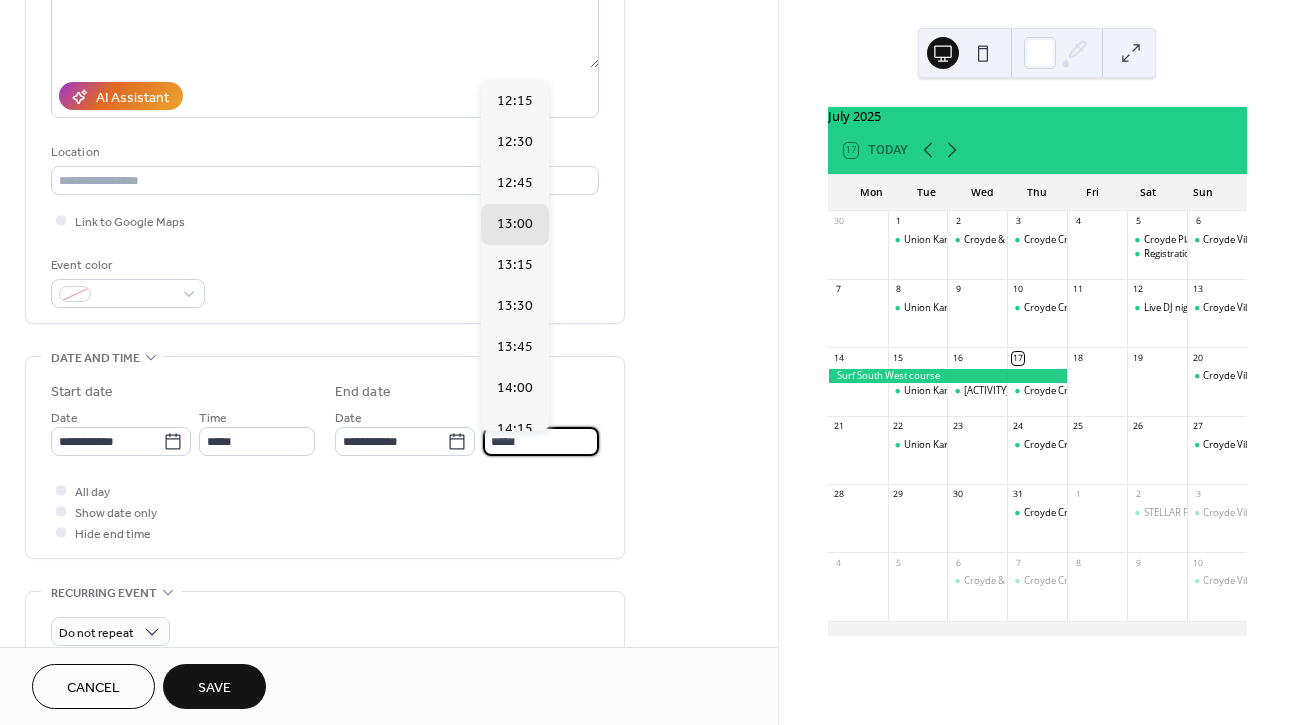 click on "*****" at bounding box center (541, 441) 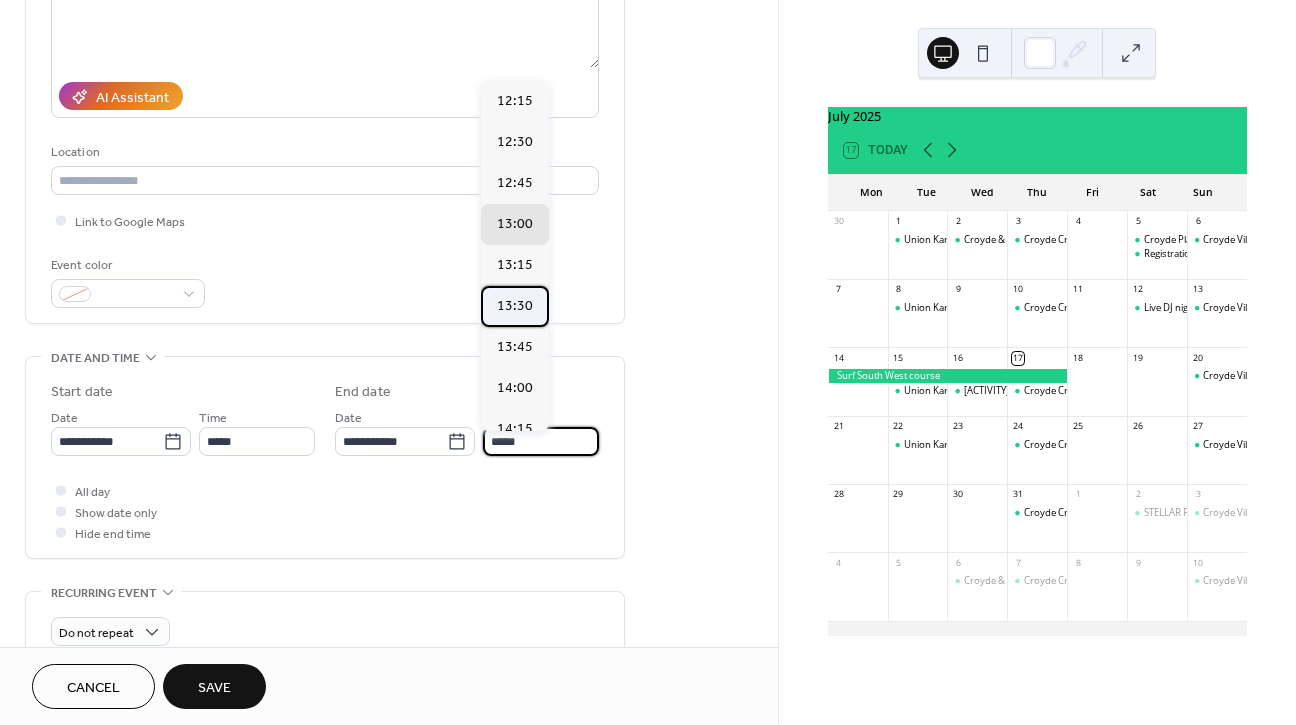 click on "13:30" at bounding box center [515, 306] 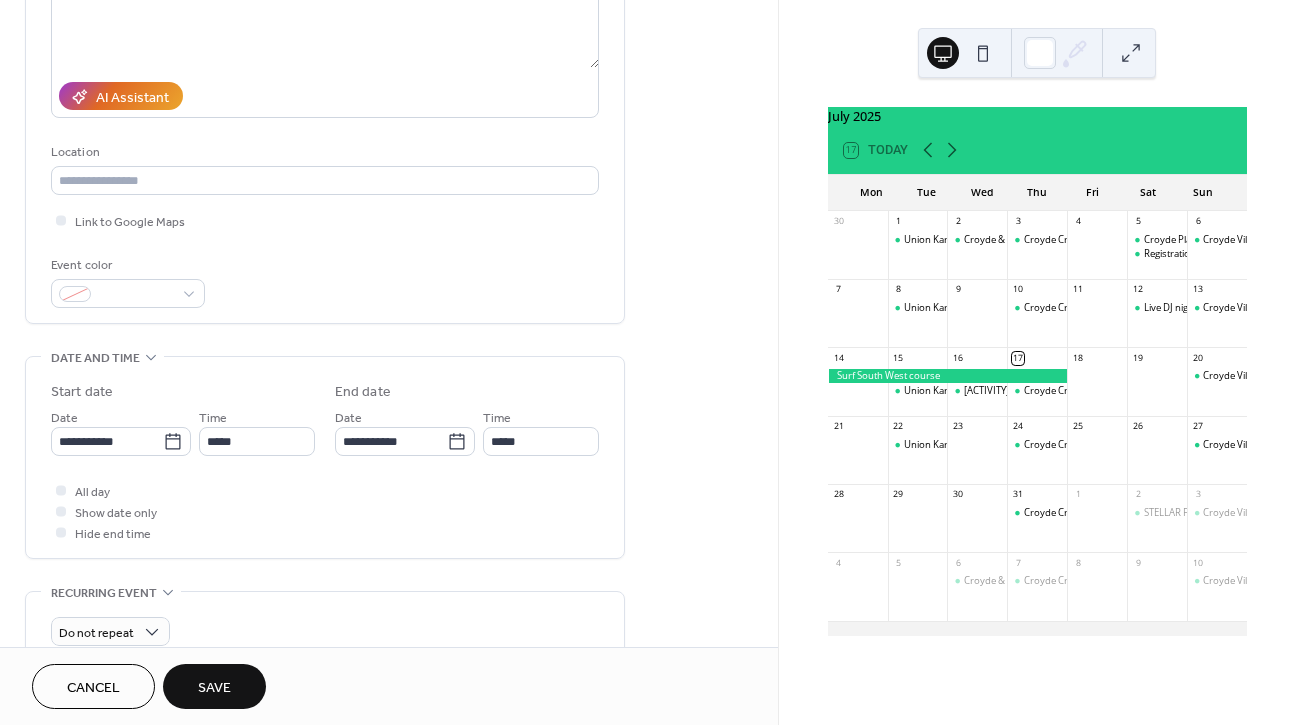 type on "*****" 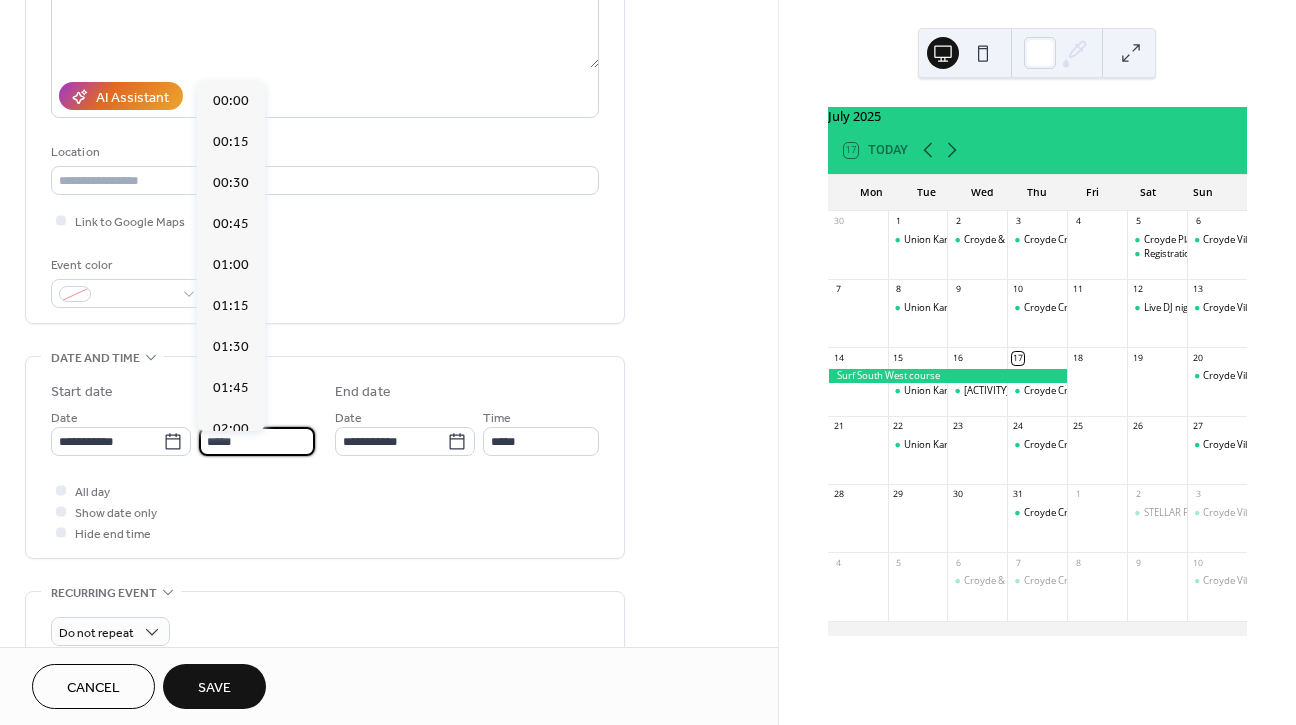 click on "*****" at bounding box center [257, 441] 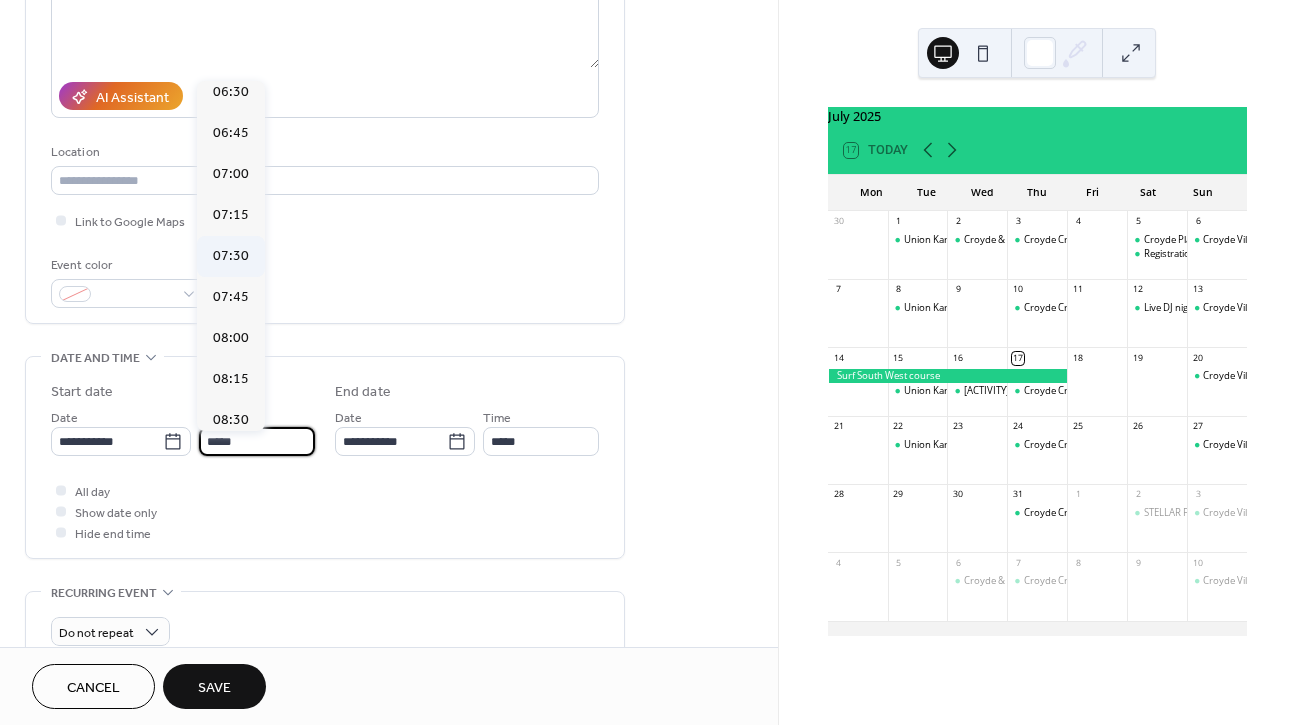 scroll, scrollTop: 1197, scrollLeft: 0, axis: vertical 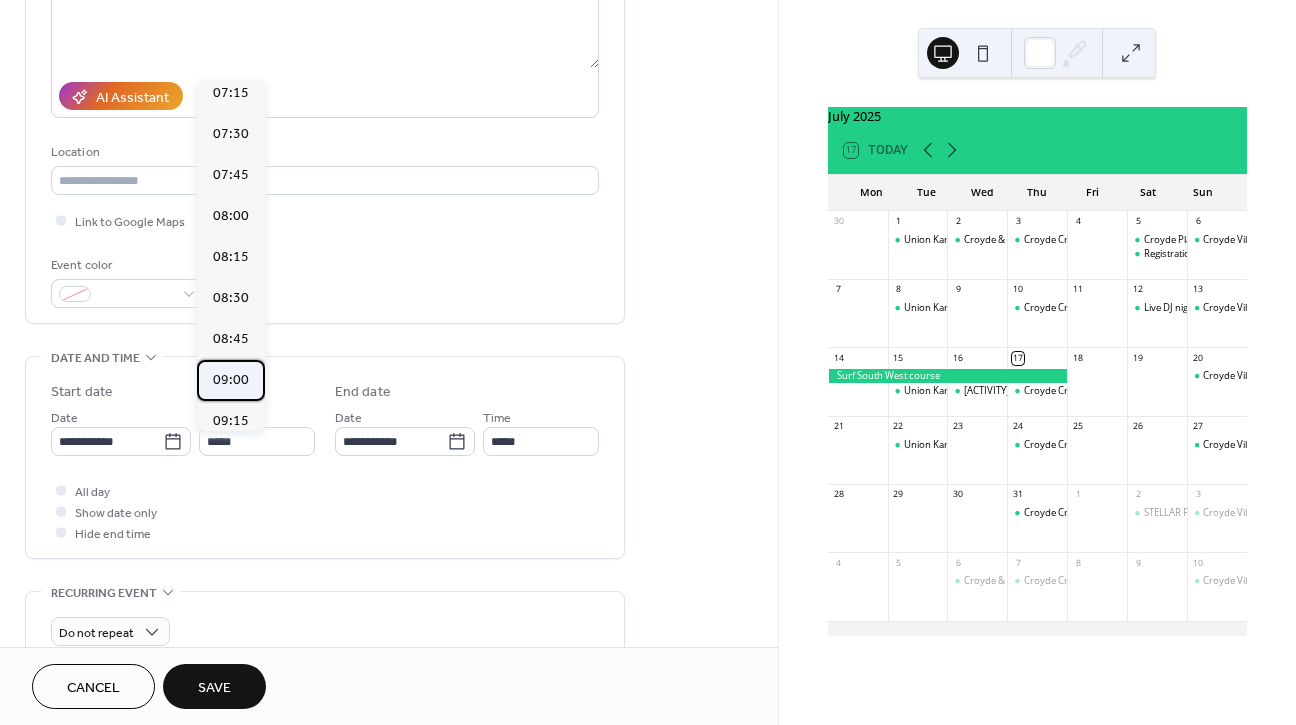 click on "09:00" at bounding box center (231, 380) 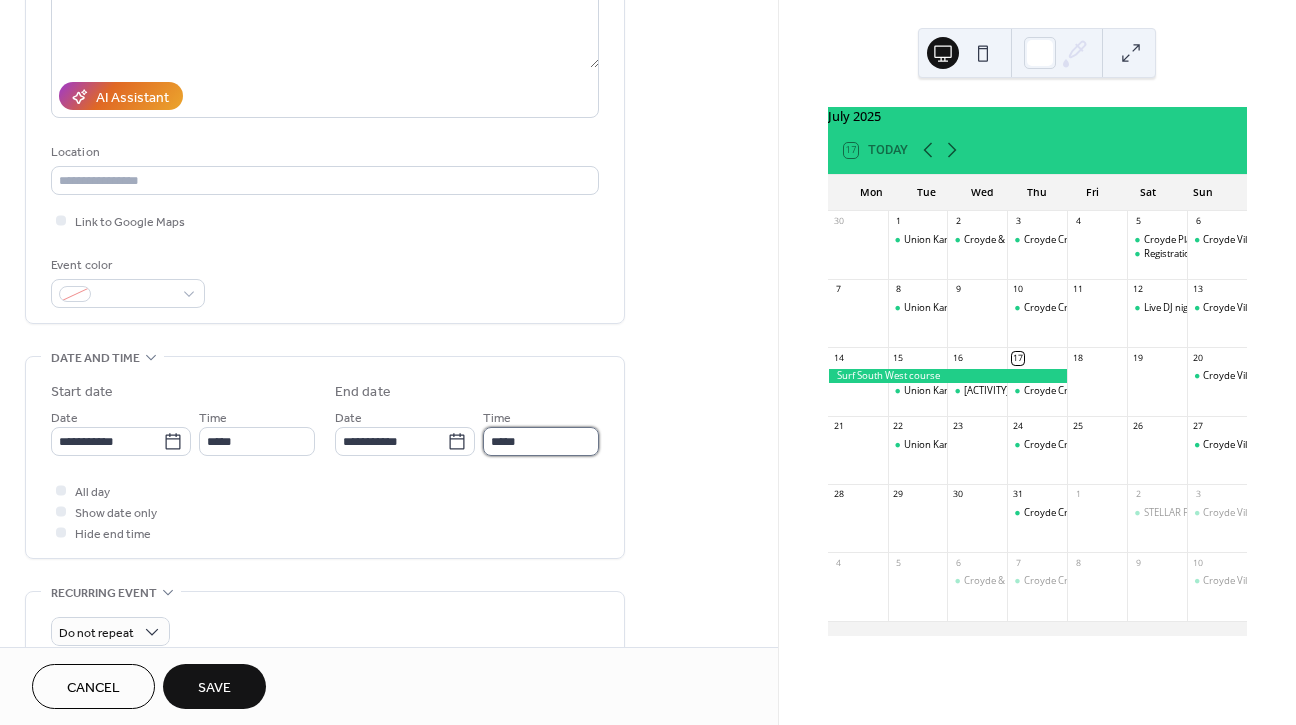 click on "*****" at bounding box center [541, 441] 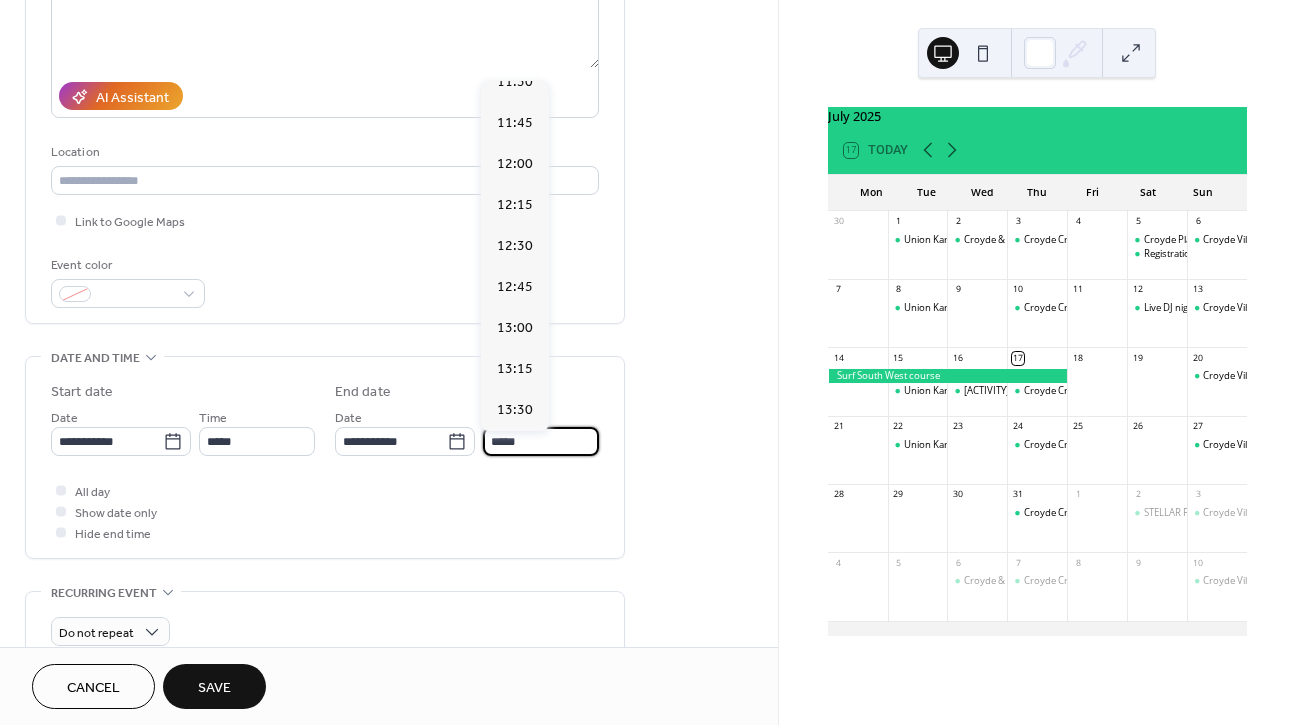 scroll, scrollTop: 398, scrollLeft: 0, axis: vertical 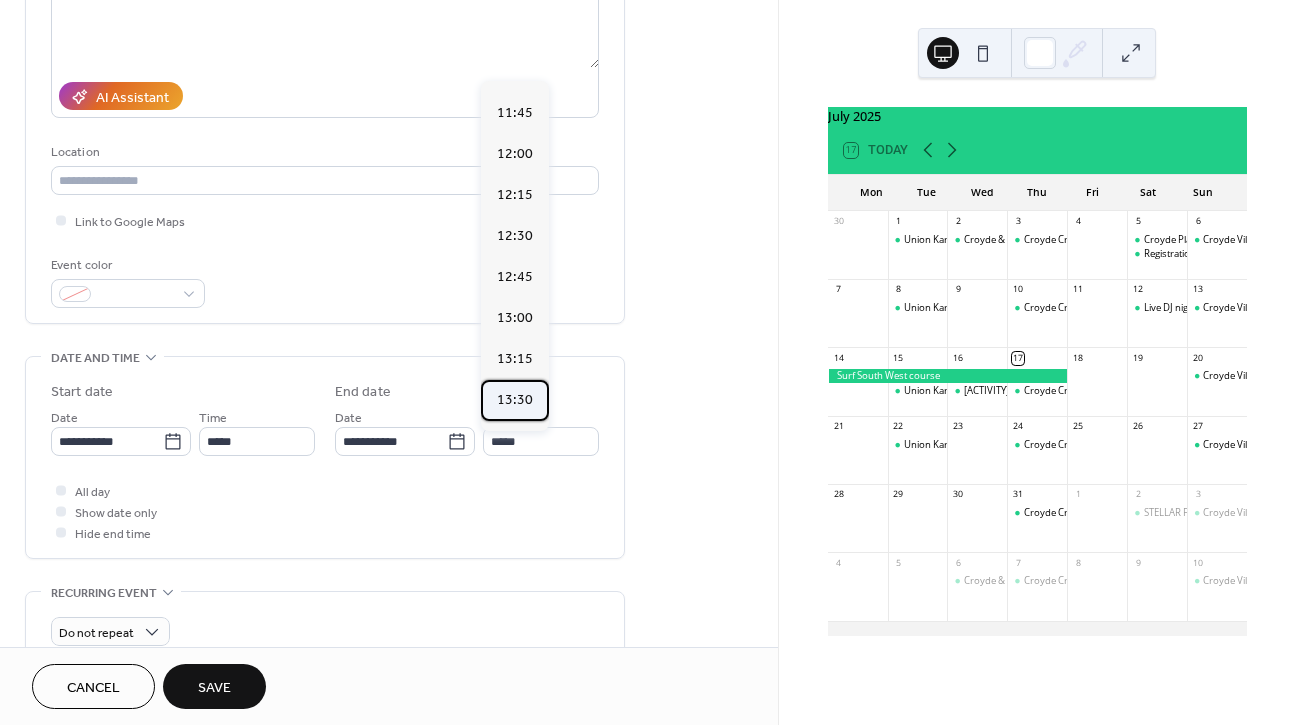 click on "13:30" at bounding box center (515, 400) 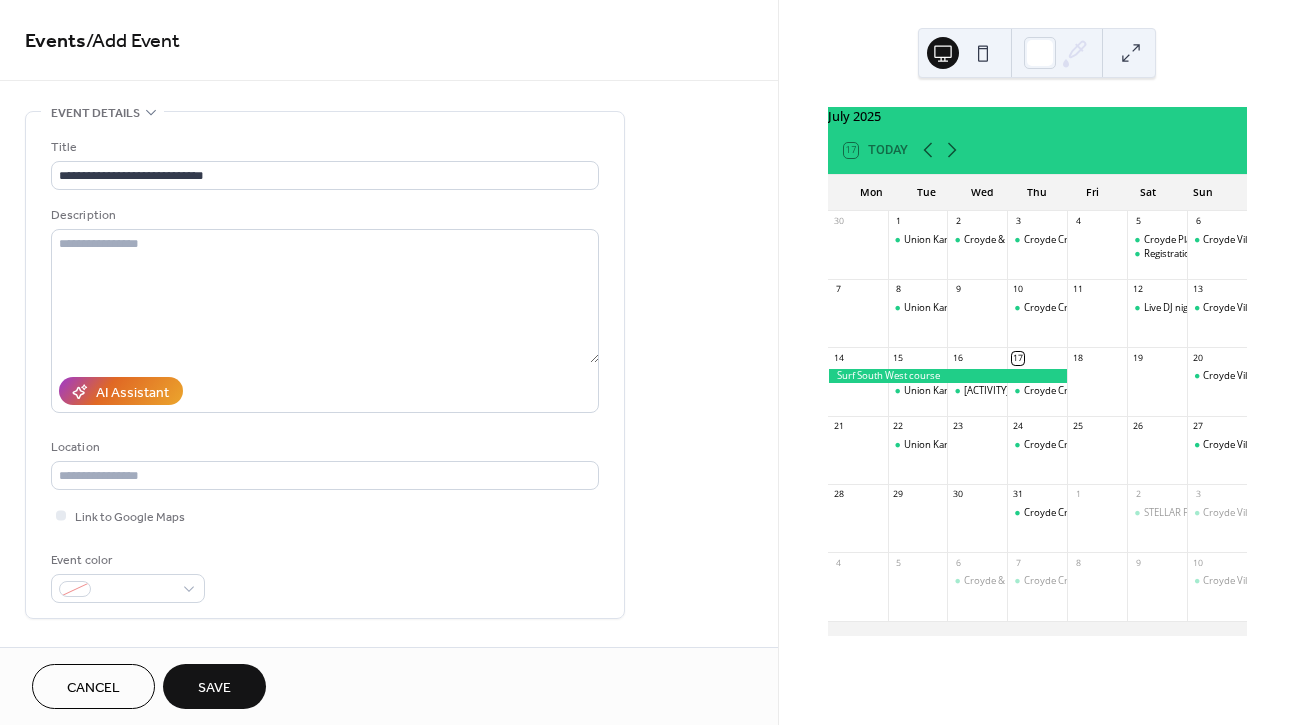 scroll, scrollTop: 0, scrollLeft: 0, axis: both 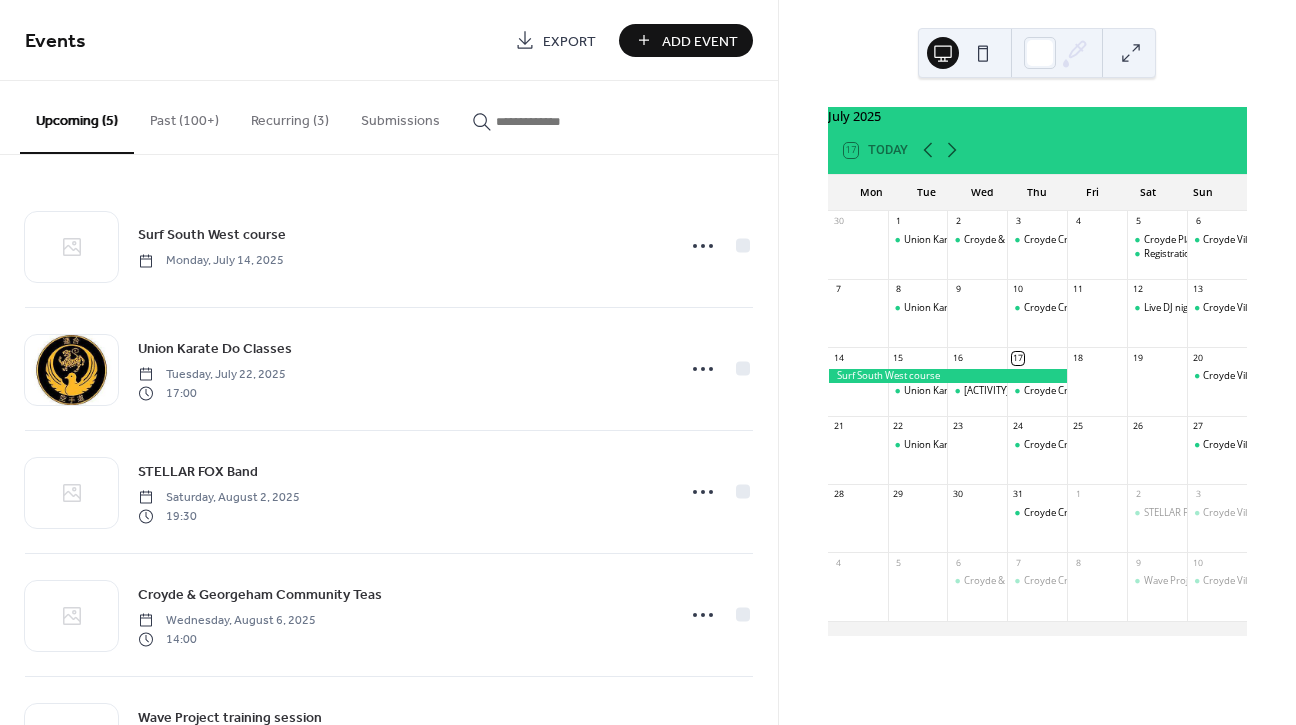 click on "Add Event" at bounding box center (700, 41) 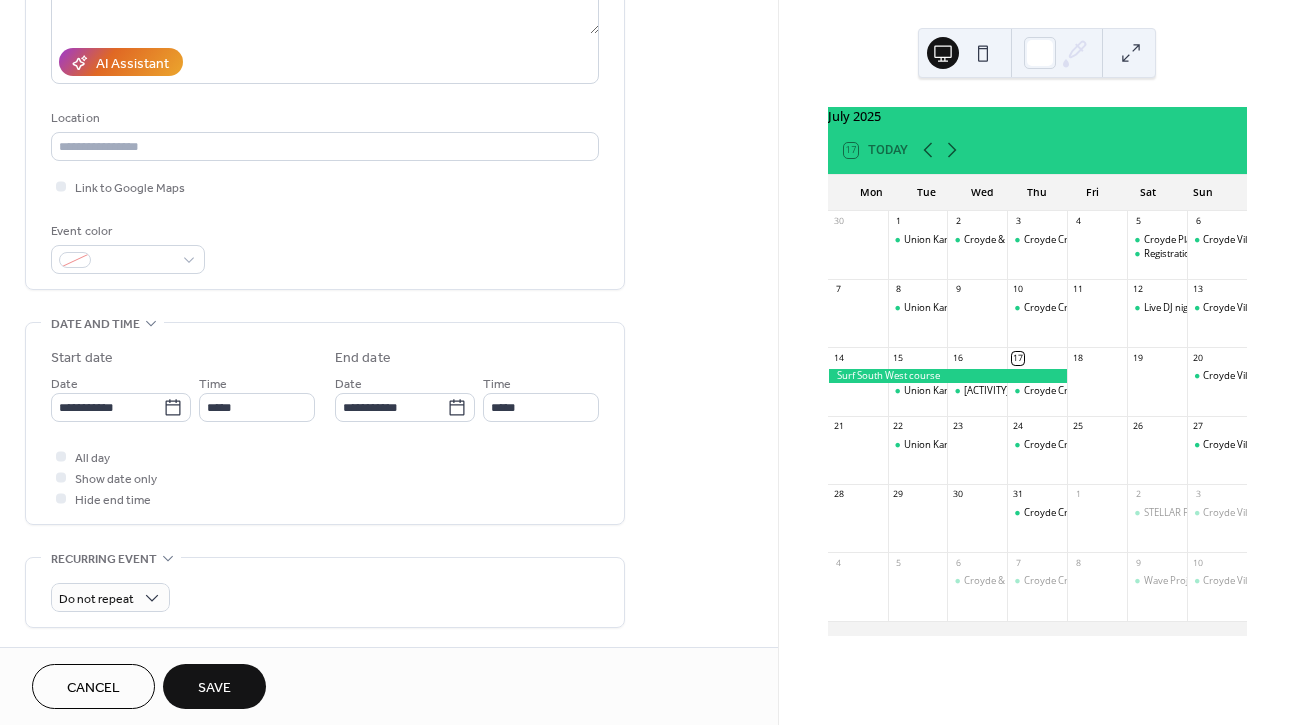 scroll, scrollTop: 346, scrollLeft: 0, axis: vertical 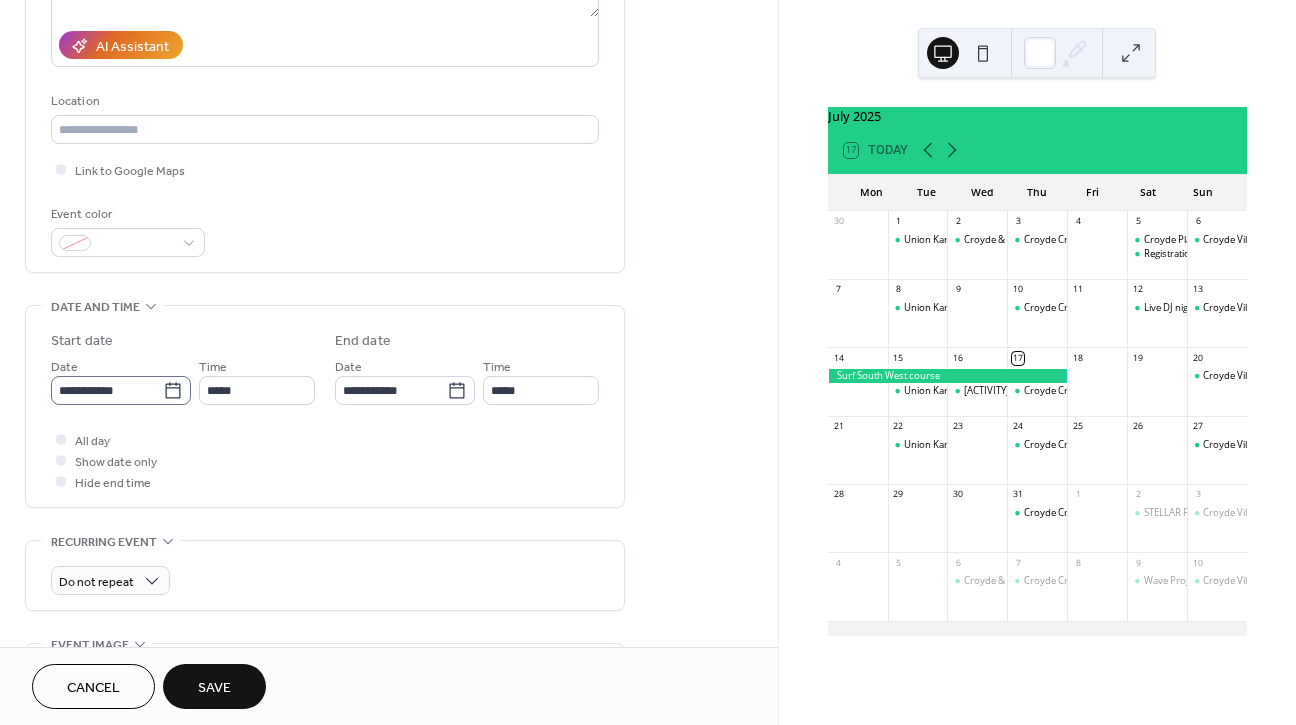 type on "**********" 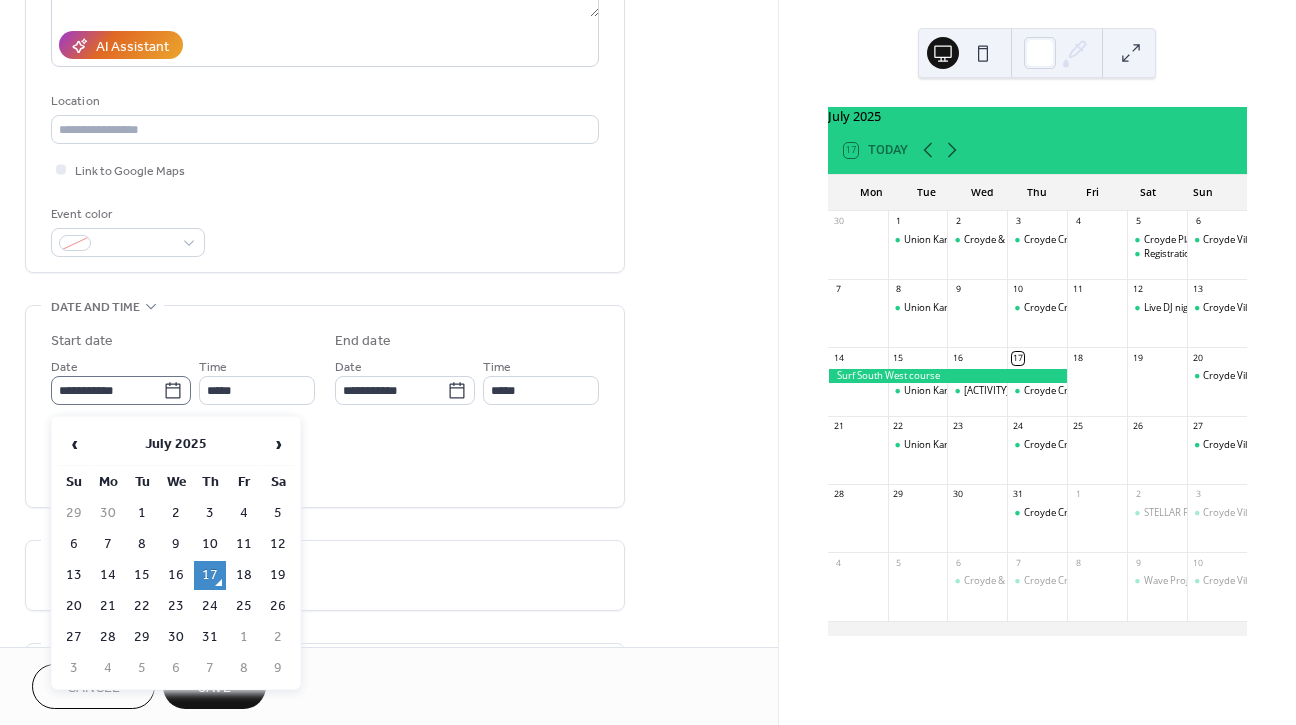 click 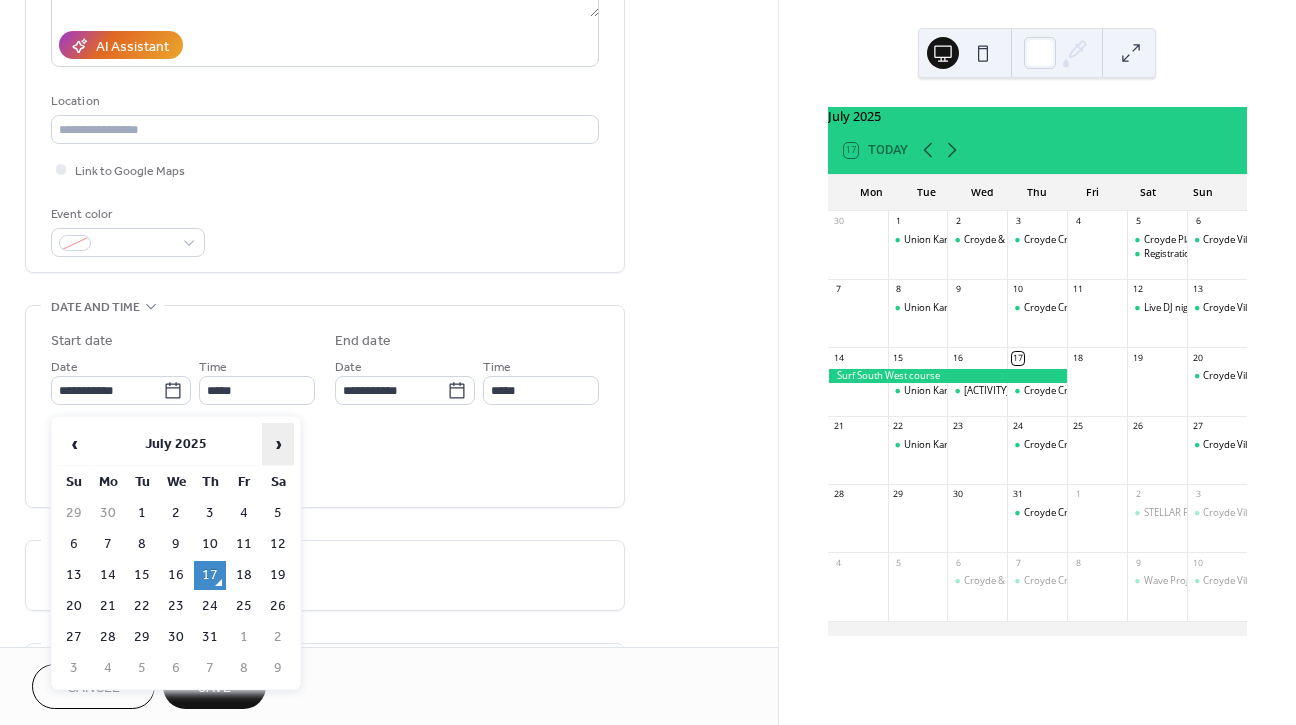 click on "›" at bounding box center (278, 444) 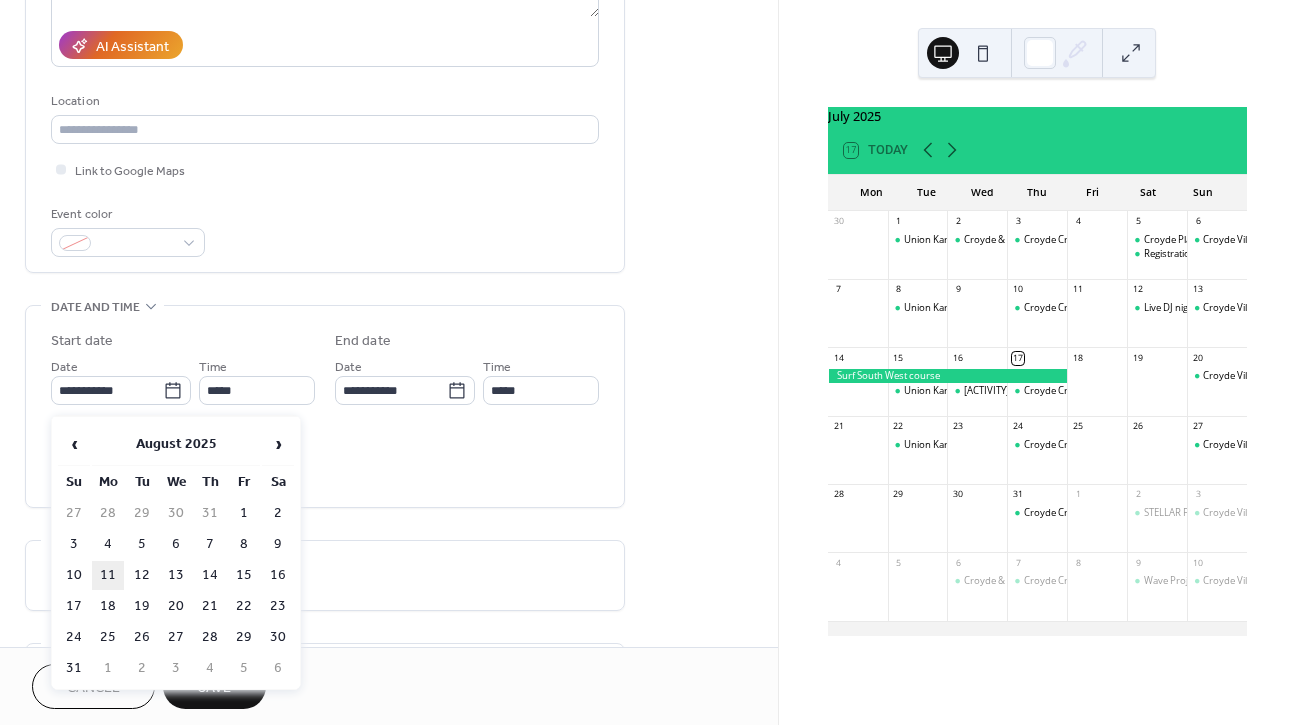 click on "11" at bounding box center [108, 575] 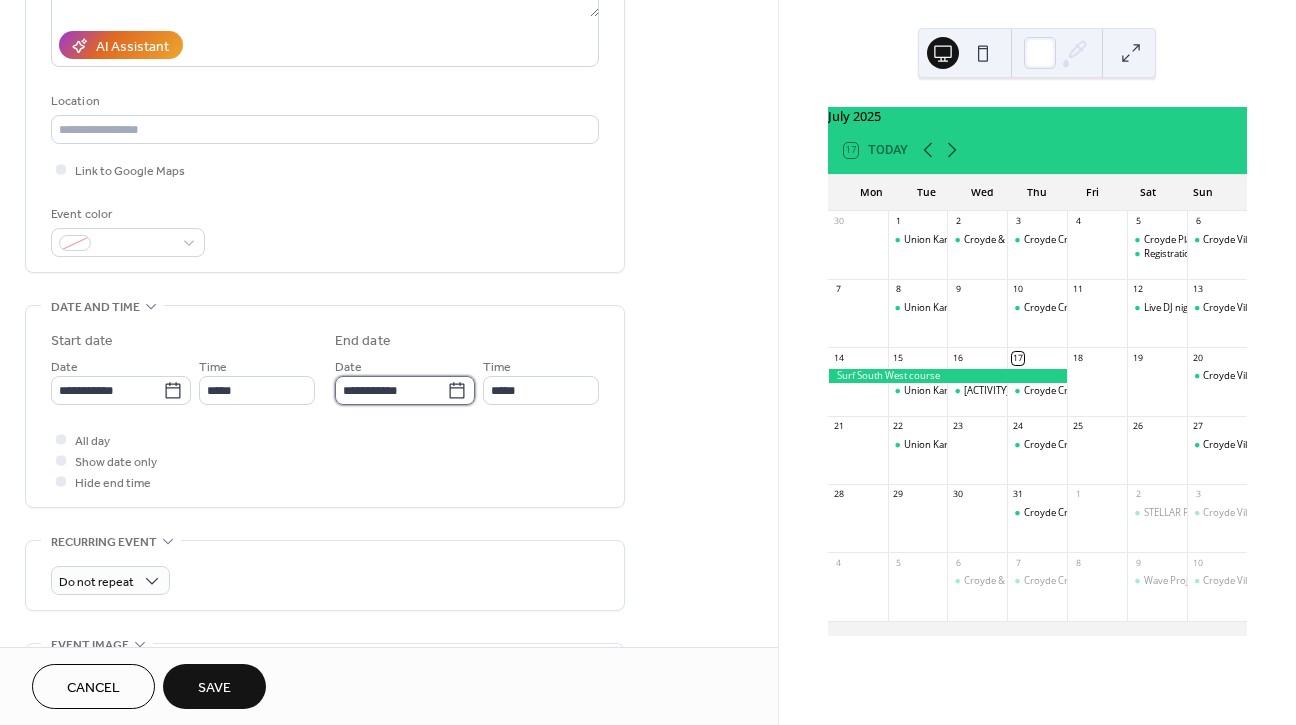 click on "**********" at bounding box center [391, 390] 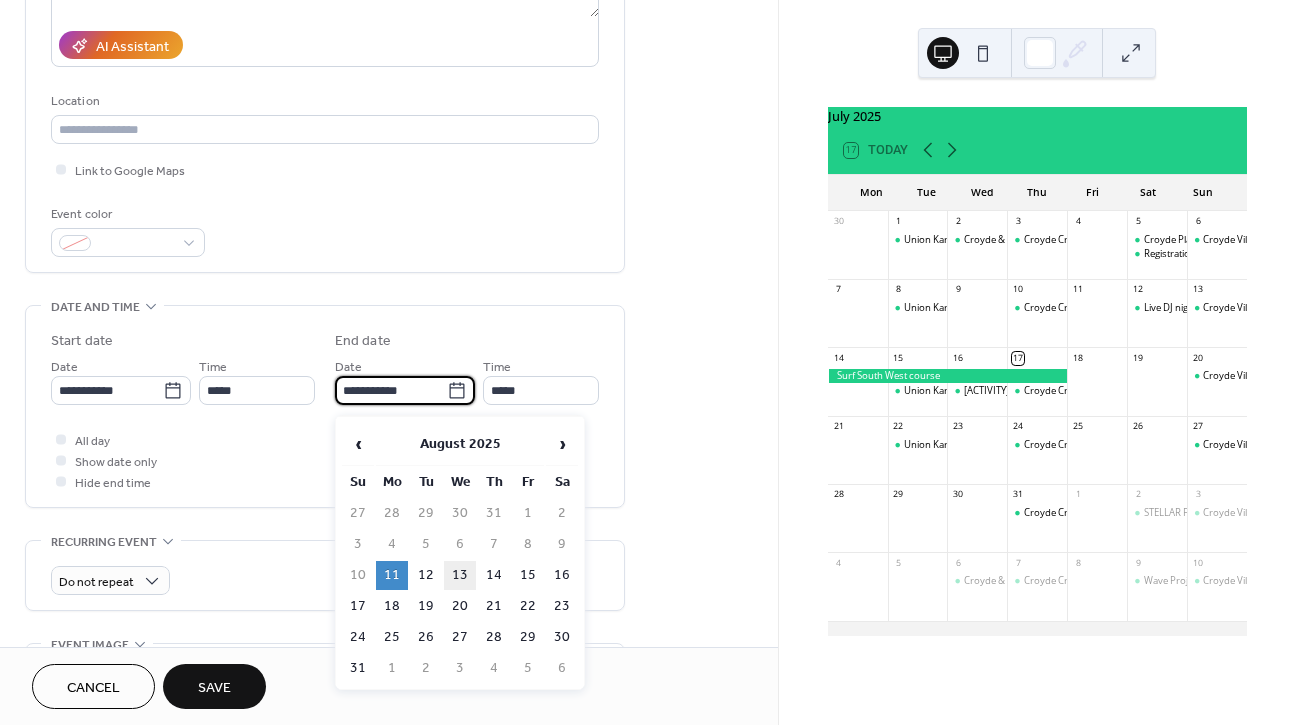 click on "13" at bounding box center [460, 575] 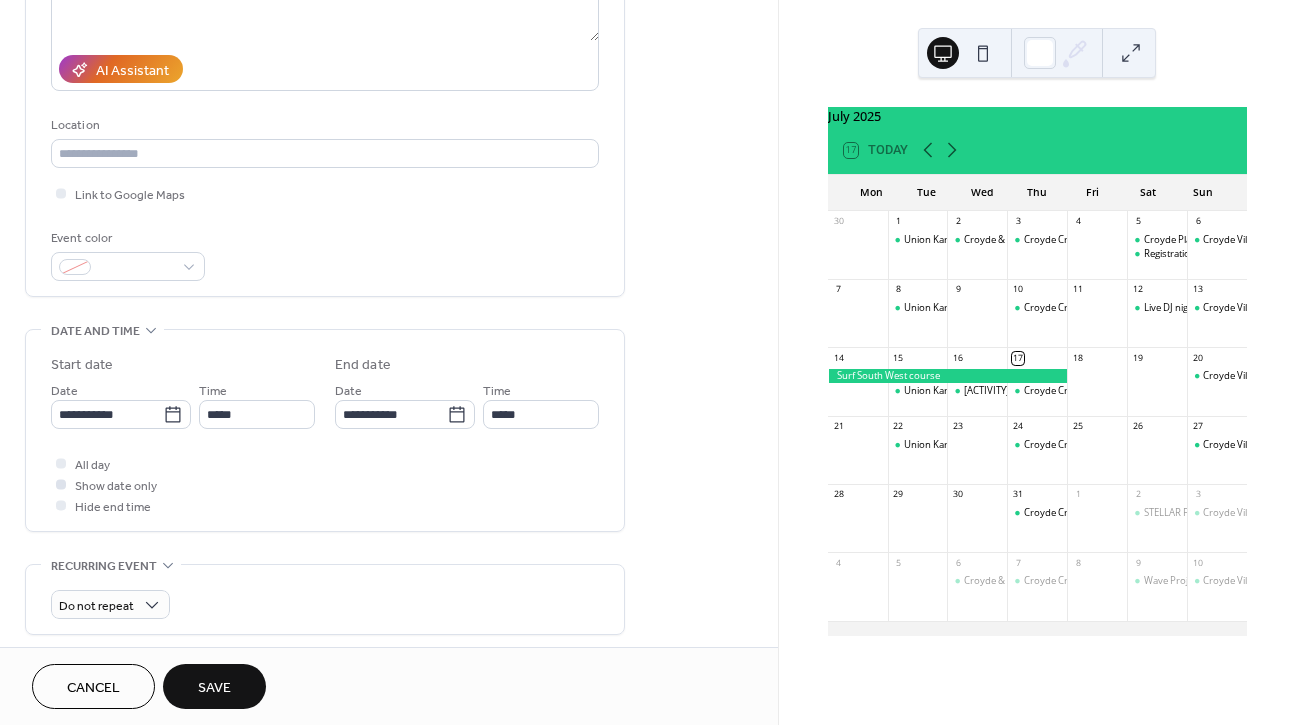 scroll, scrollTop: 326, scrollLeft: 0, axis: vertical 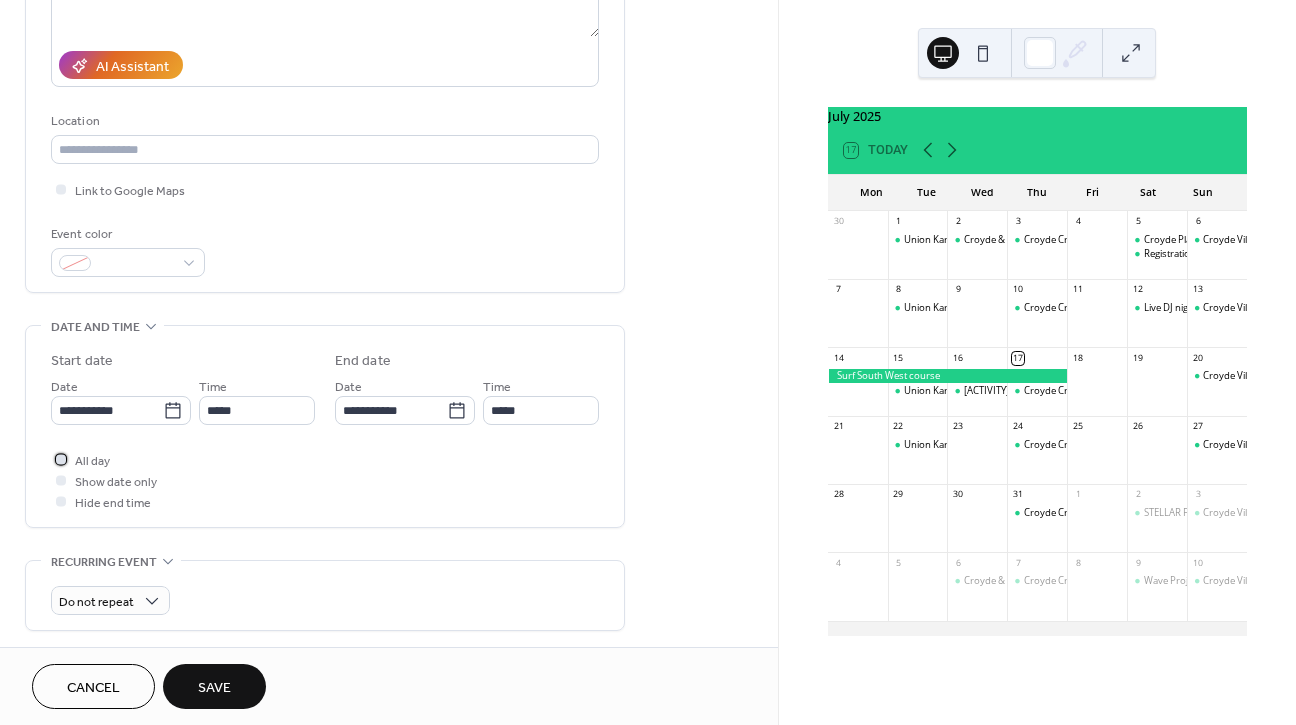 click at bounding box center [61, 459] 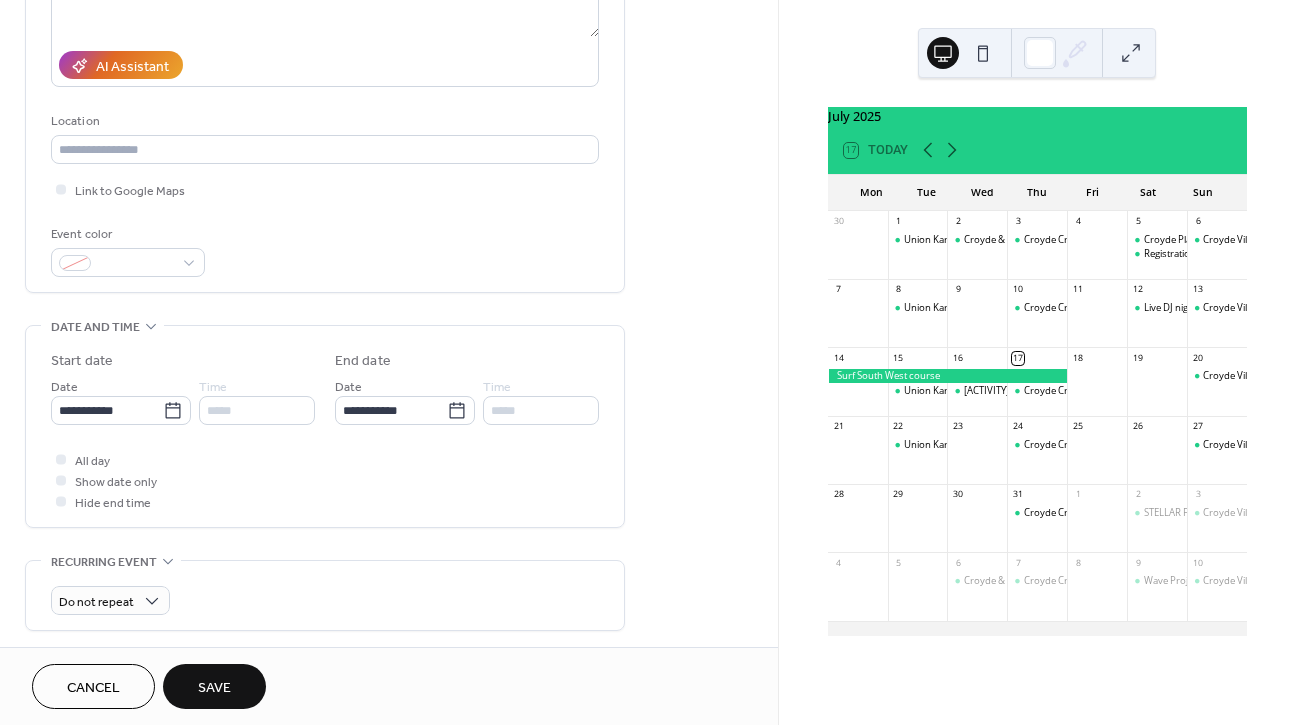click on "Save" at bounding box center (214, 686) 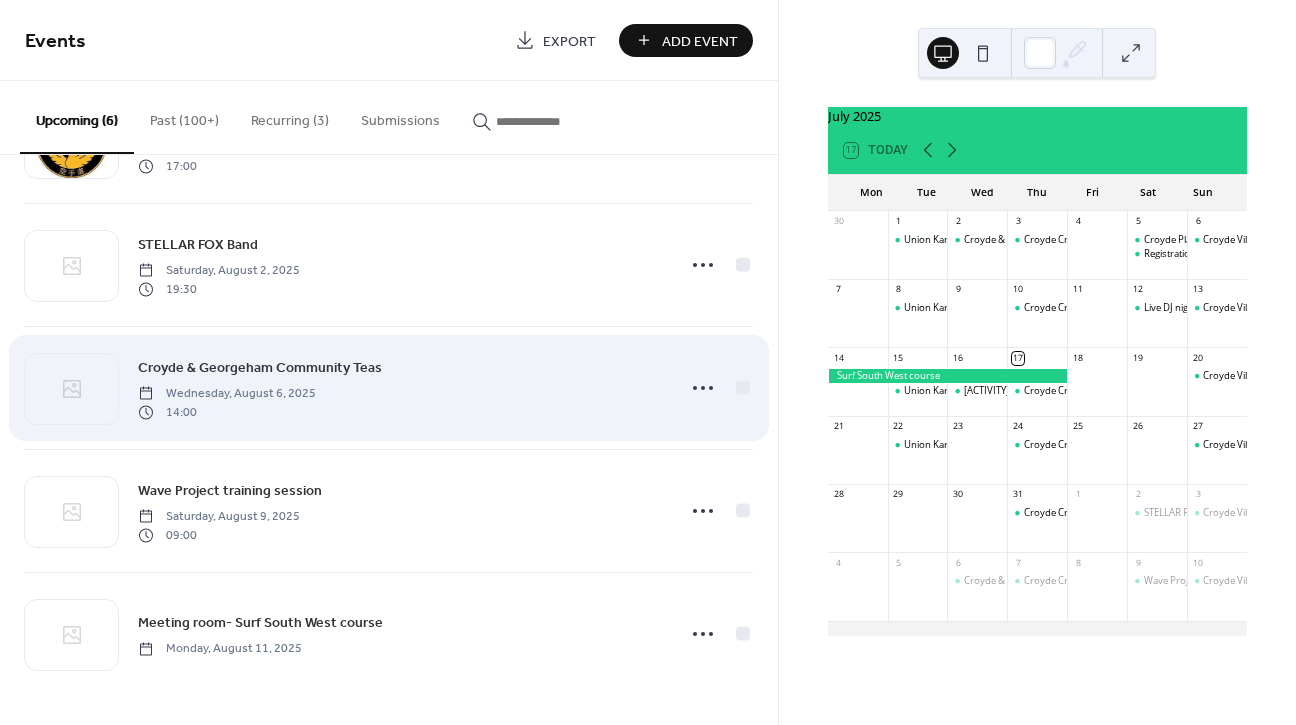 scroll, scrollTop: 227, scrollLeft: 0, axis: vertical 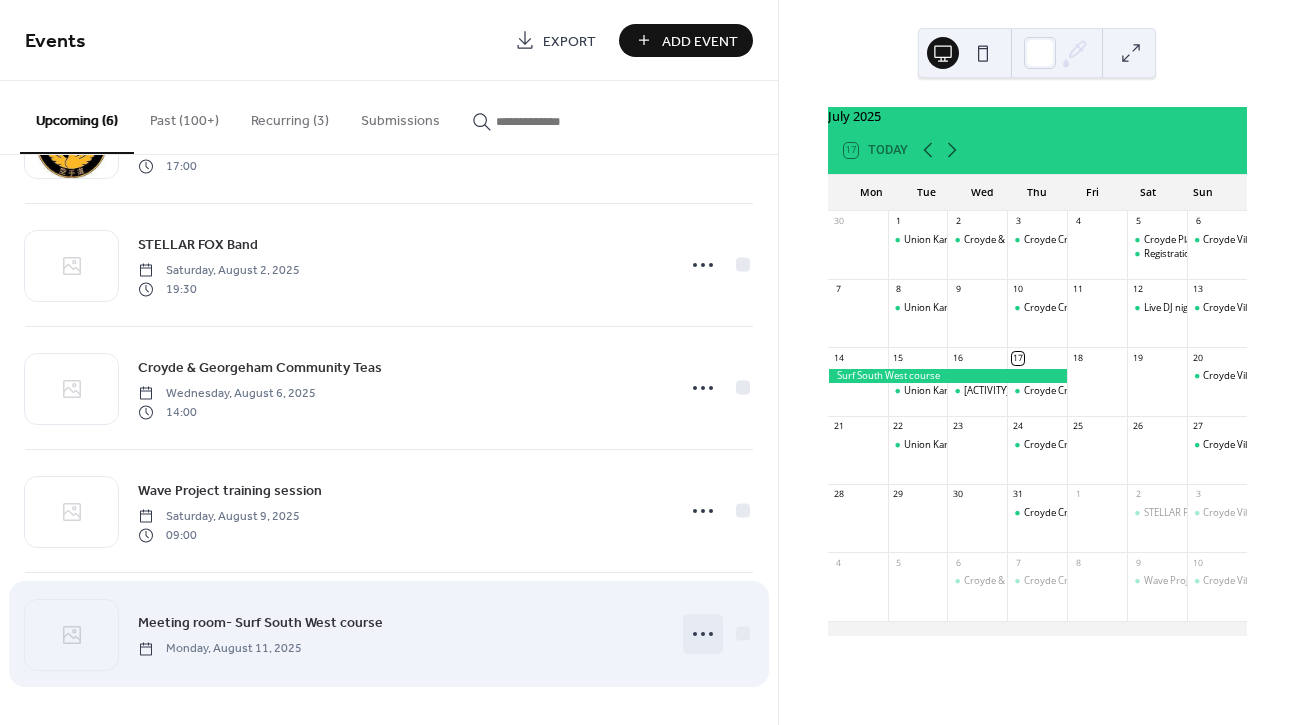 click 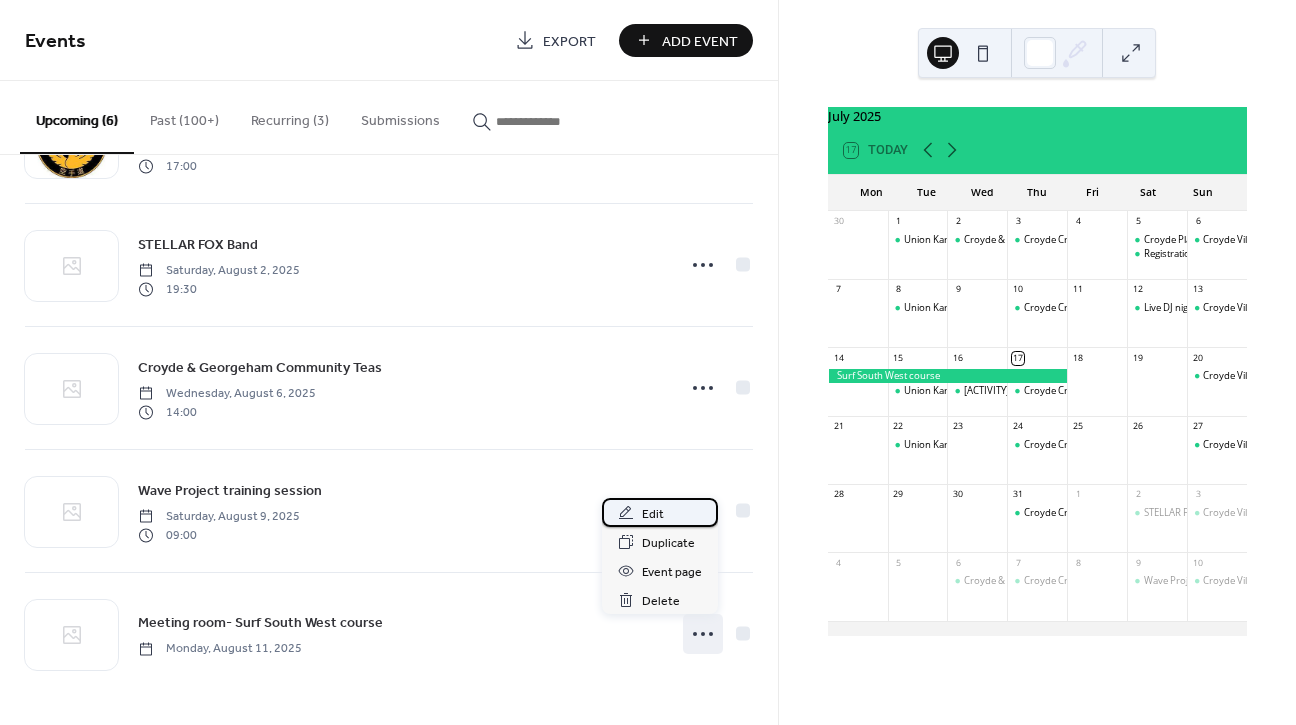 click on "Edit" at bounding box center (660, 512) 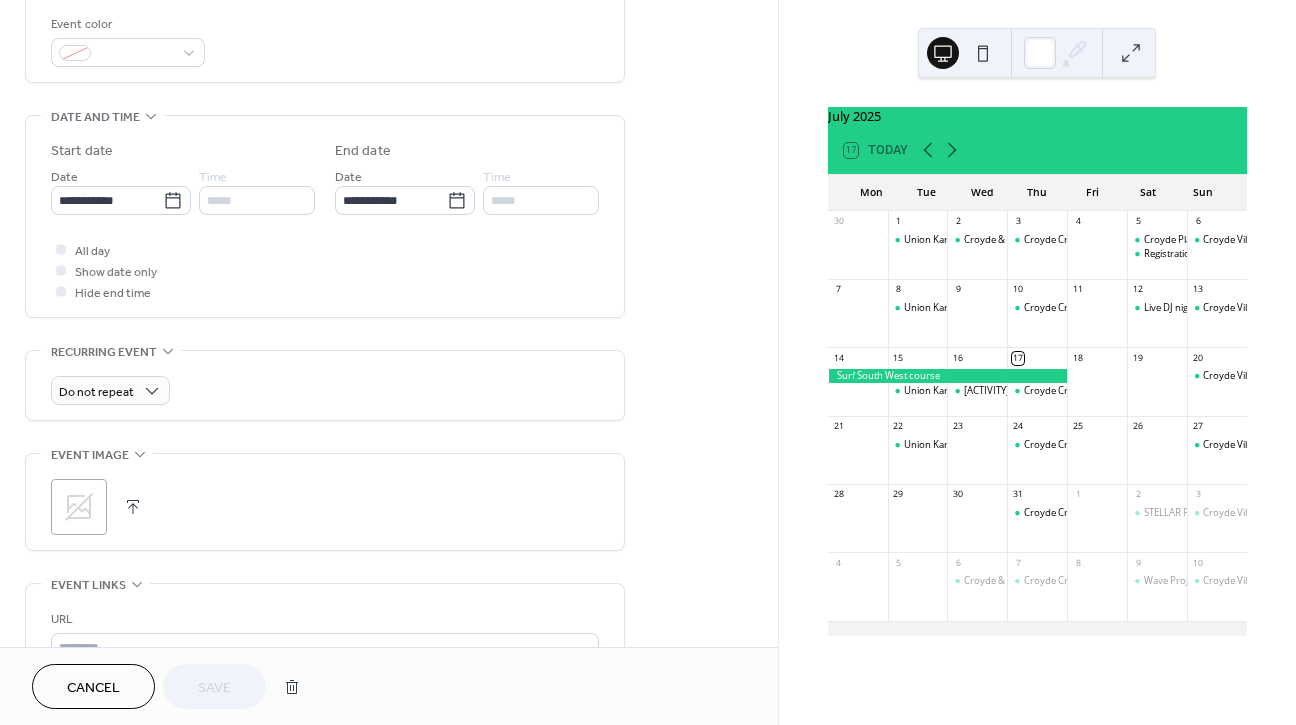 scroll, scrollTop: 549, scrollLeft: 0, axis: vertical 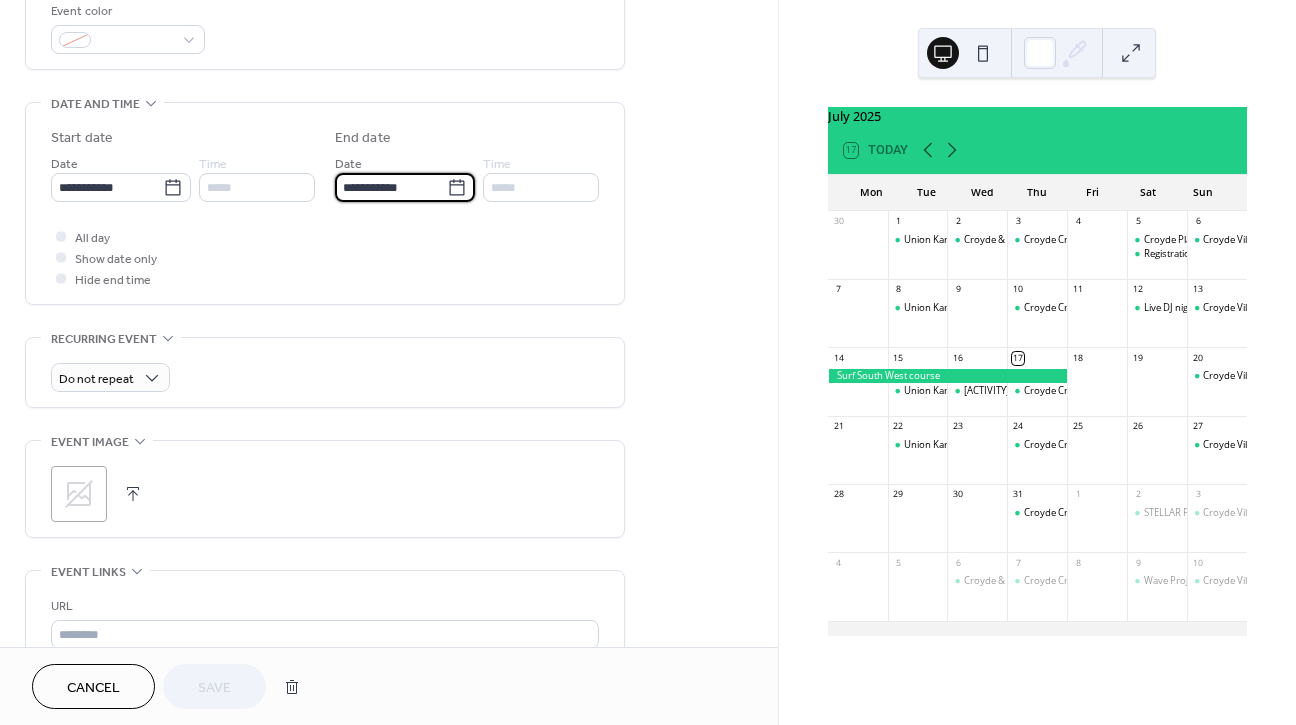 click on "**********" at bounding box center (391, 187) 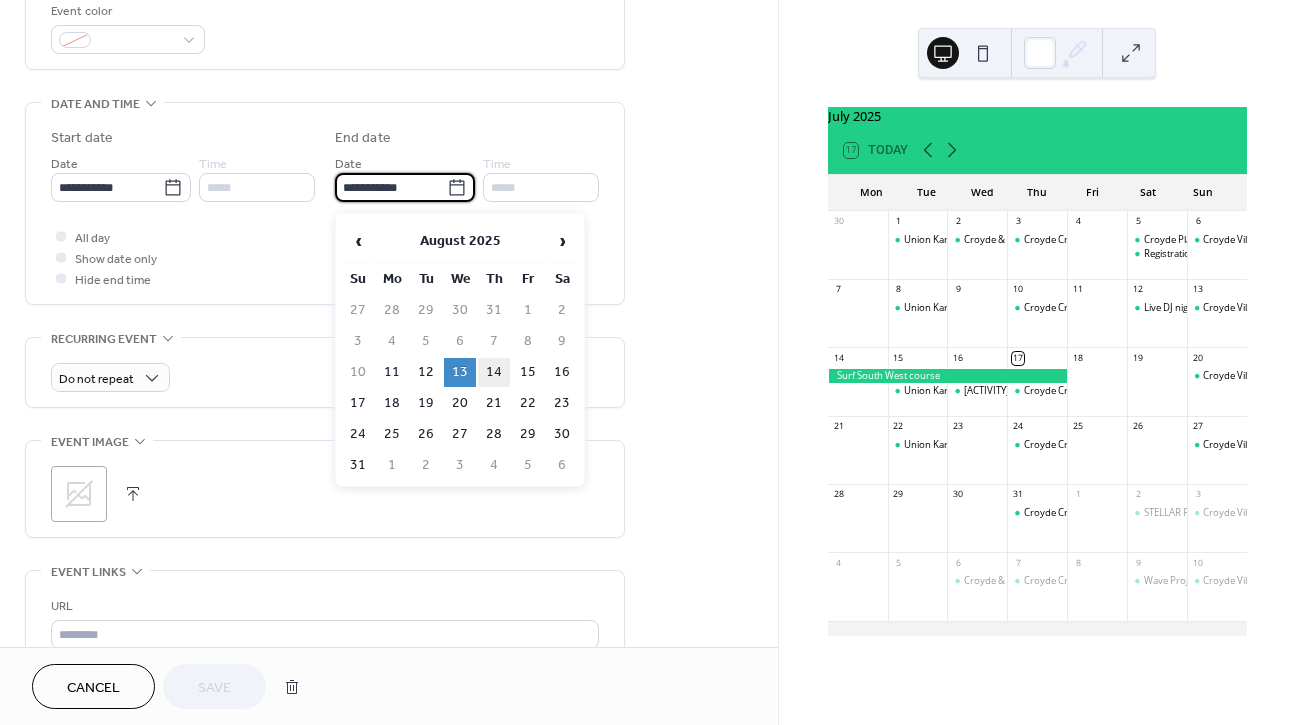 click on "14" at bounding box center [494, 372] 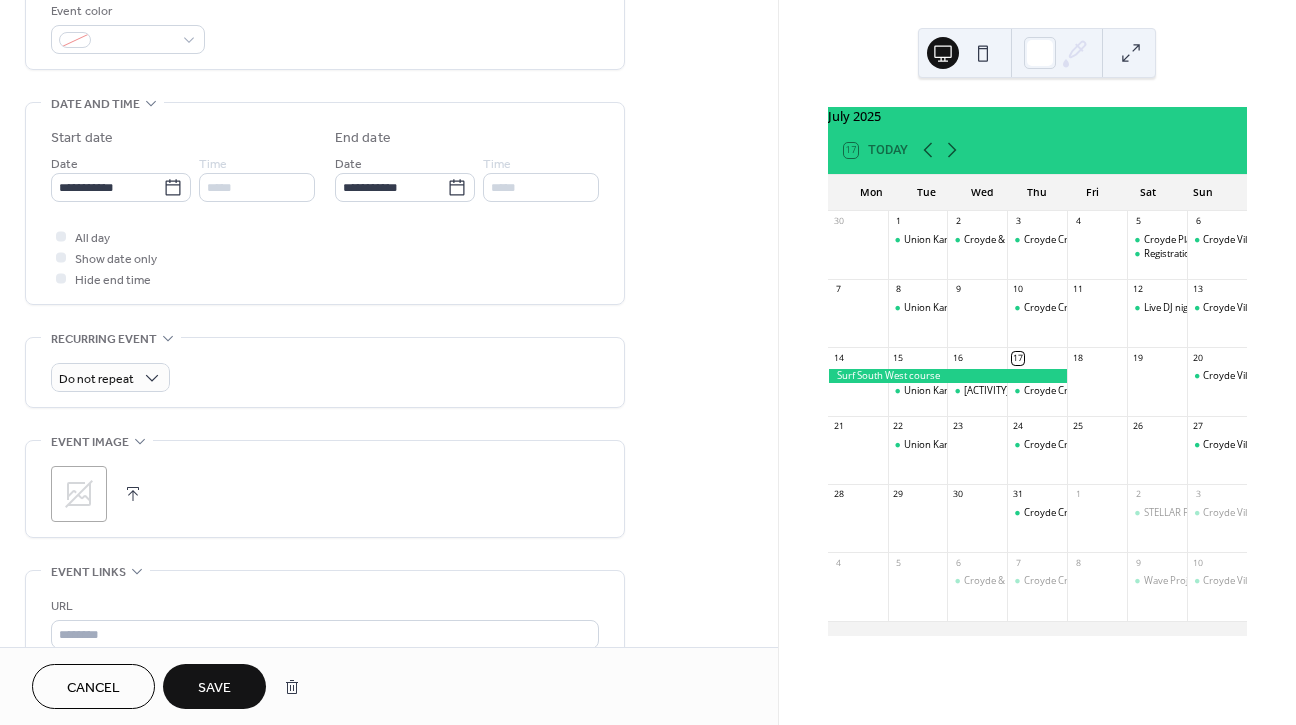 type on "**********" 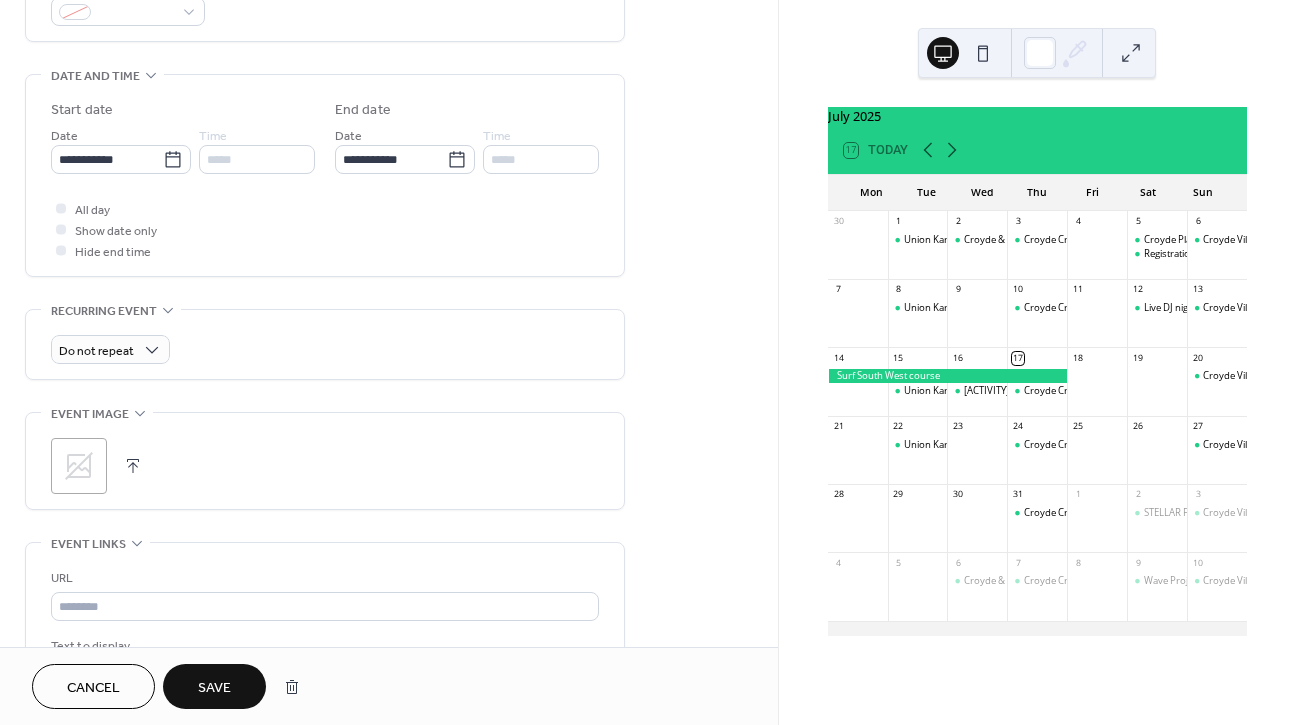 scroll, scrollTop: 593, scrollLeft: 0, axis: vertical 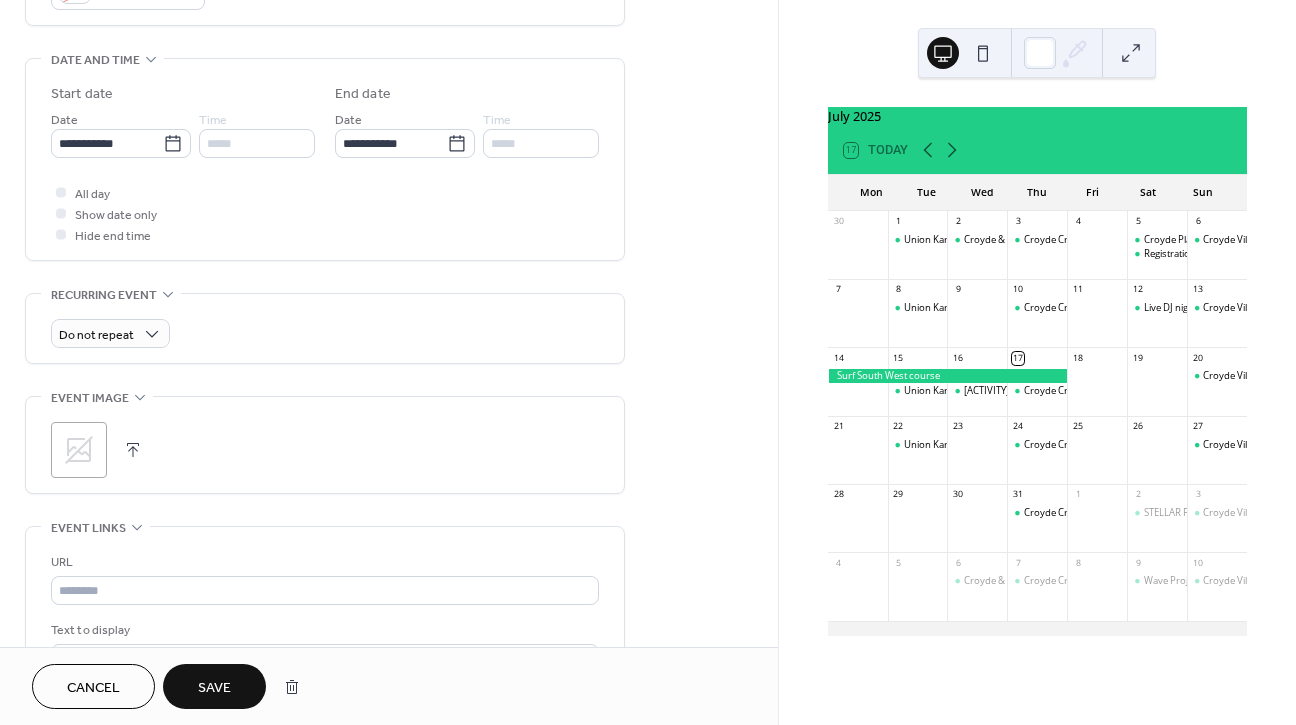 click on "Save" at bounding box center (214, 688) 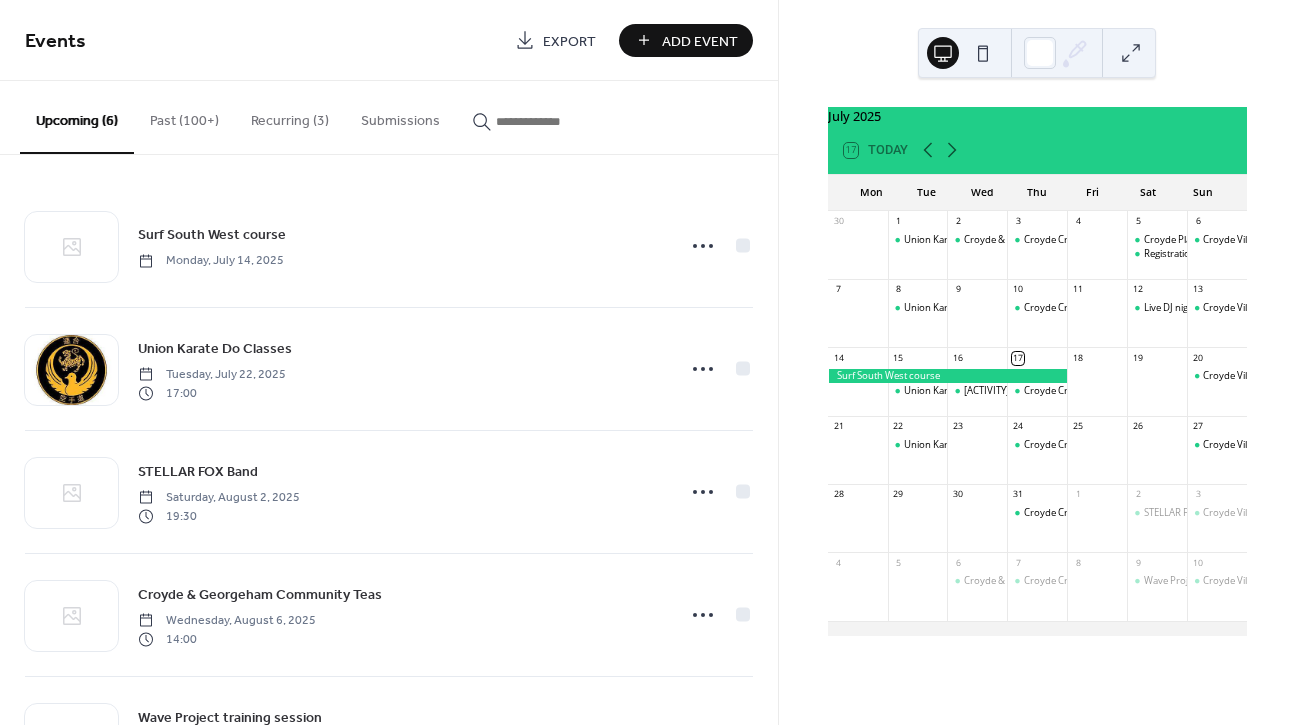 click on "Add Event" at bounding box center (700, 41) 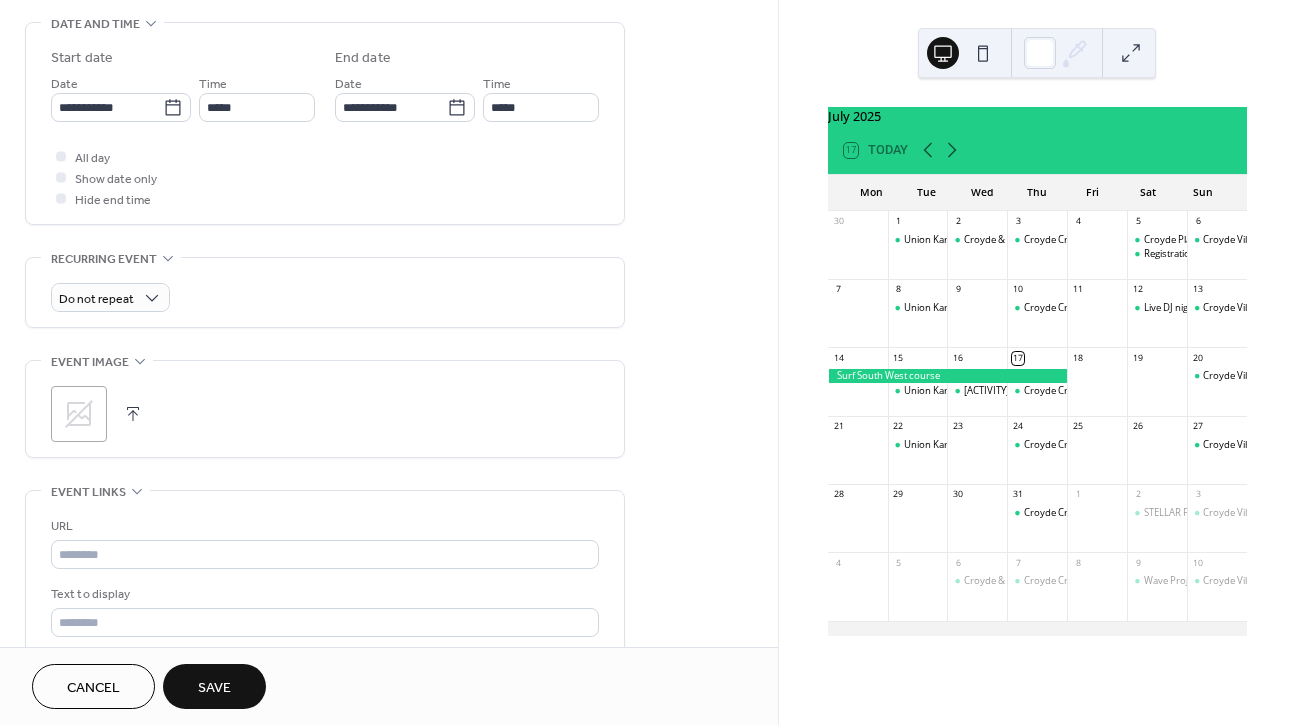 scroll, scrollTop: 685, scrollLeft: 0, axis: vertical 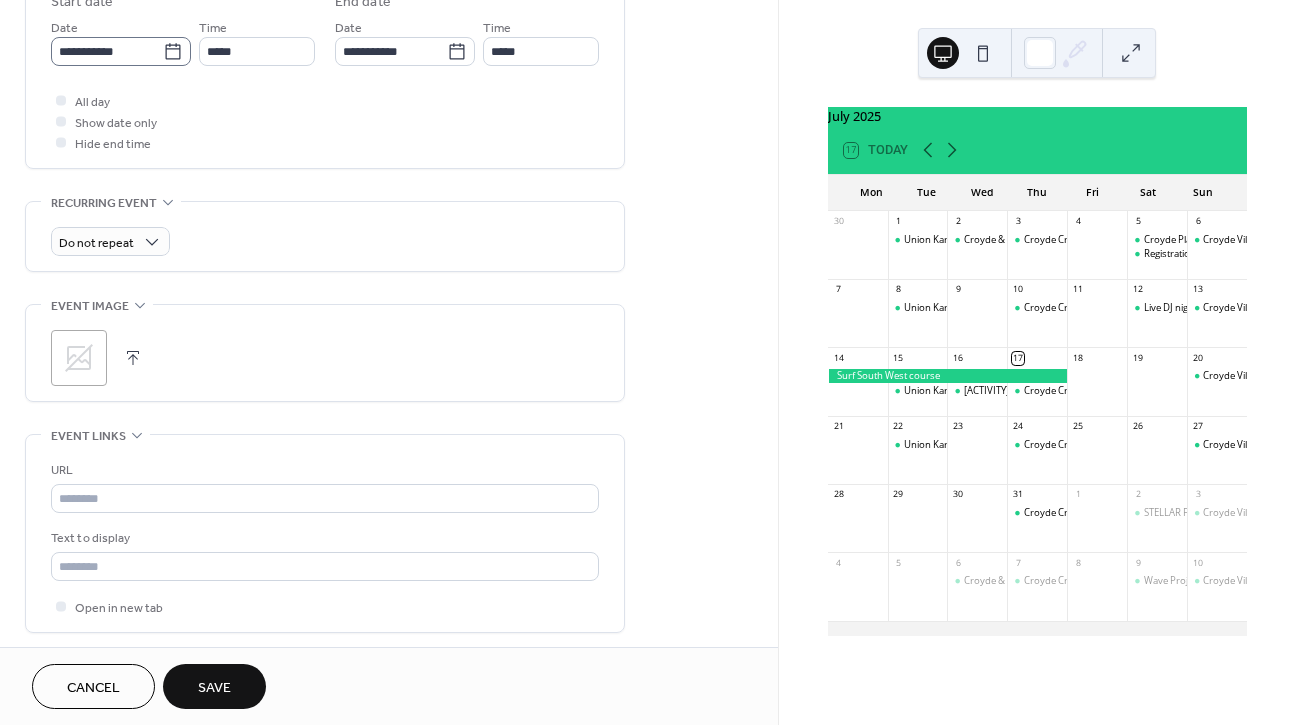 type on "**********" 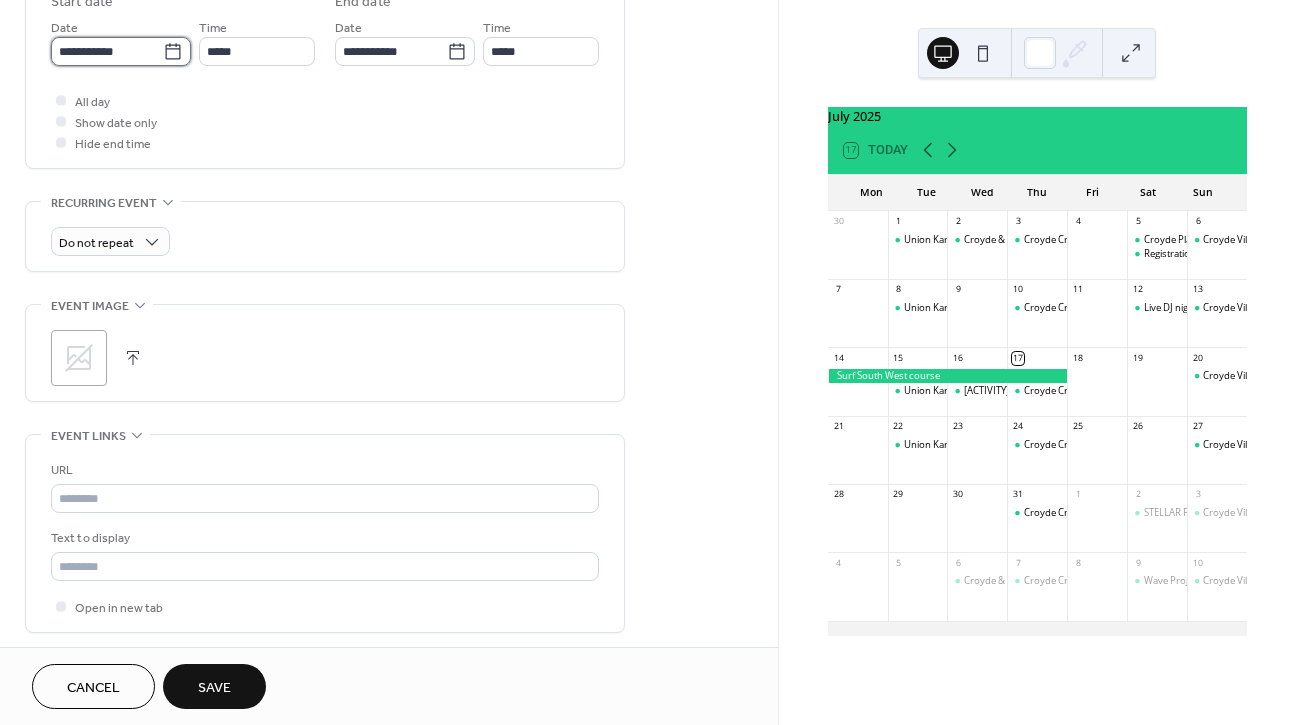 click on "**********" at bounding box center [107, 51] 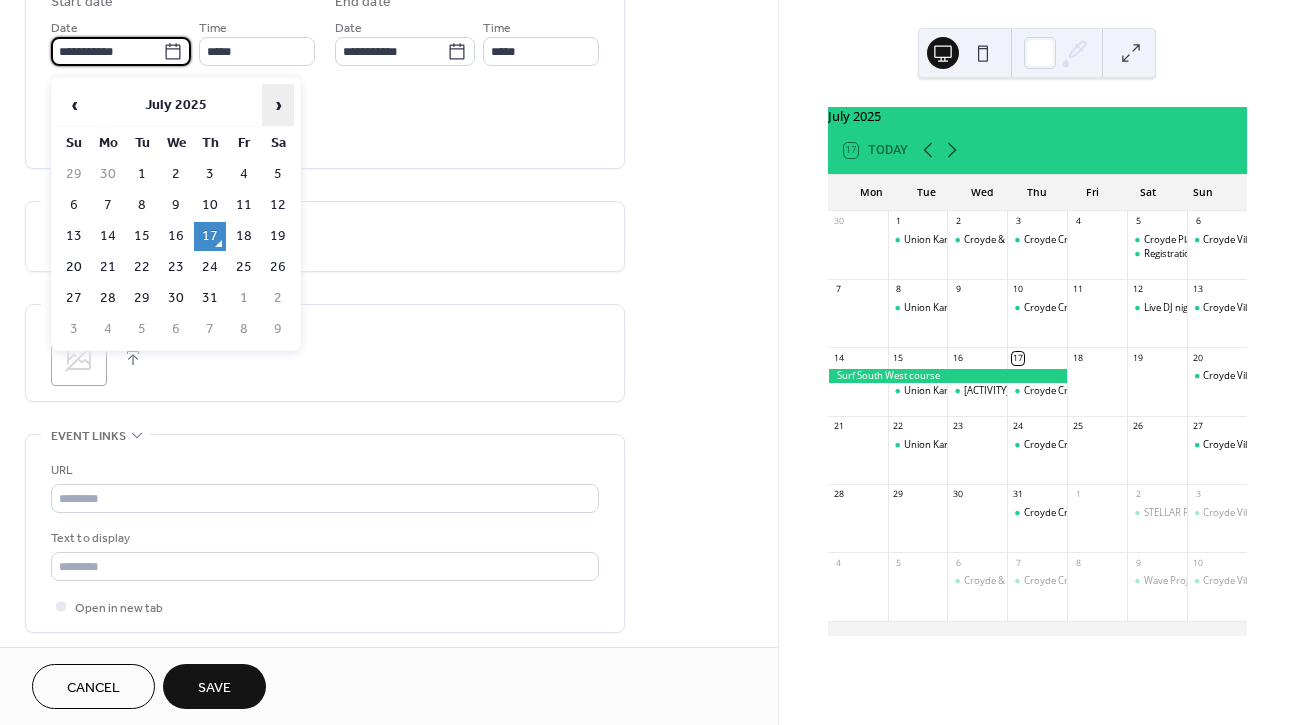 click on "›" at bounding box center (278, 105) 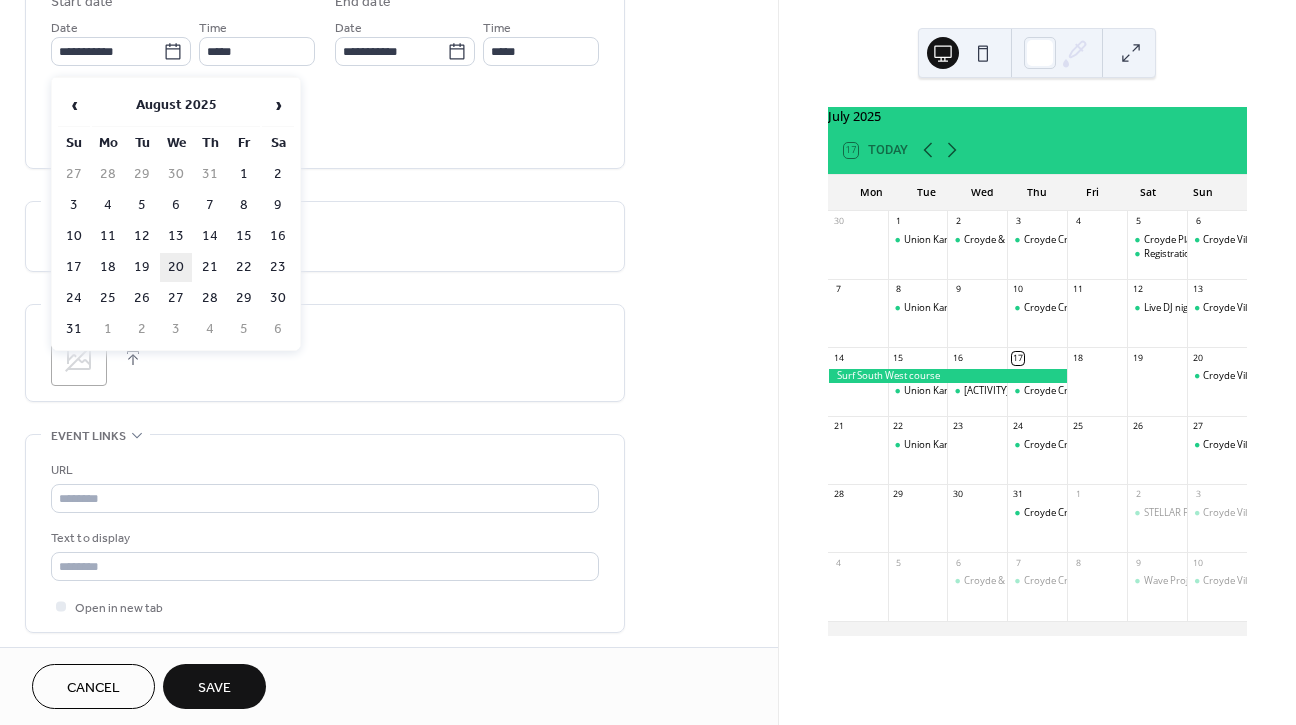 click on "20" at bounding box center [176, 267] 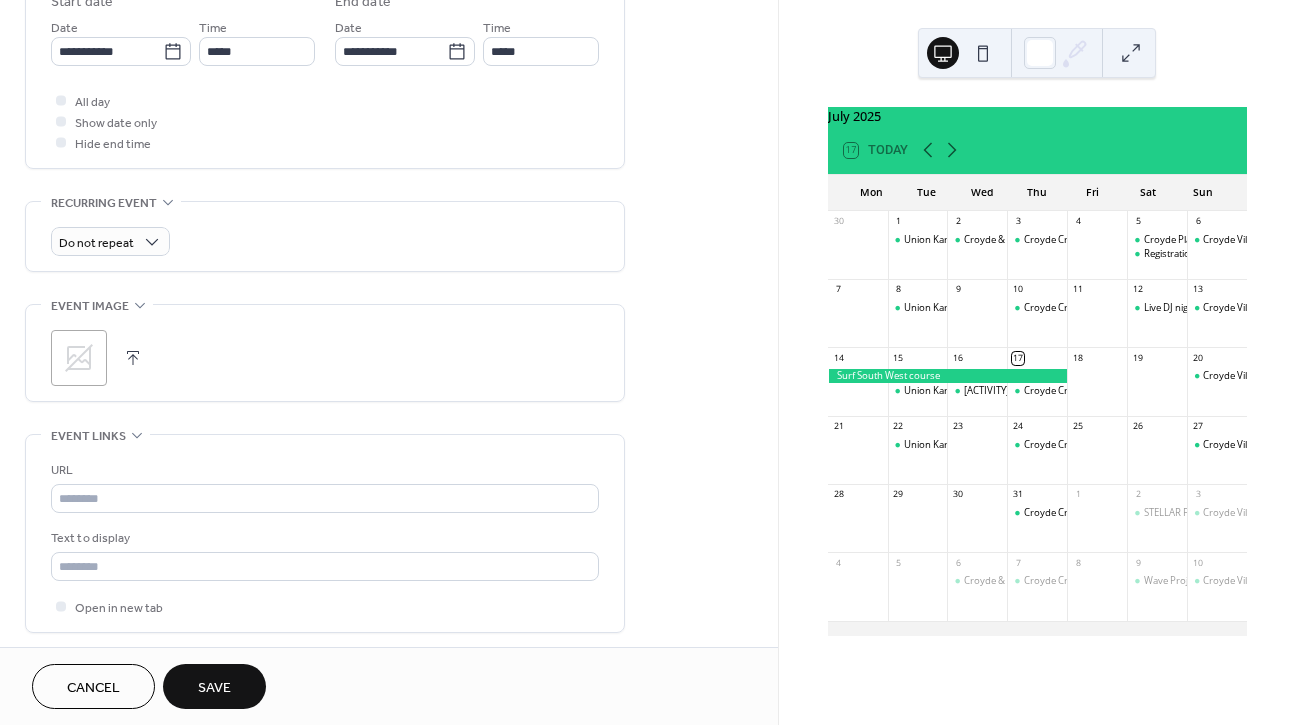 type on "**********" 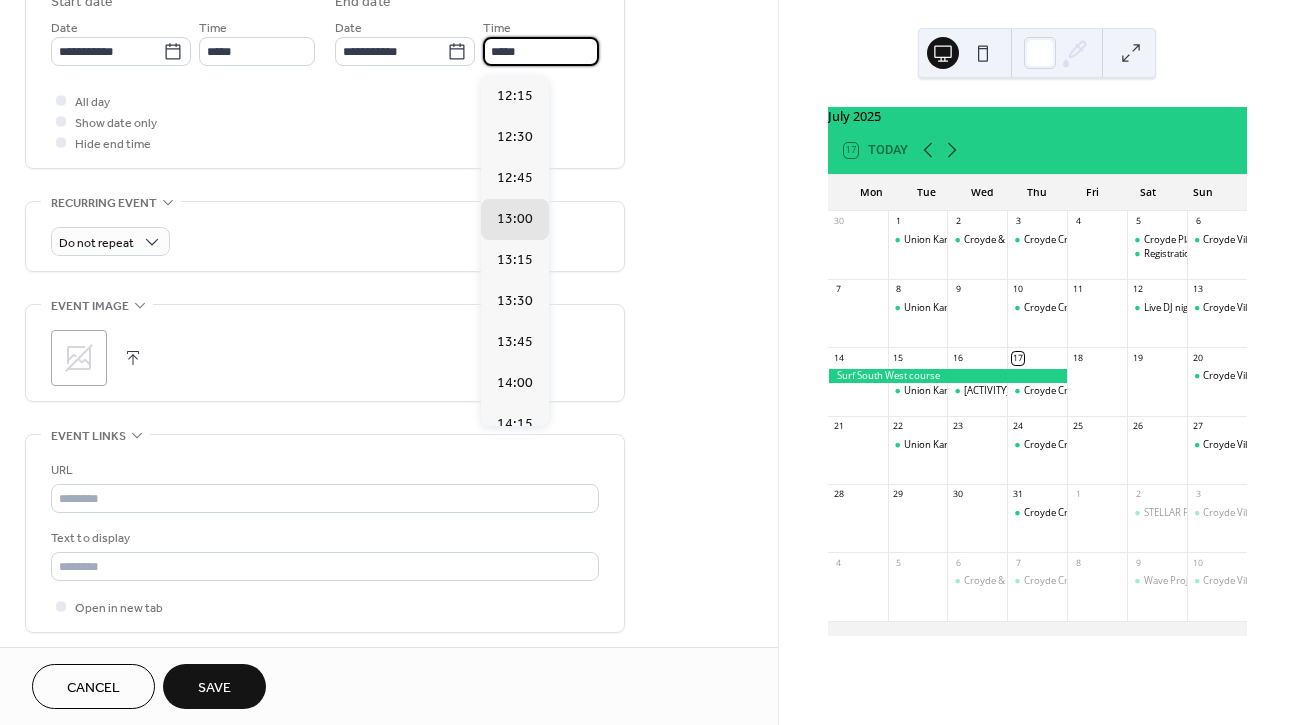 click on "*****" at bounding box center [541, 51] 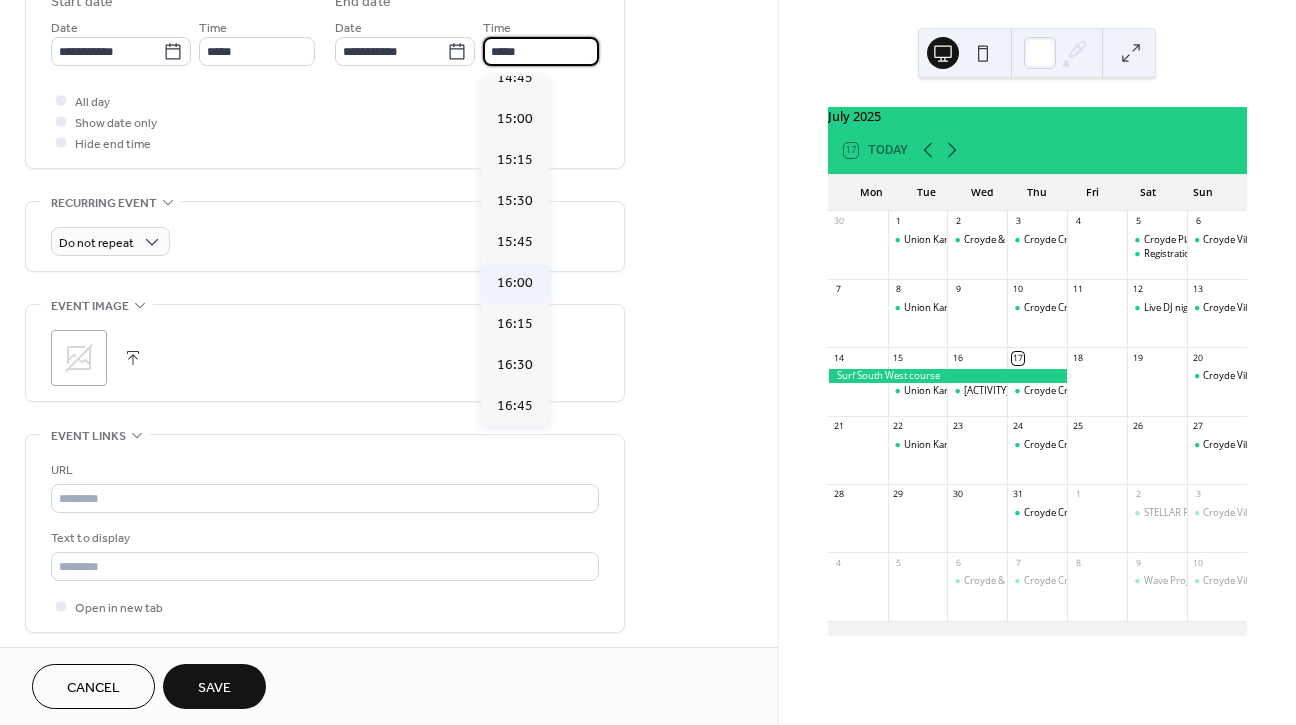 scroll, scrollTop: 431, scrollLeft: 0, axis: vertical 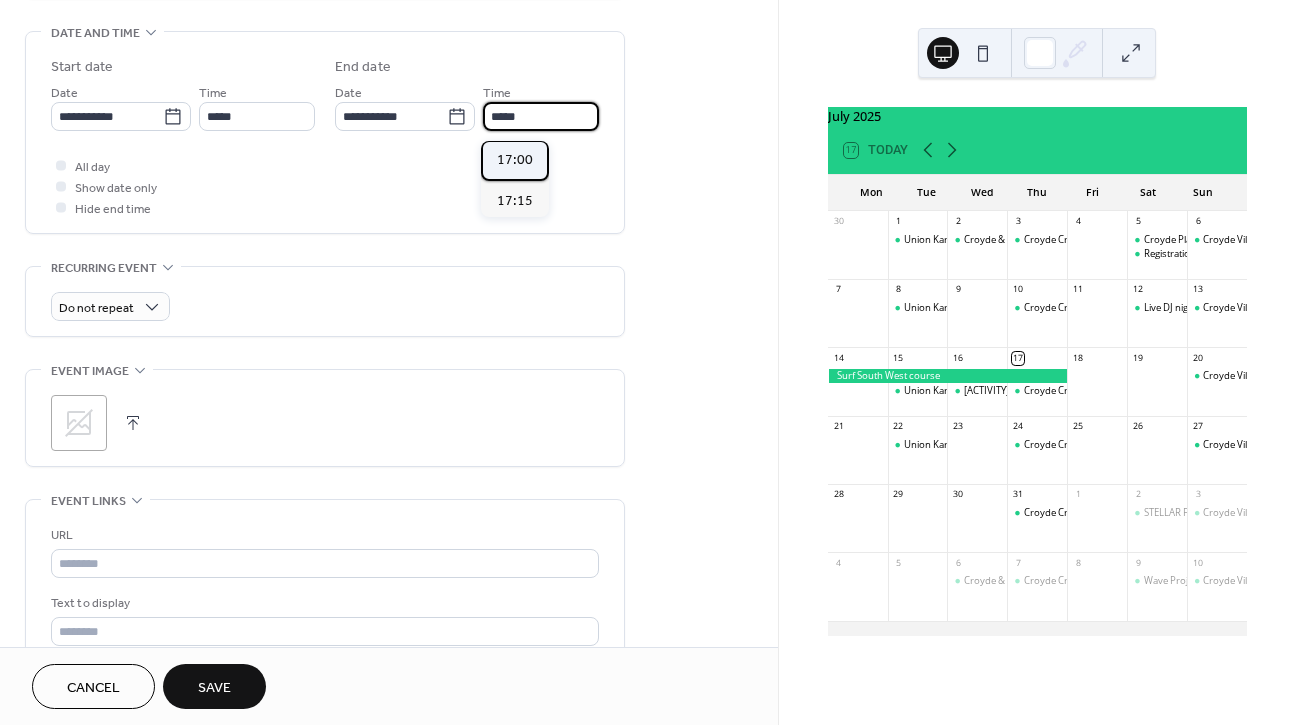 click on "17:00" at bounding box center [515, 160] 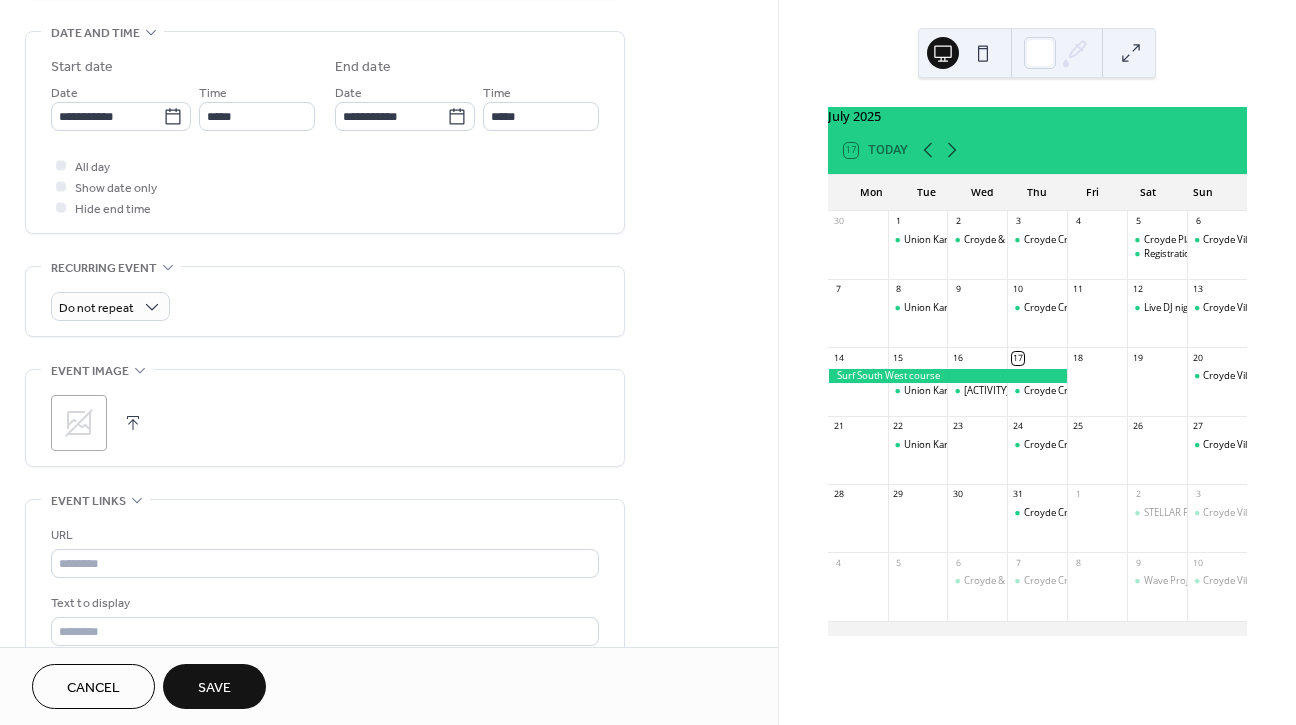 type on "*****" 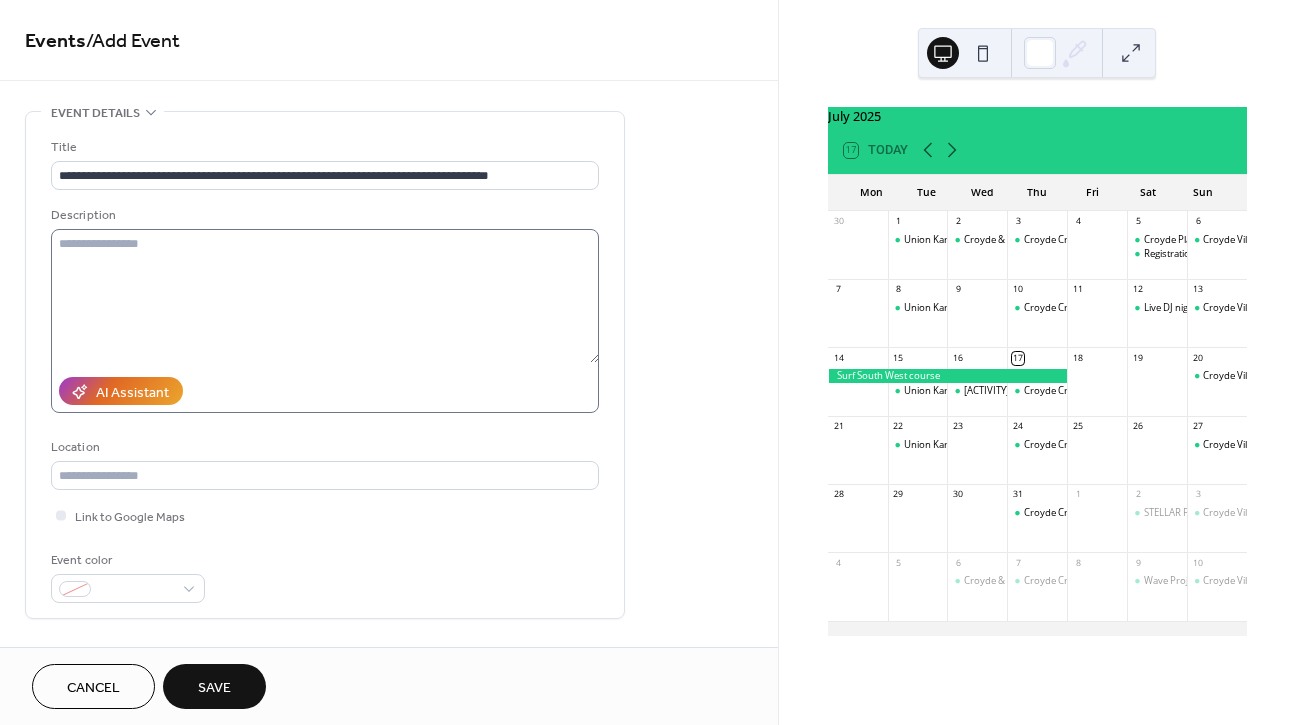 scroll, scrollTop: 0, scrollLeft: 0, axis: both 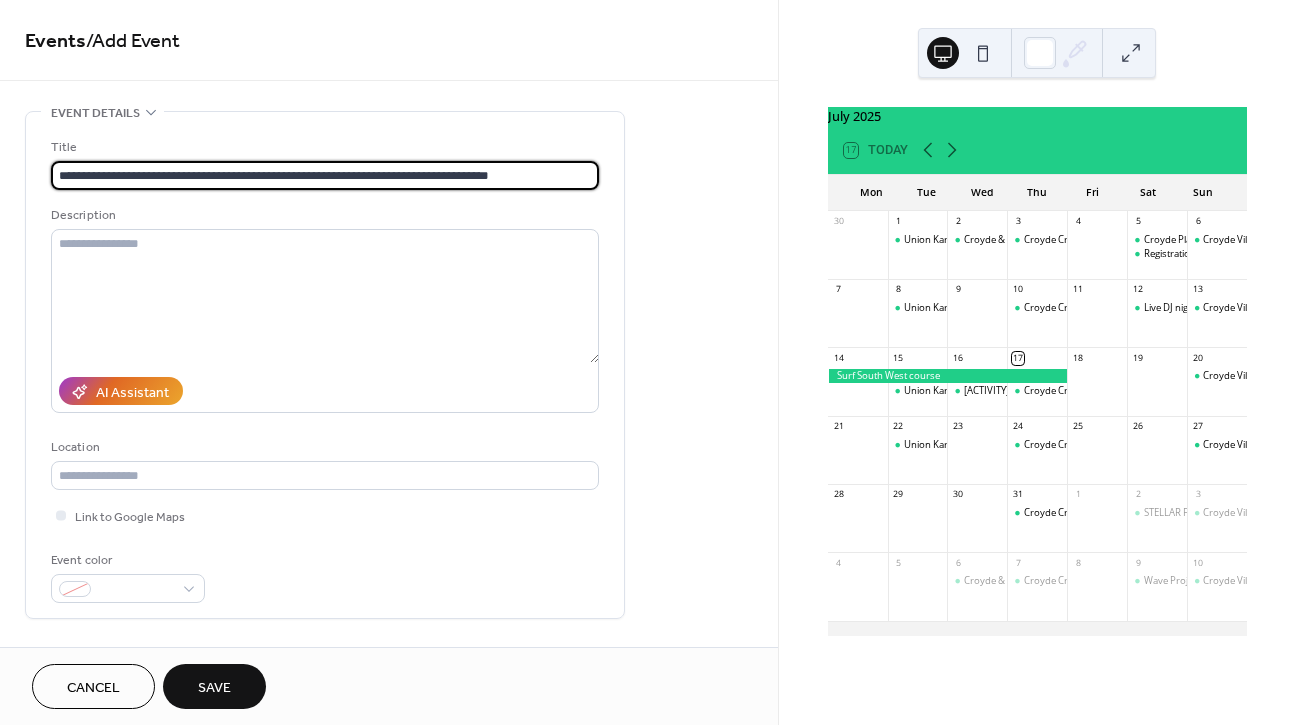 drag, startPoint x: 529, startPoint y: 173, endPoint x: 373, endPoint y: 173, distance: 156 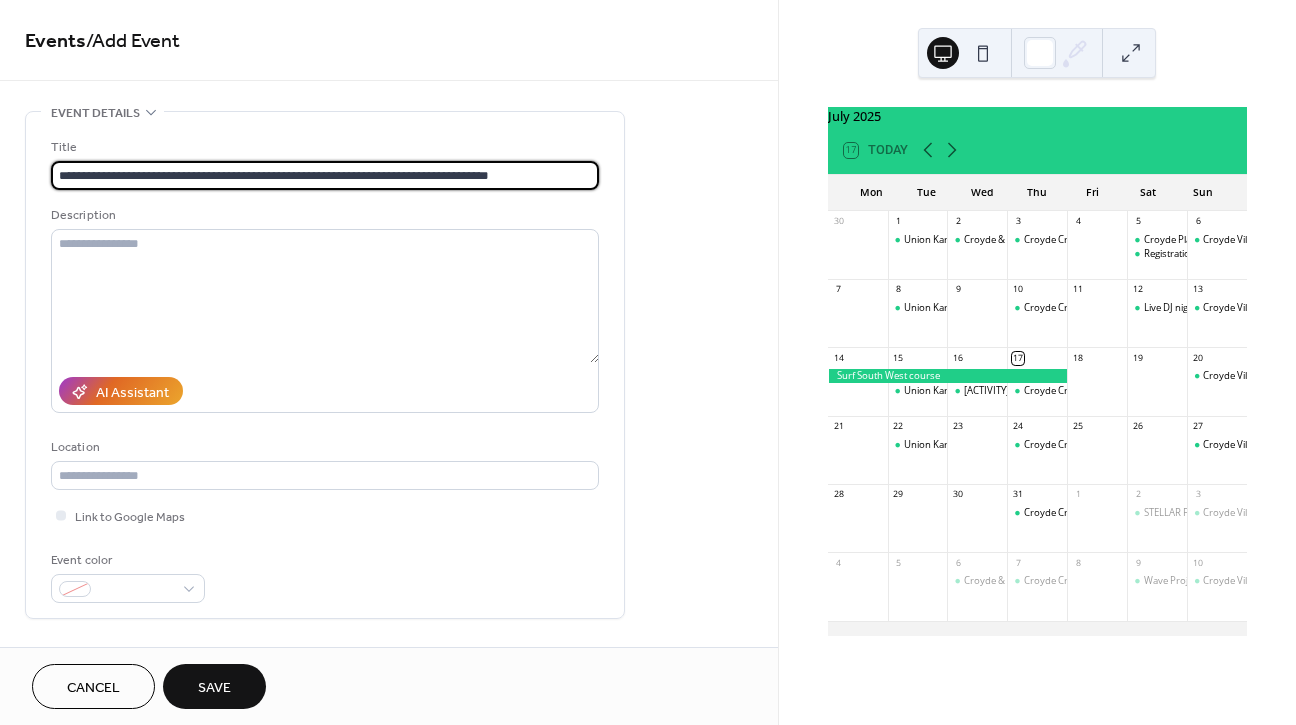 click on "**********" at bounding box center [325, 175] 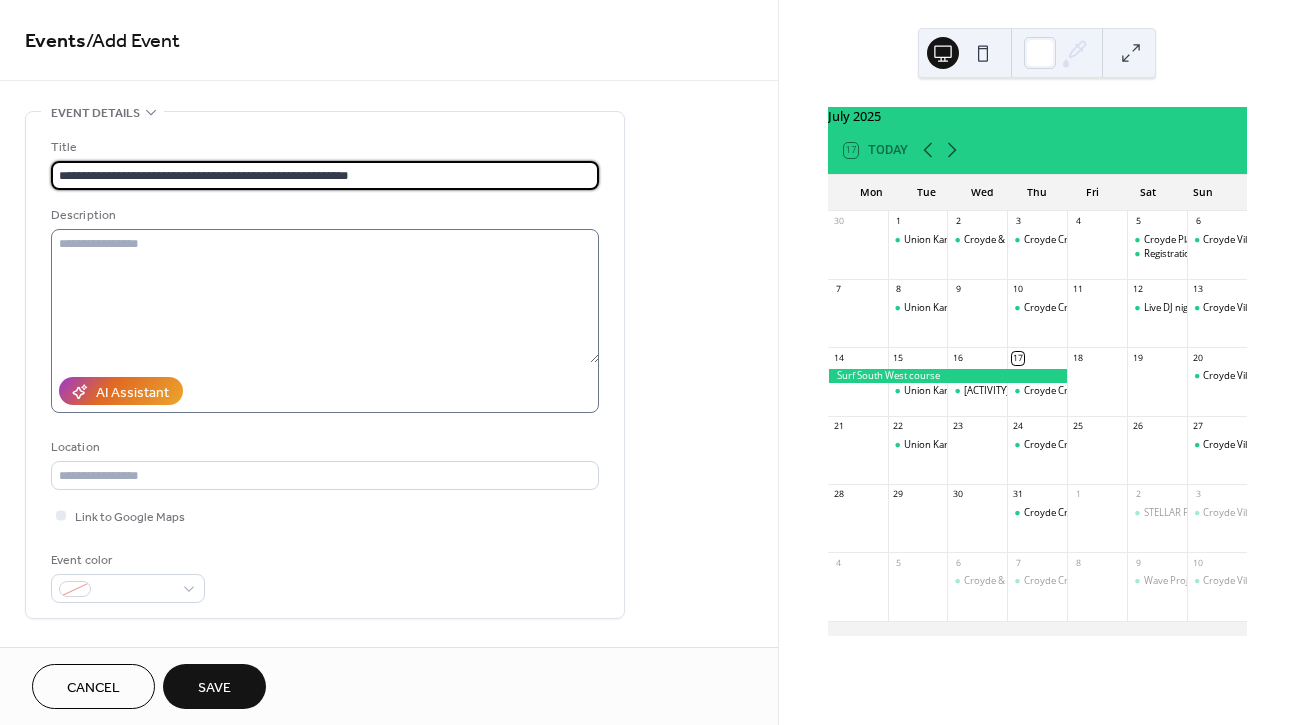 type on "**********" 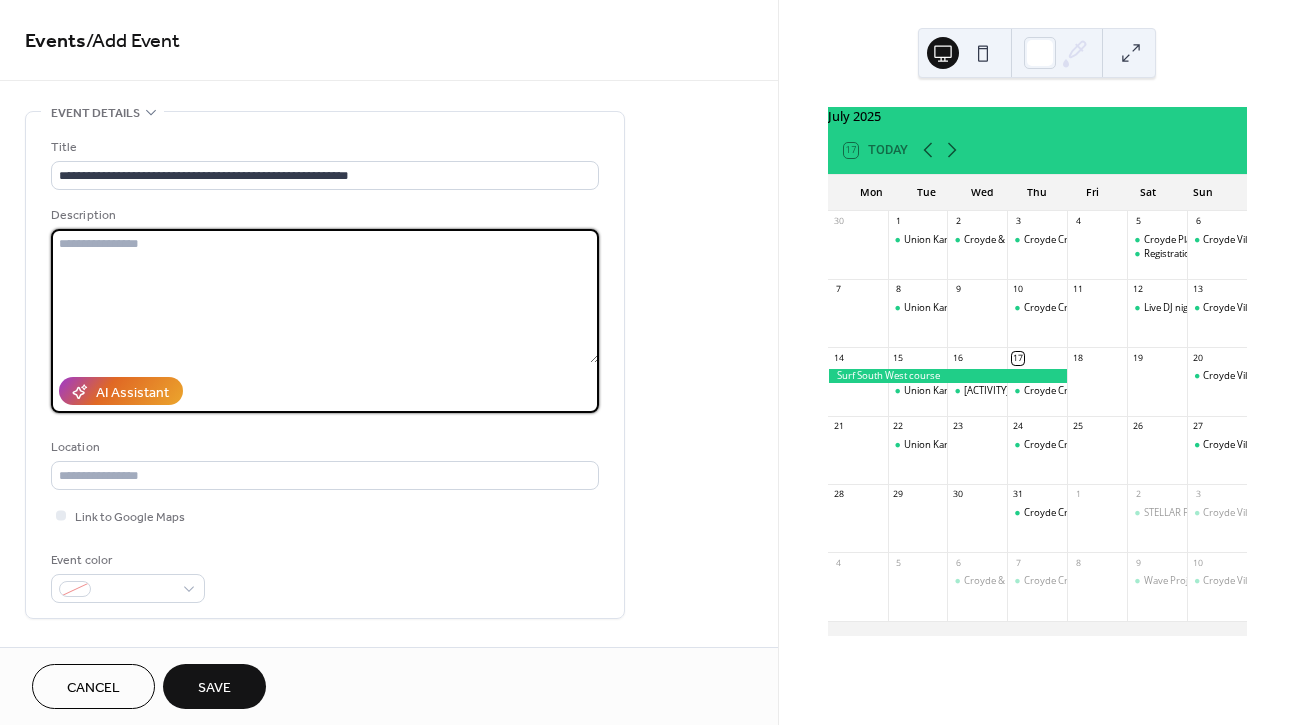 click at bounding box center (325, 296) 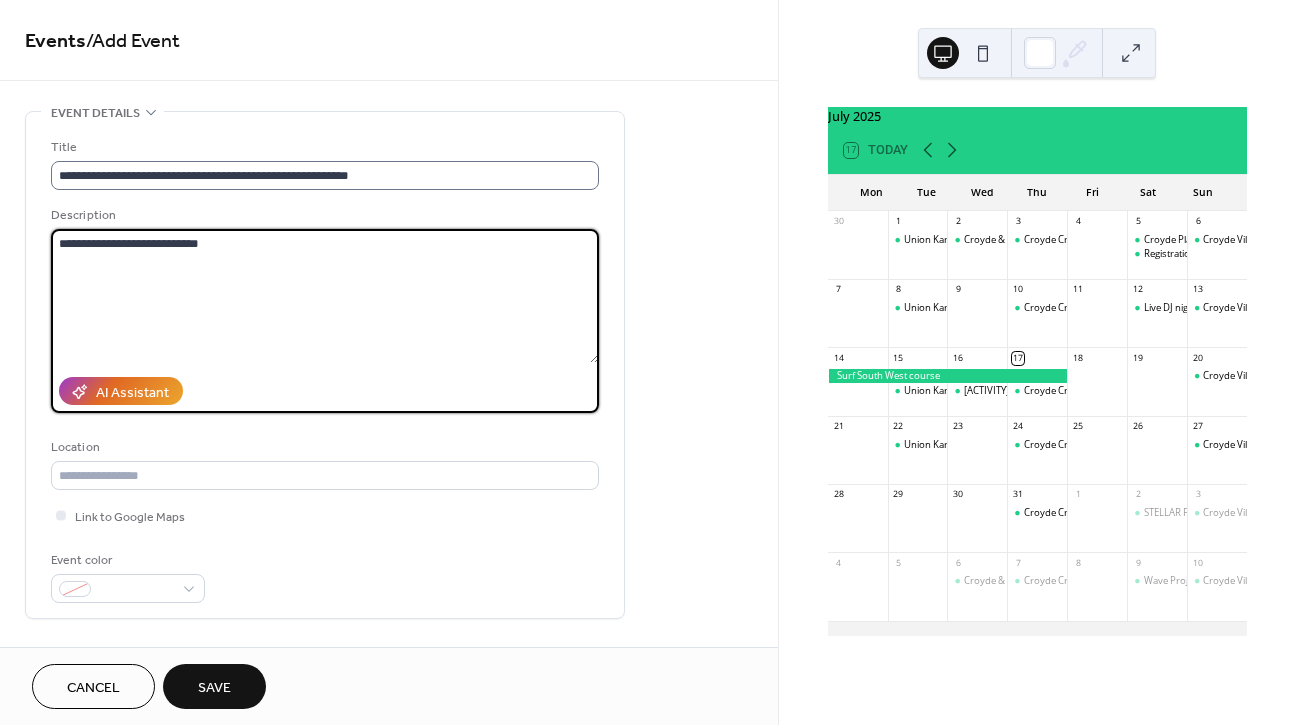 type on "**********" 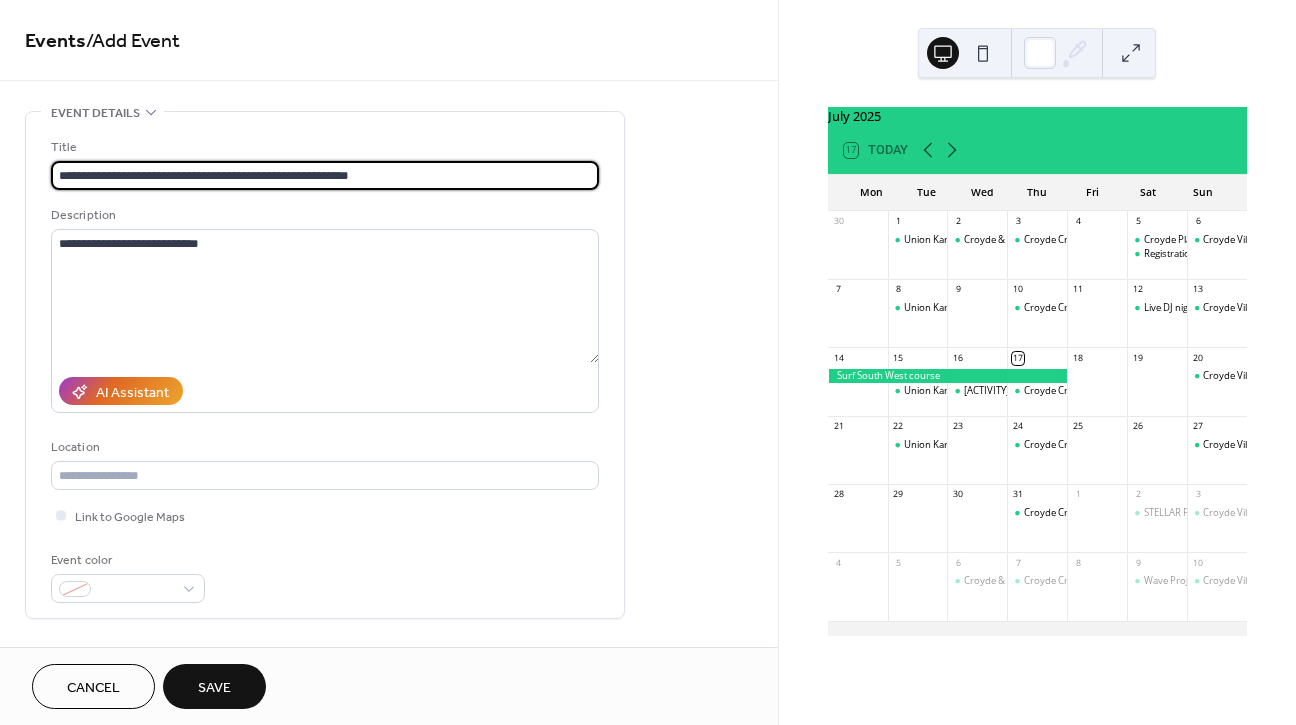 drag, startPoint x: 392, startPoint y: 177, endPoint x: 335, endPoint y: 179, distance: 57.035076 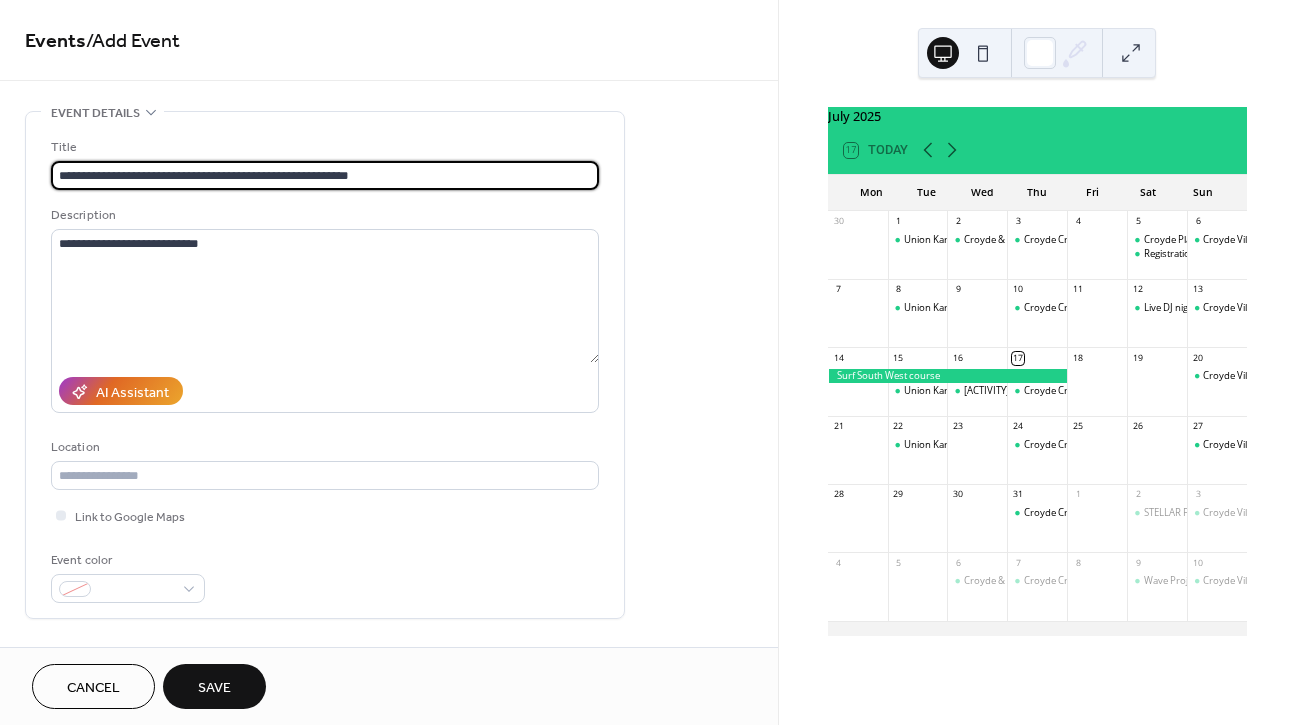 click on "**********" at bounding box center [325, 175] 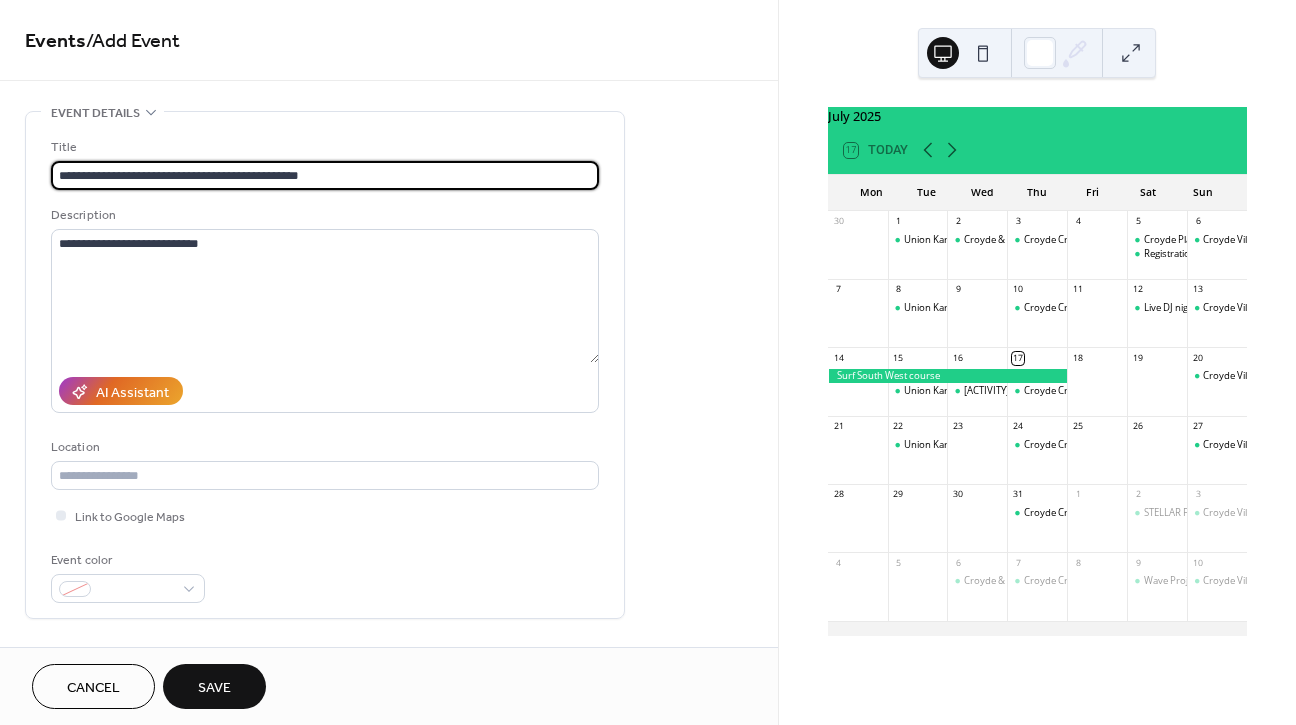 type on "**********" 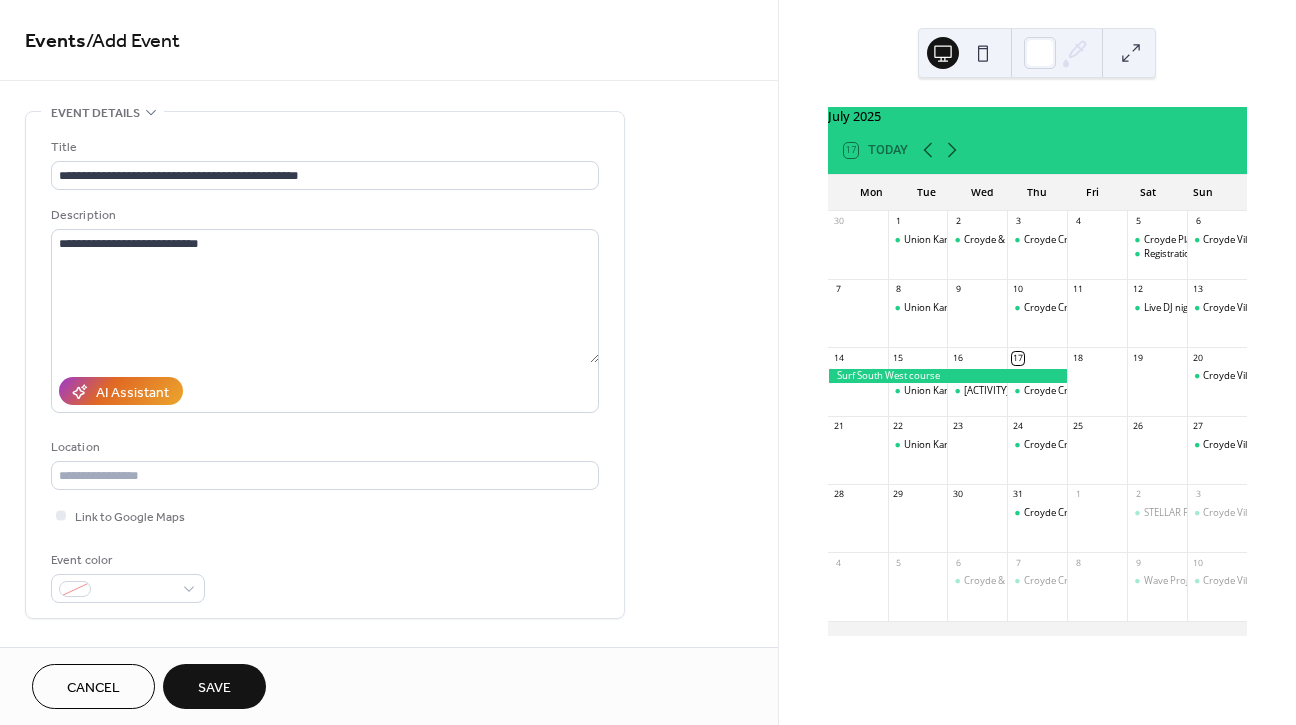 click on "Save" at bounding box center [214, 688] 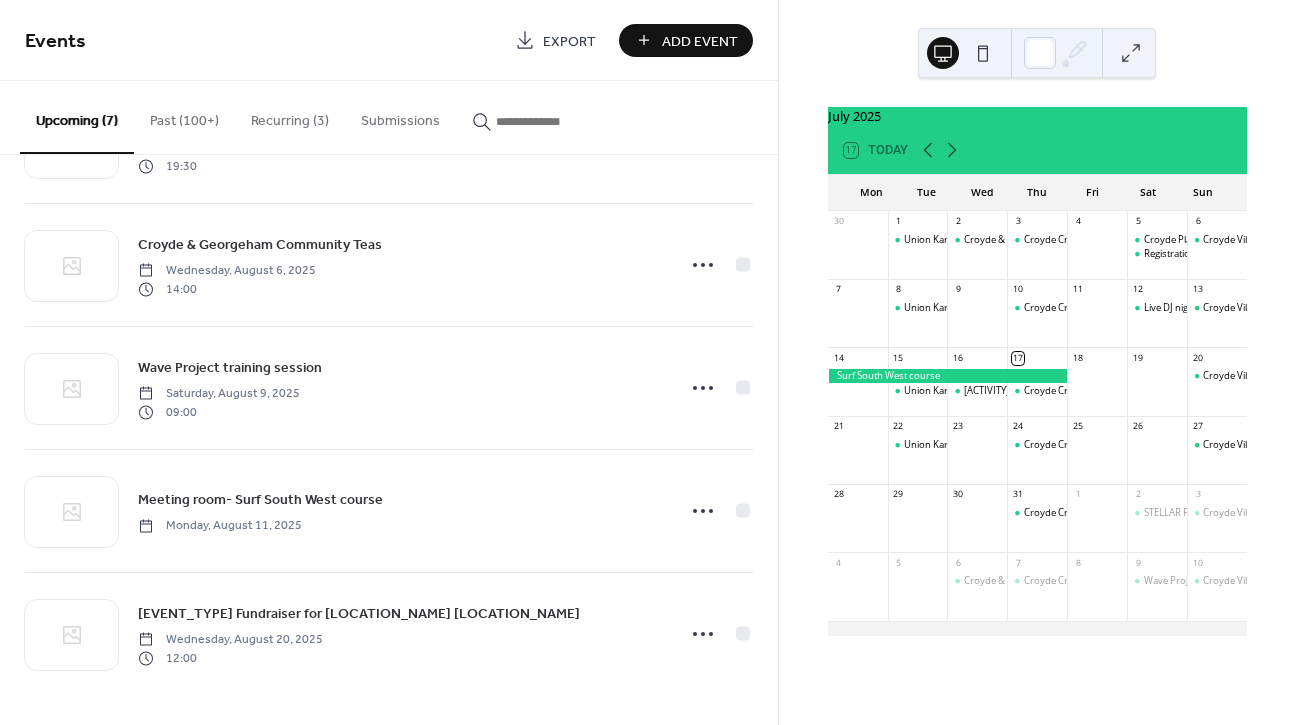 scroll, scrollTop: 350, scrollLeft: 0, axis: vertical 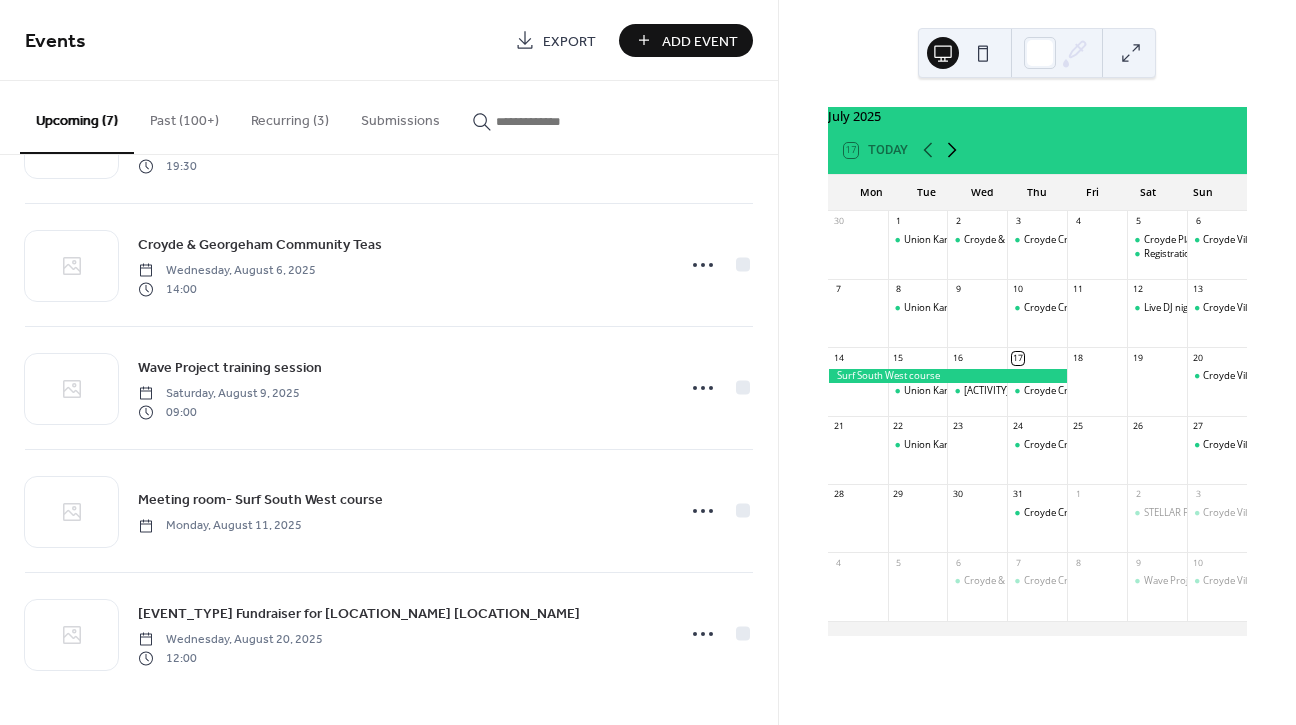click 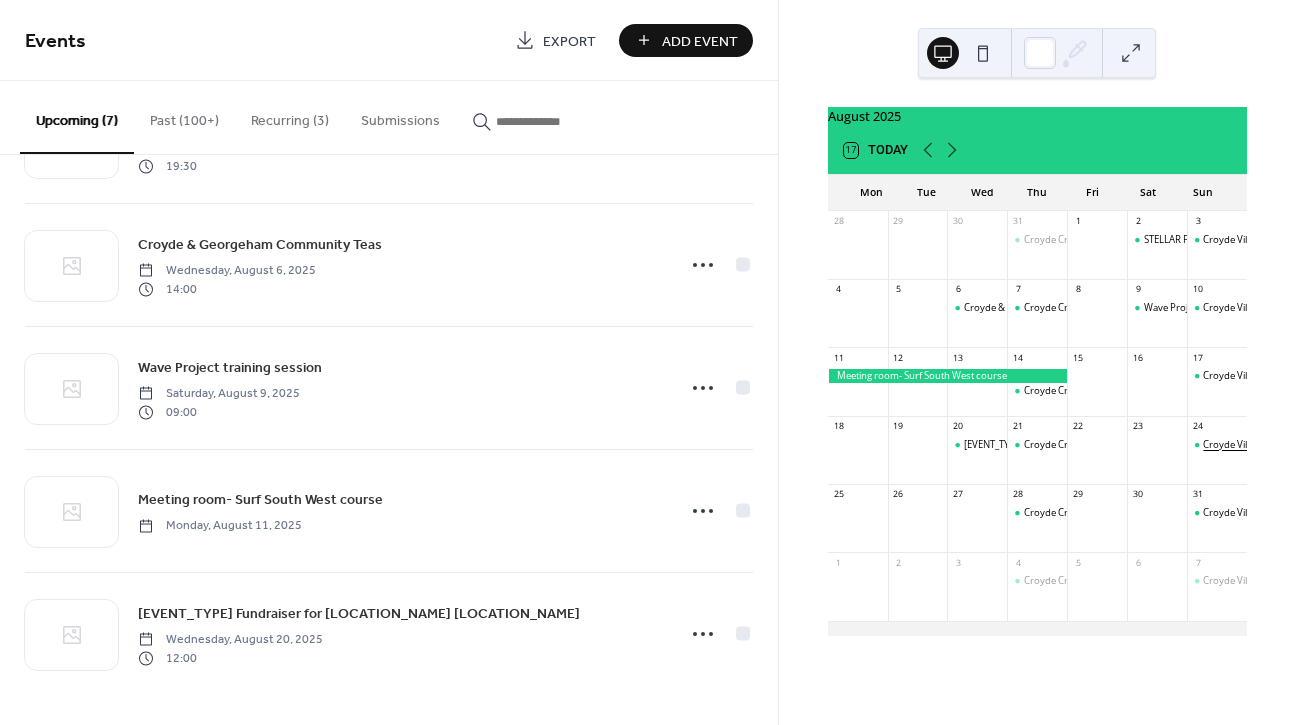 click on "Croyde Village Market" at bounding box center [1250, 444] 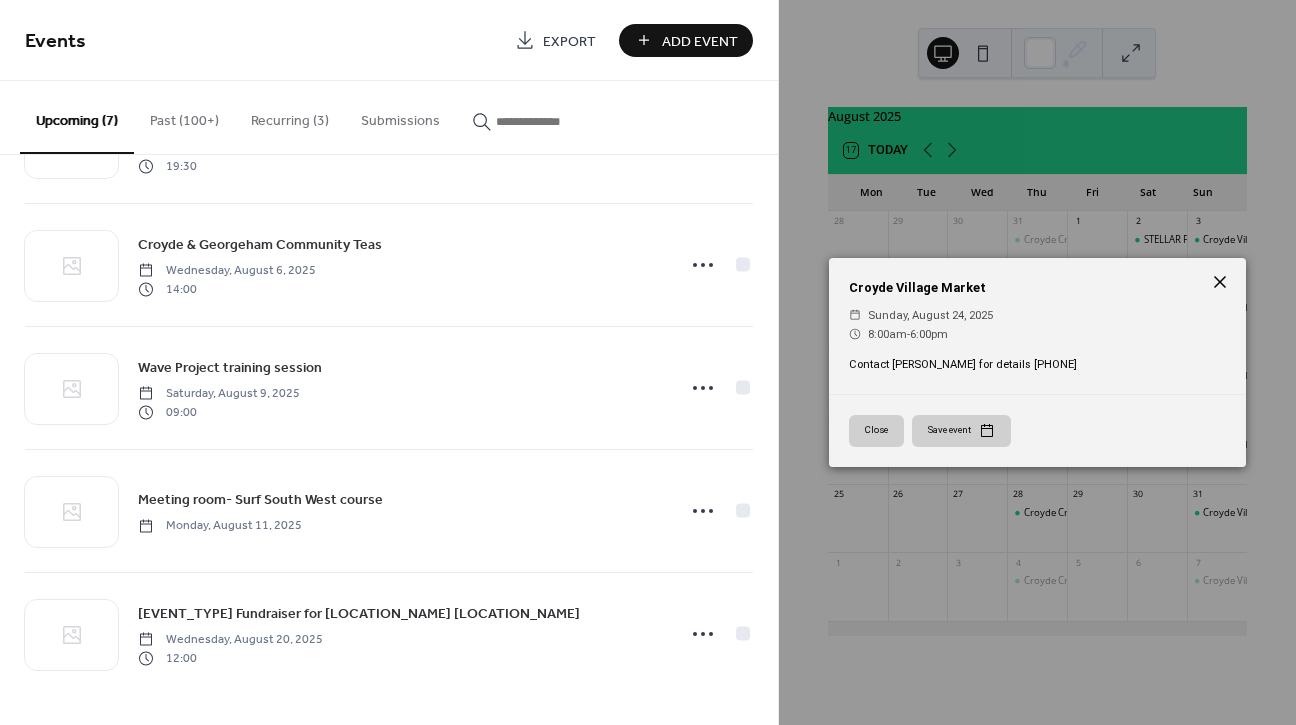 click 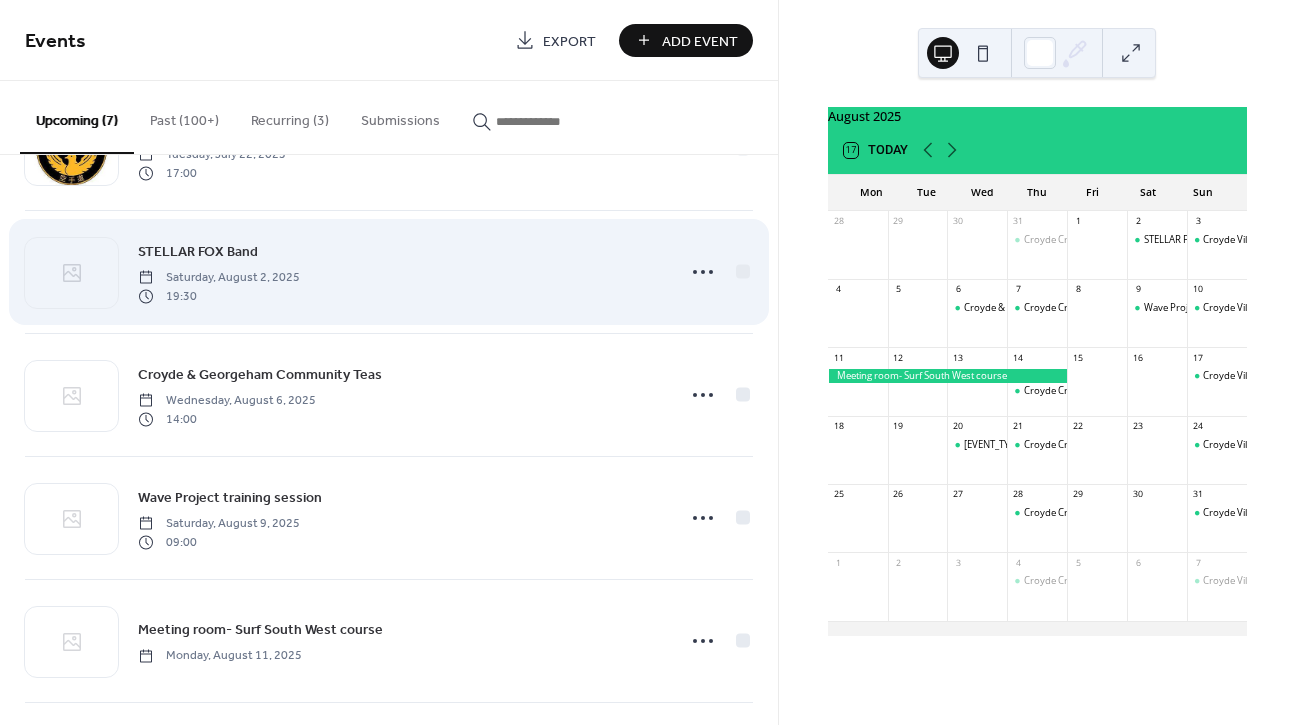 scroll, scrollTop: 174, scrollLeft: 0, axis: vertical 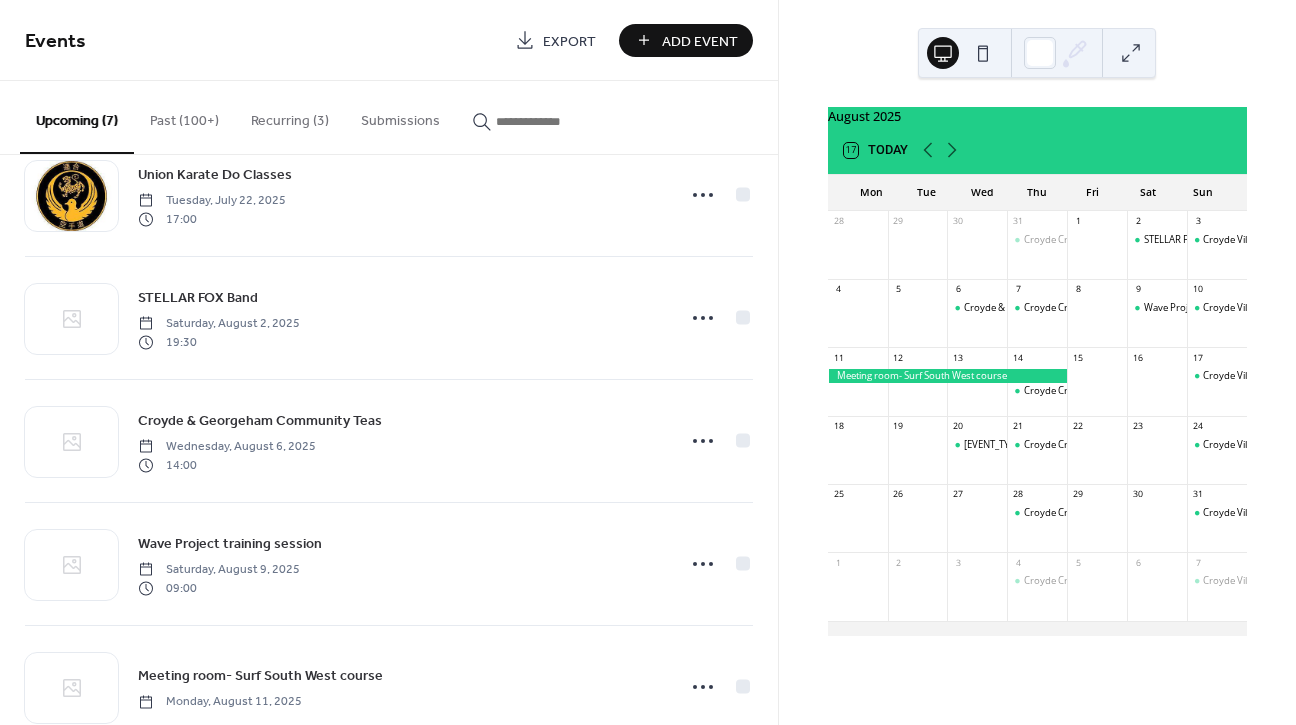 click on "Past (100+)" at bounding box center (184, 116) 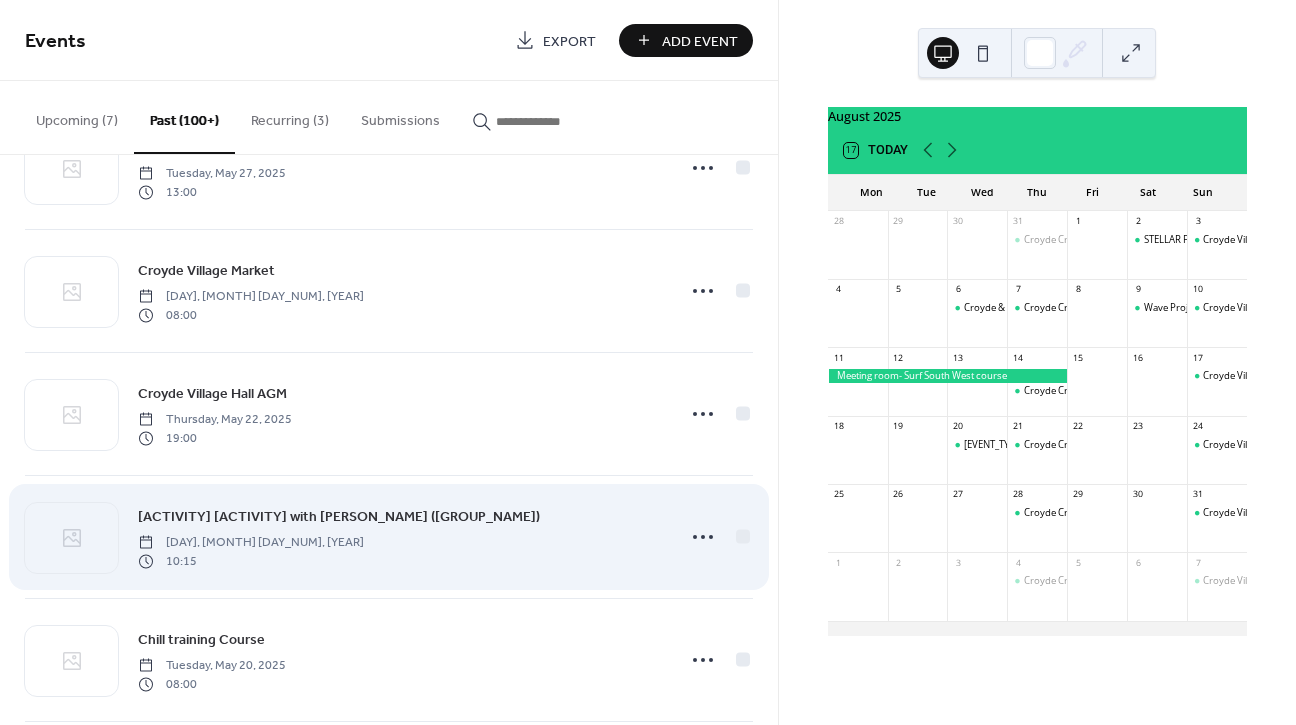 scroll, scrollTop: 2998, scrollLeft: 0, axis: vertical 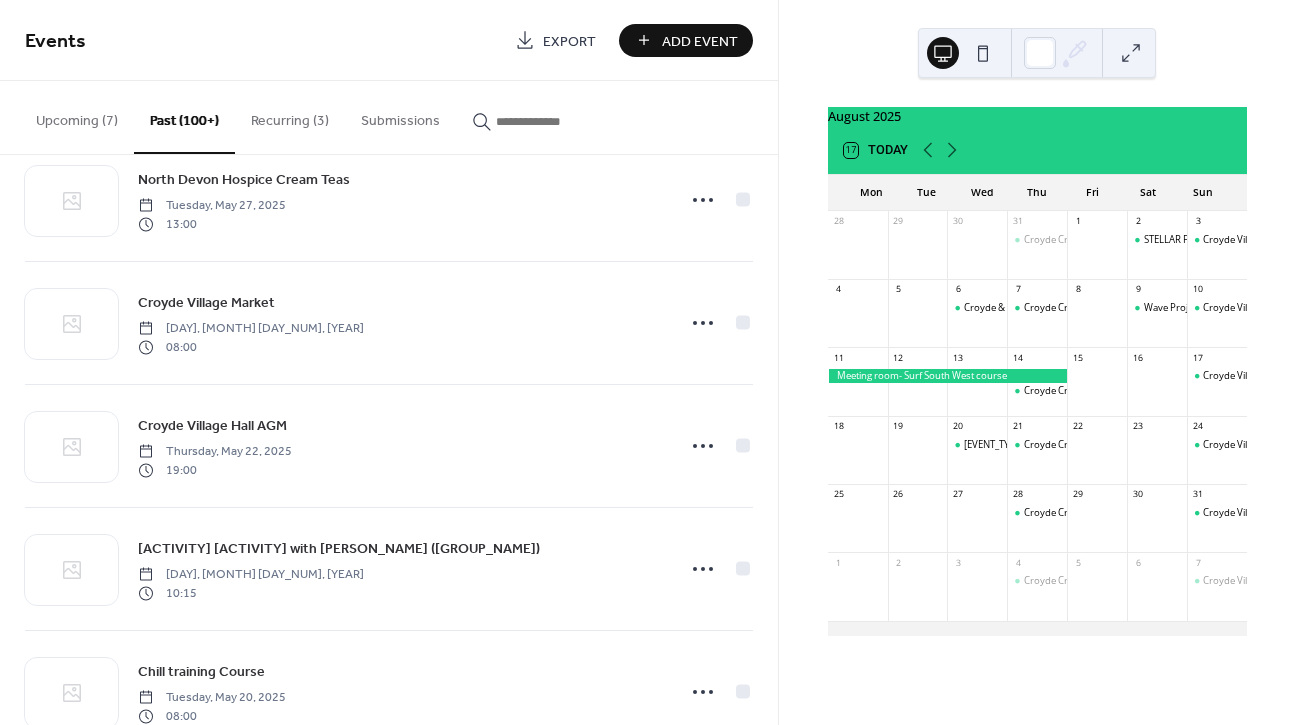 click on "Add Event" at bounding box center [700, 41] 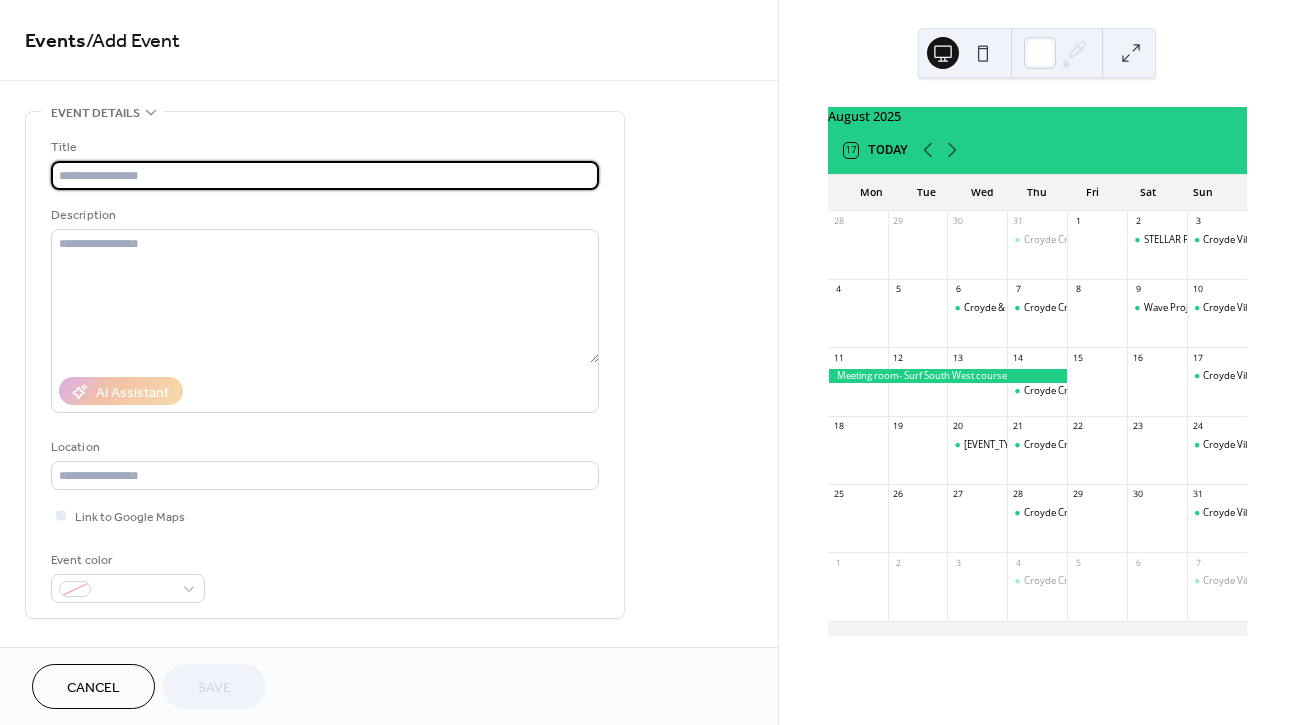 click at bounding box center (325, 175) 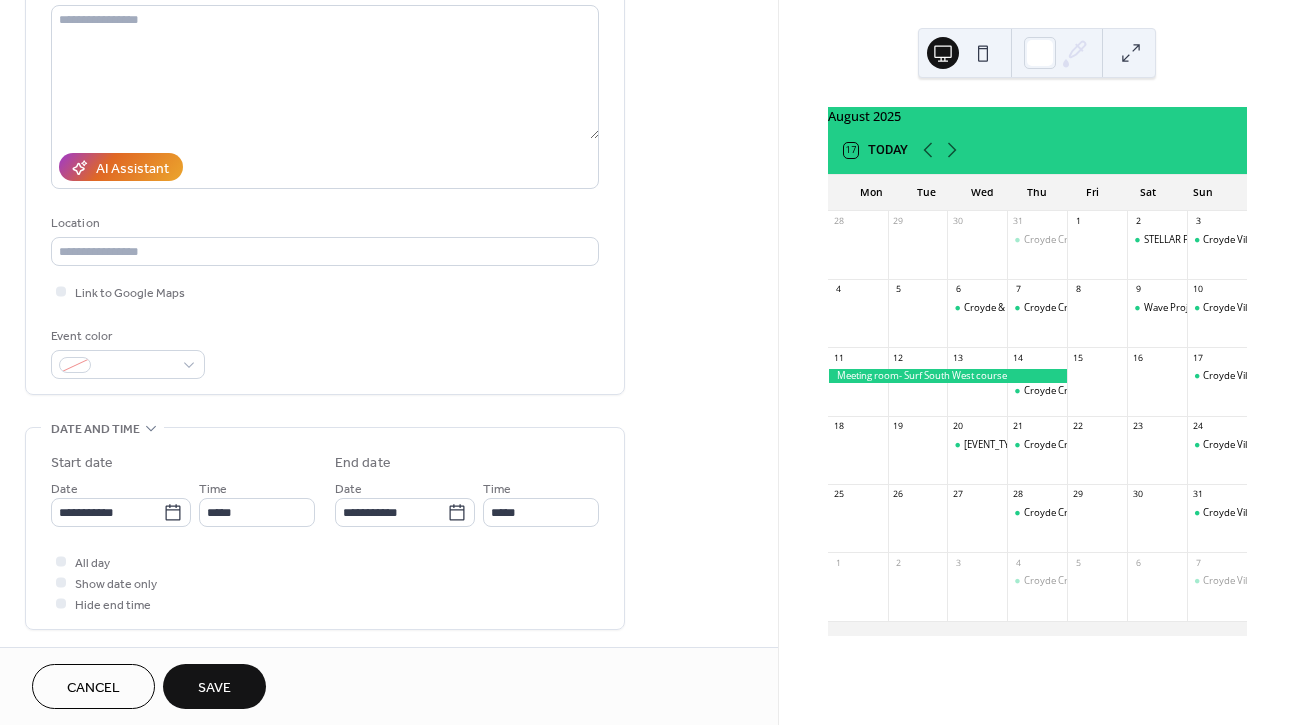 scroll, scrollTop: 314, scrollLeft: 0, axis: vertical 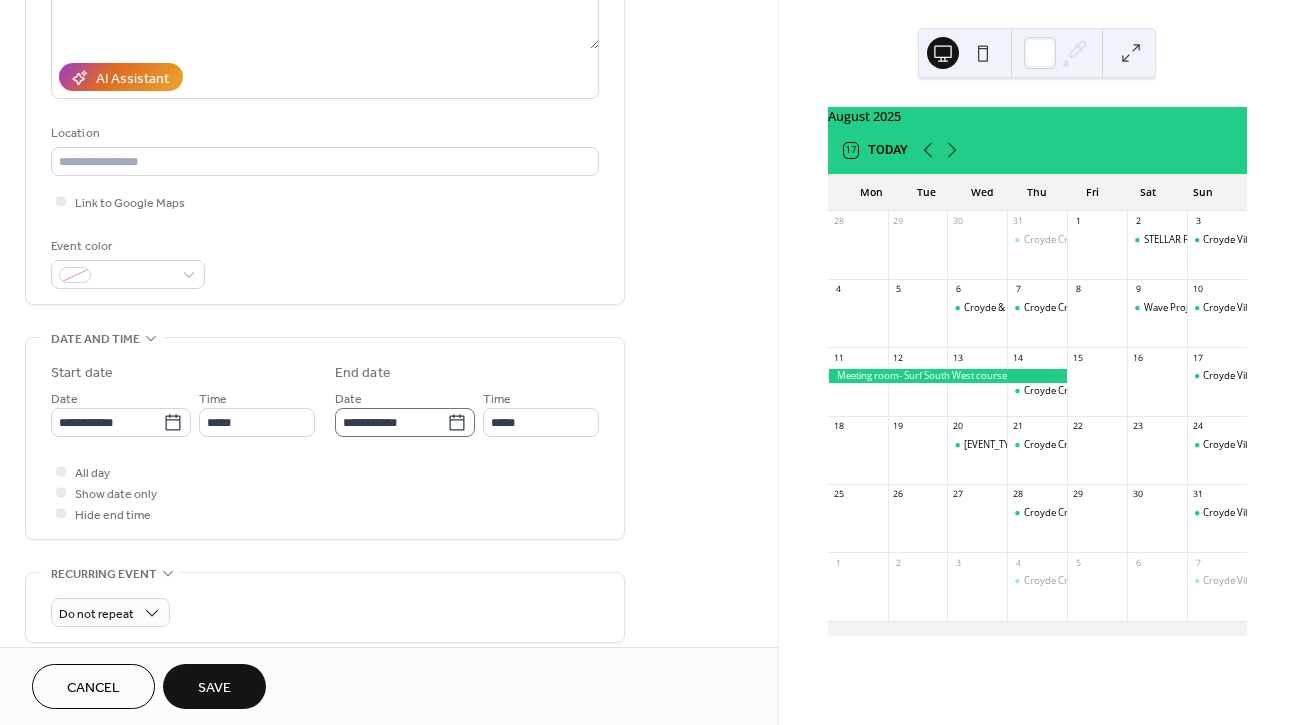 type on "**********" 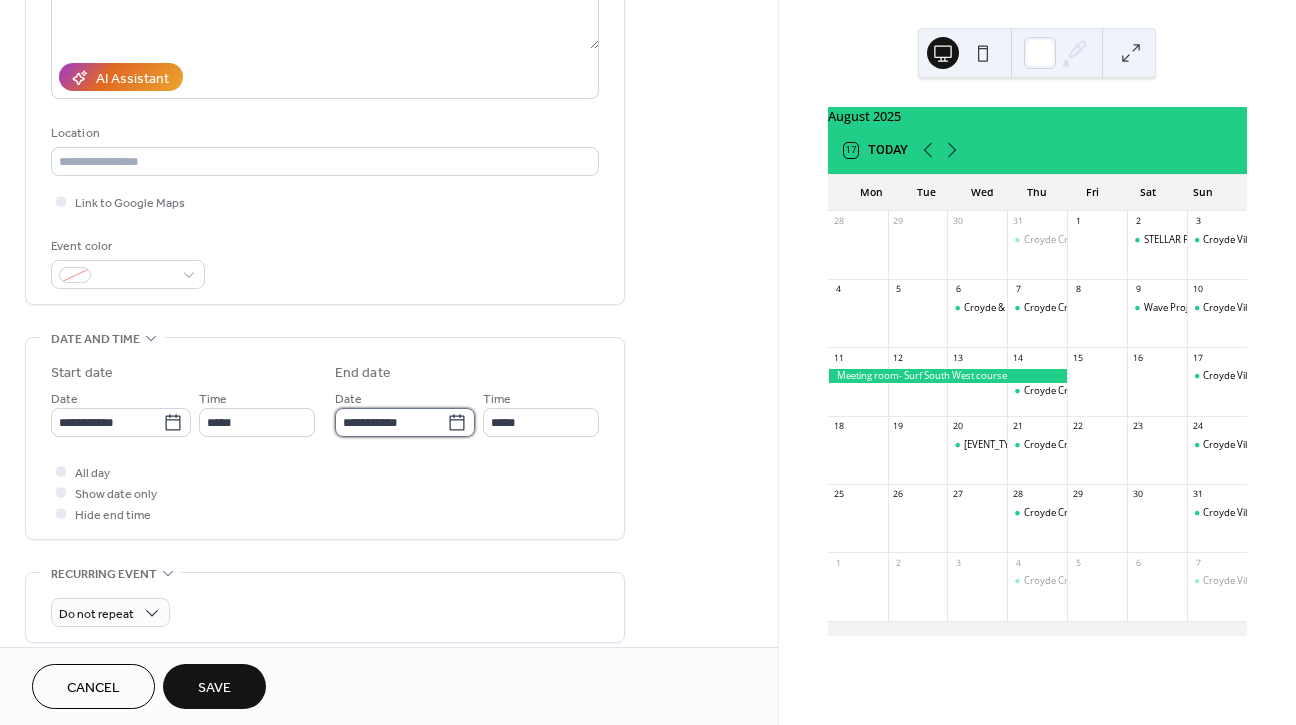 click on "**********" at bounding box center (391, 422) 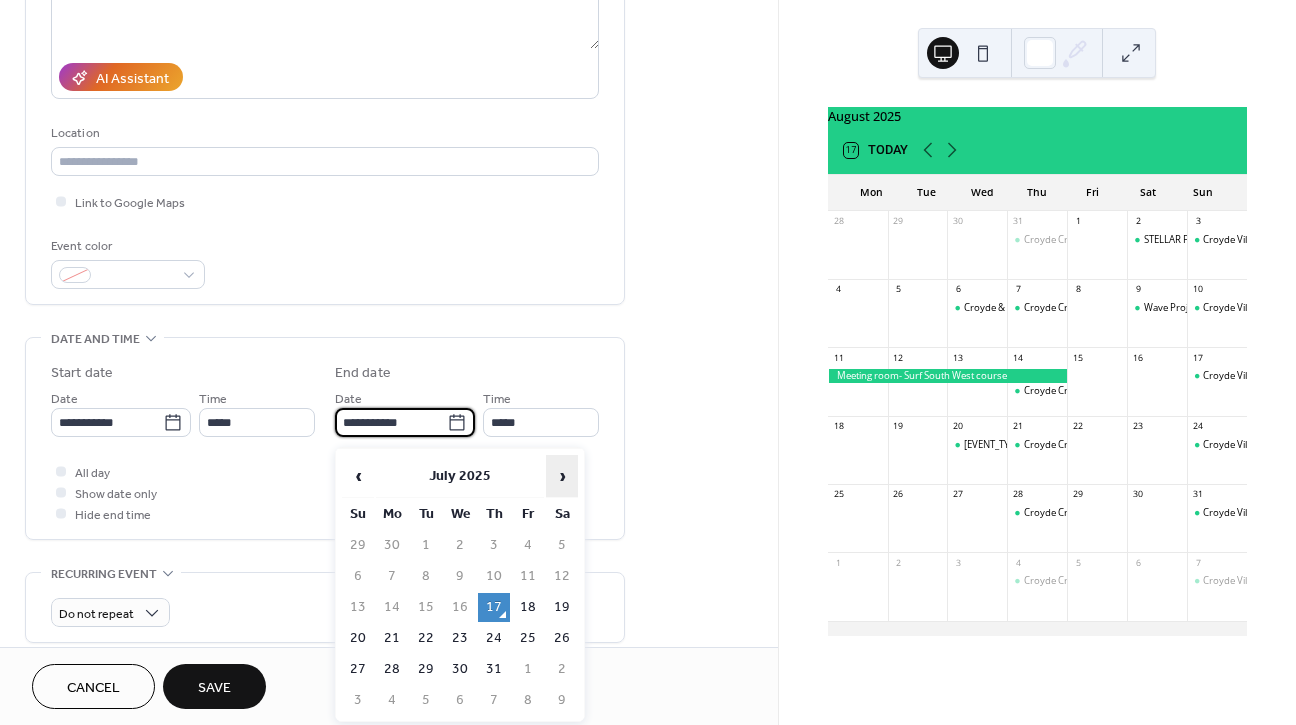 click on "›" at bounding box center (562, 476) 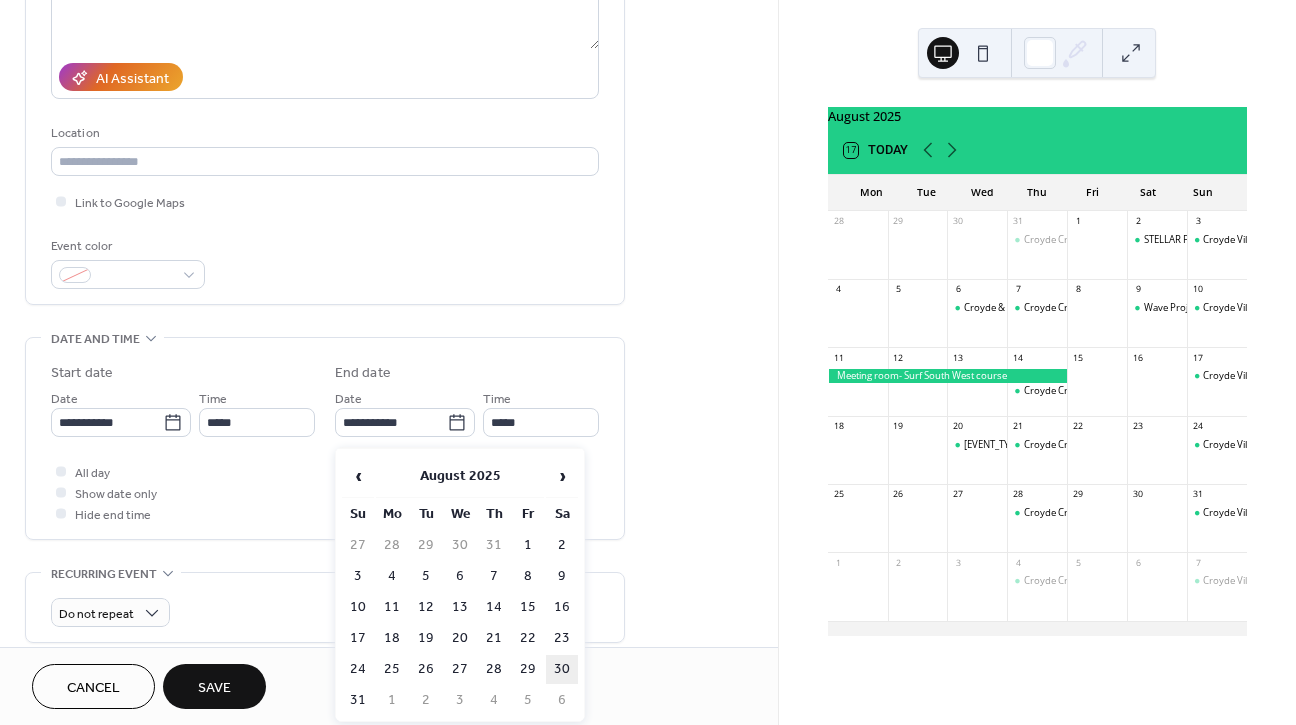 click on "30" at bounding box center [562, 669] 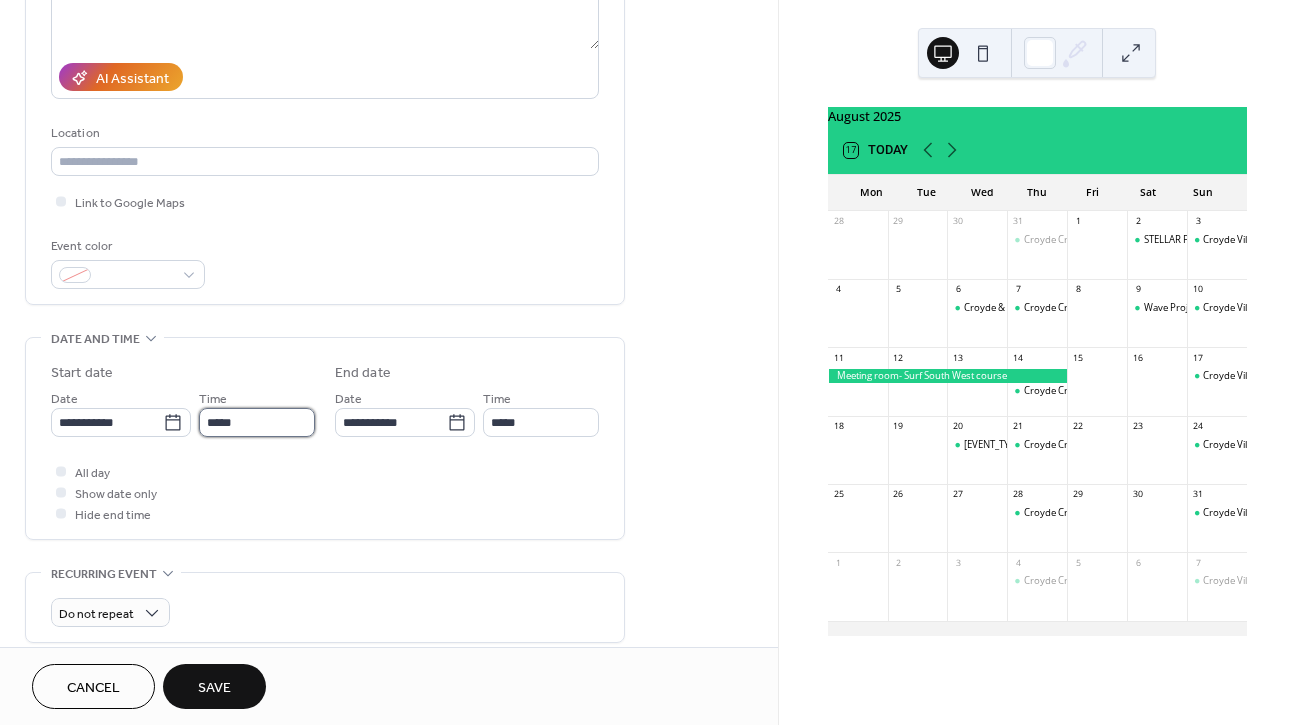 click on "*****" at bounding box center [257, 422] 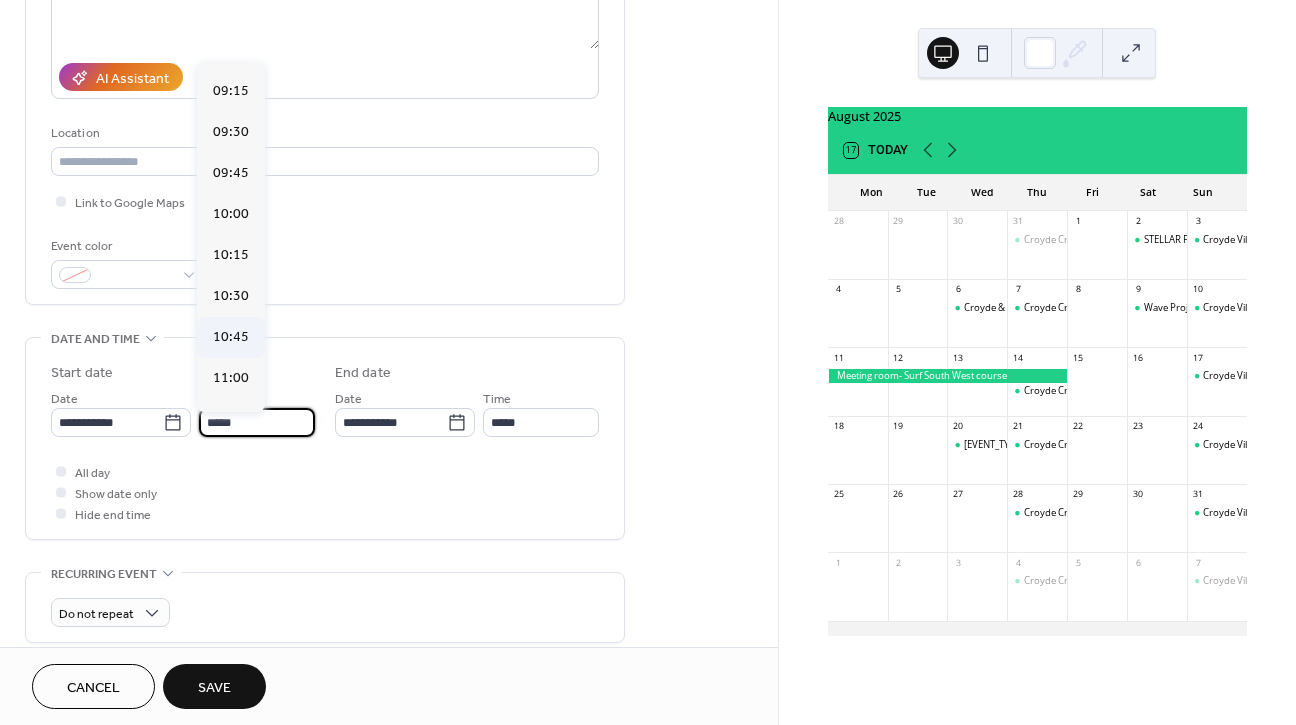 scroll, scrollTop: 1455, scrollLeft: 0, axis: vertical 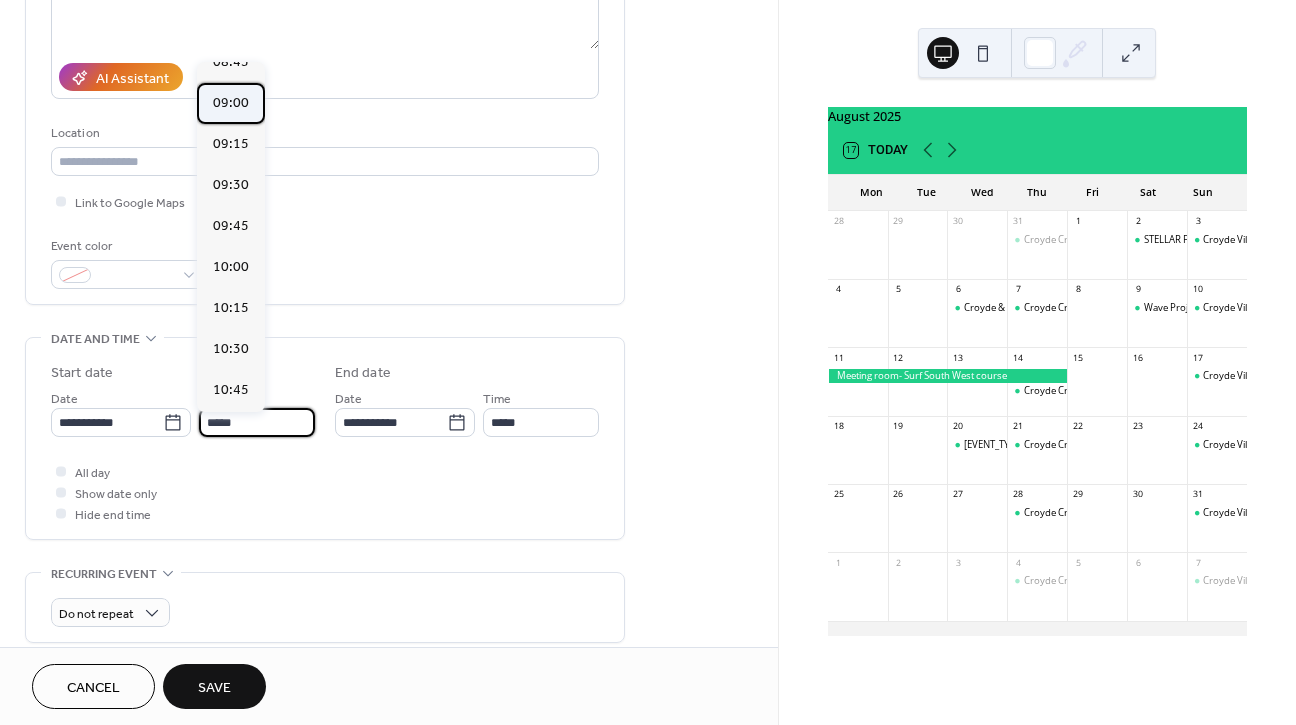 click on "09:00" at bounding box center (231, 103) 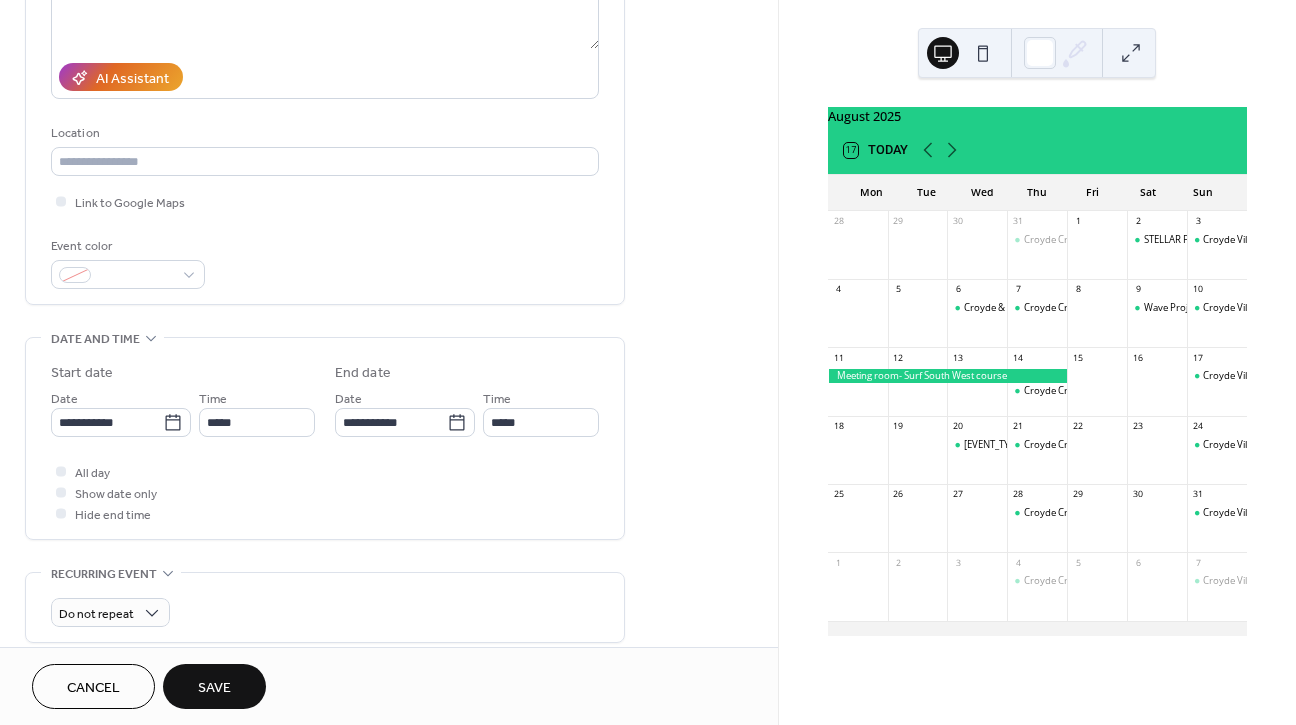 type on "*****" 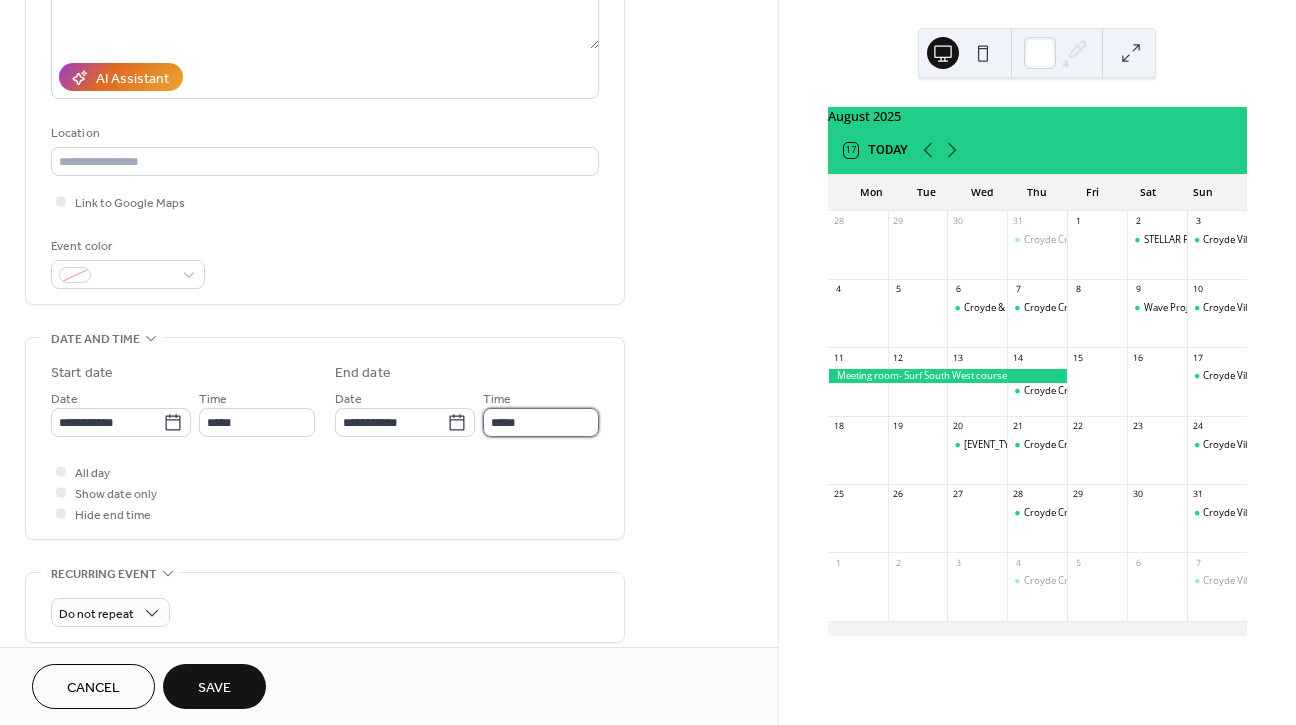 click on "*****" at bounding box center [541, 422] 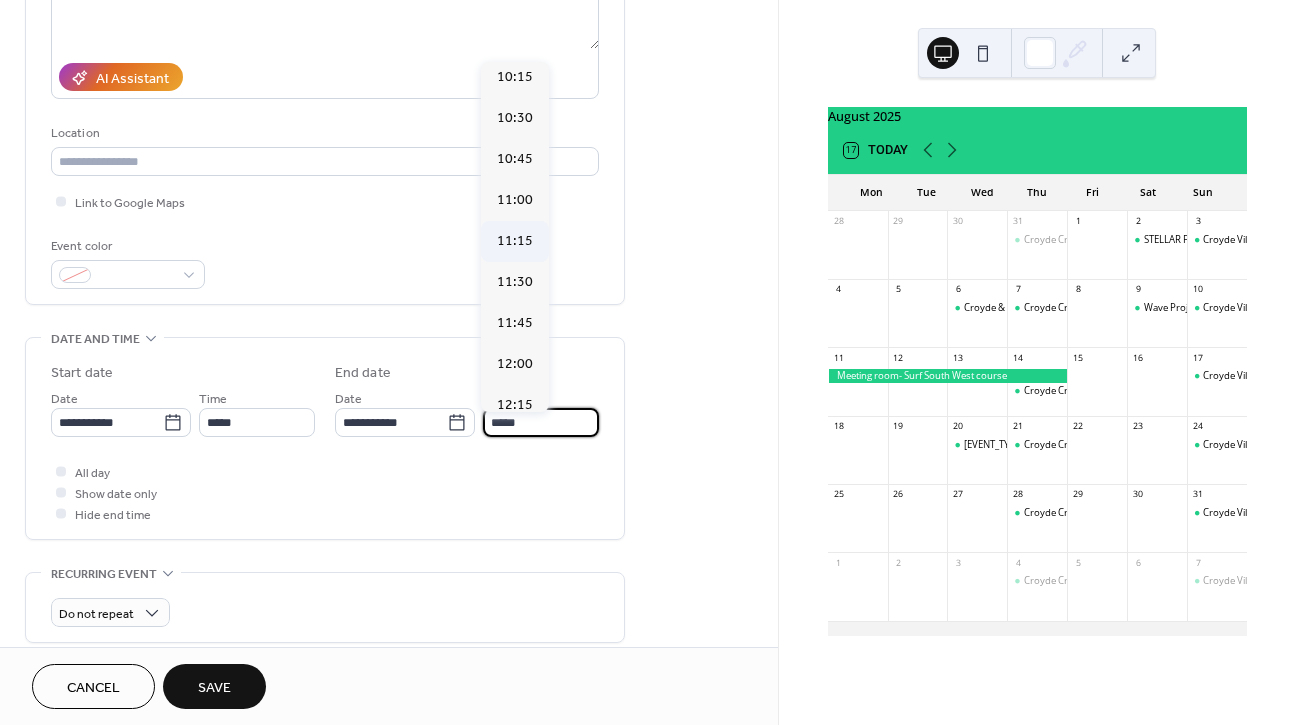 scroll, scrollTop: 1753, scrollLeft: 0, axis: vertical 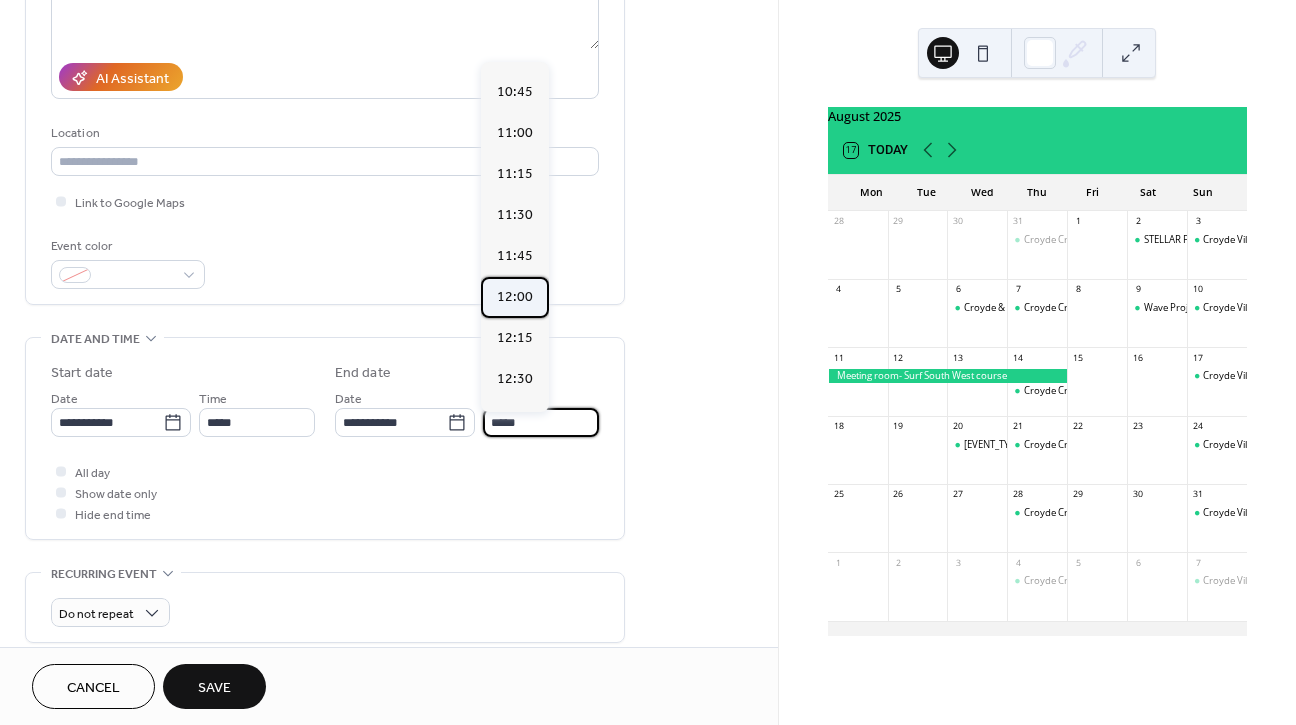 click on "12:00" at bounding box center [515, 297] 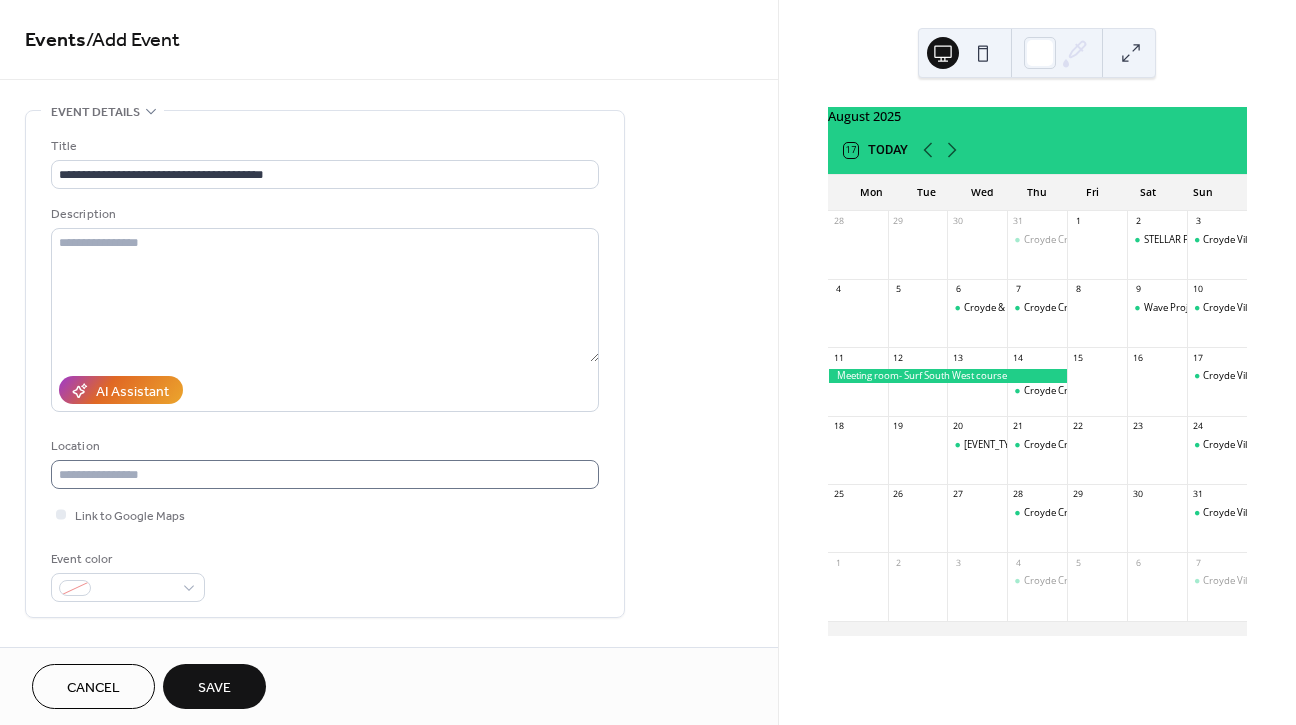 scroll, scrollTop: 0, scrollLeft: 0, axis: both 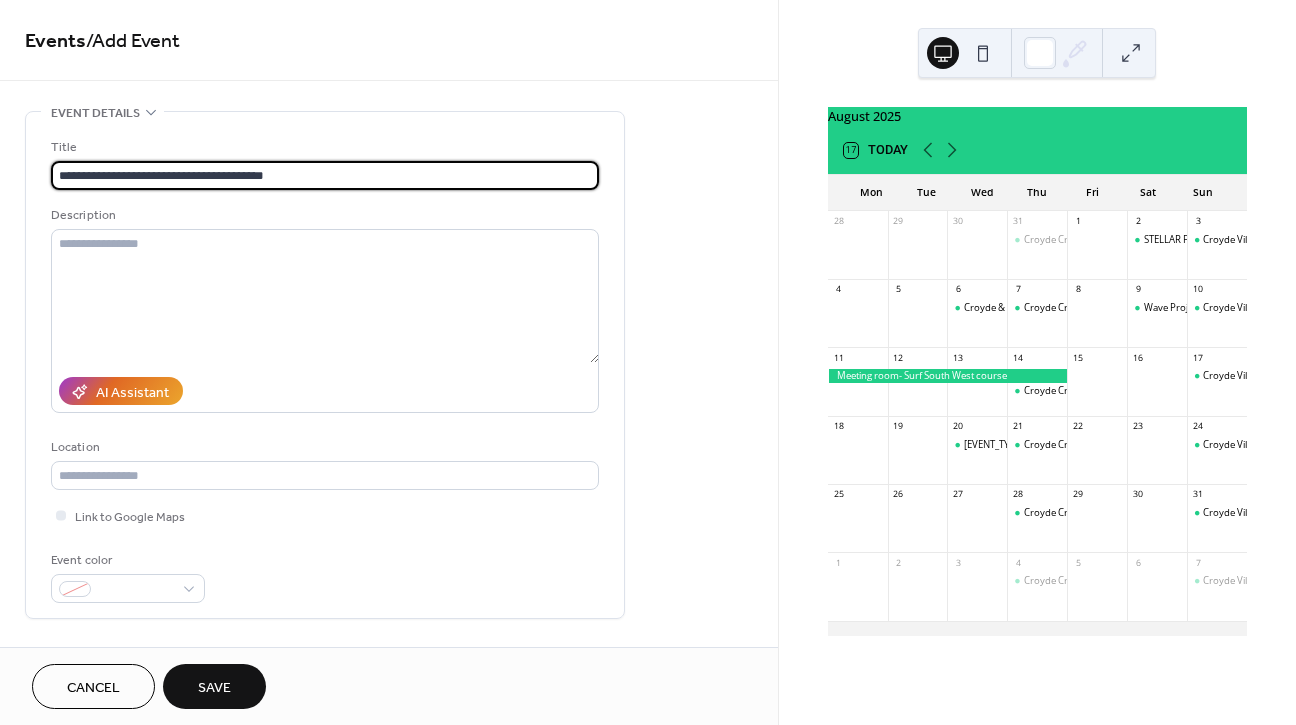 drag, startPoint x: 308, startPoint y: 170, endPoint x: 230, endPoint y: 170, distance: 78 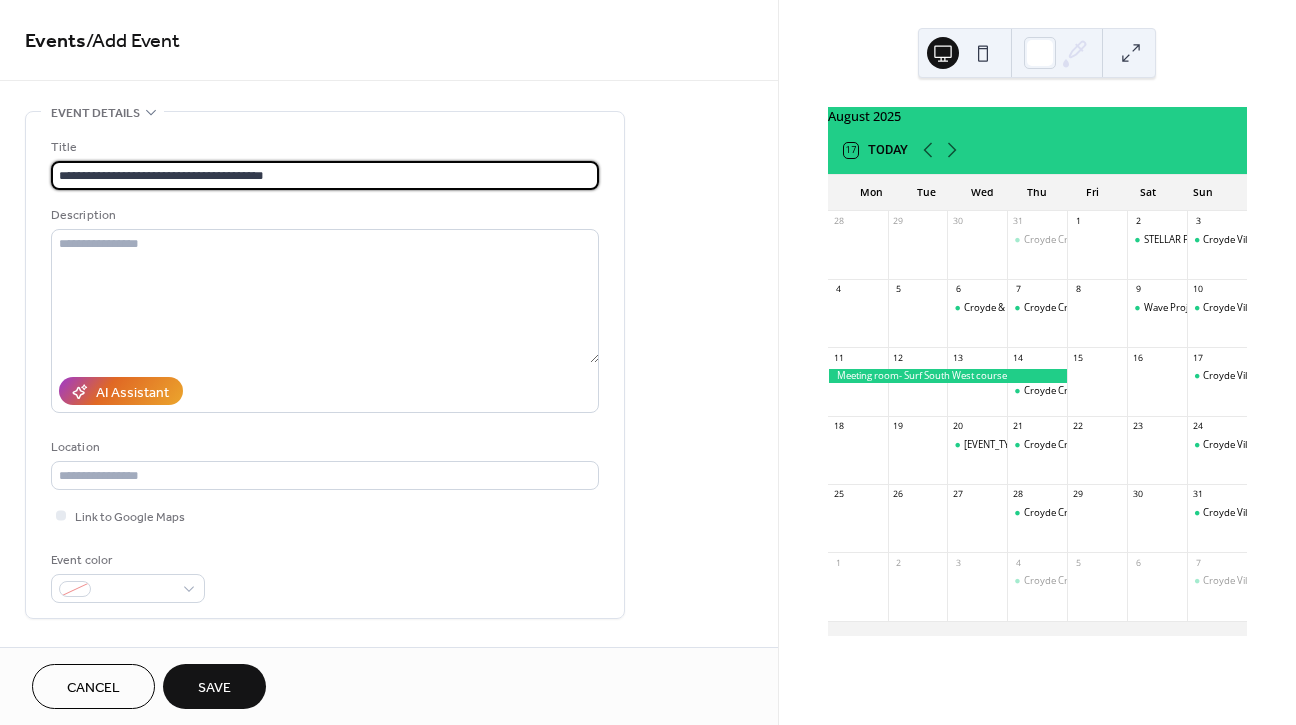 click on "**********" at bounding box center (325, 175) 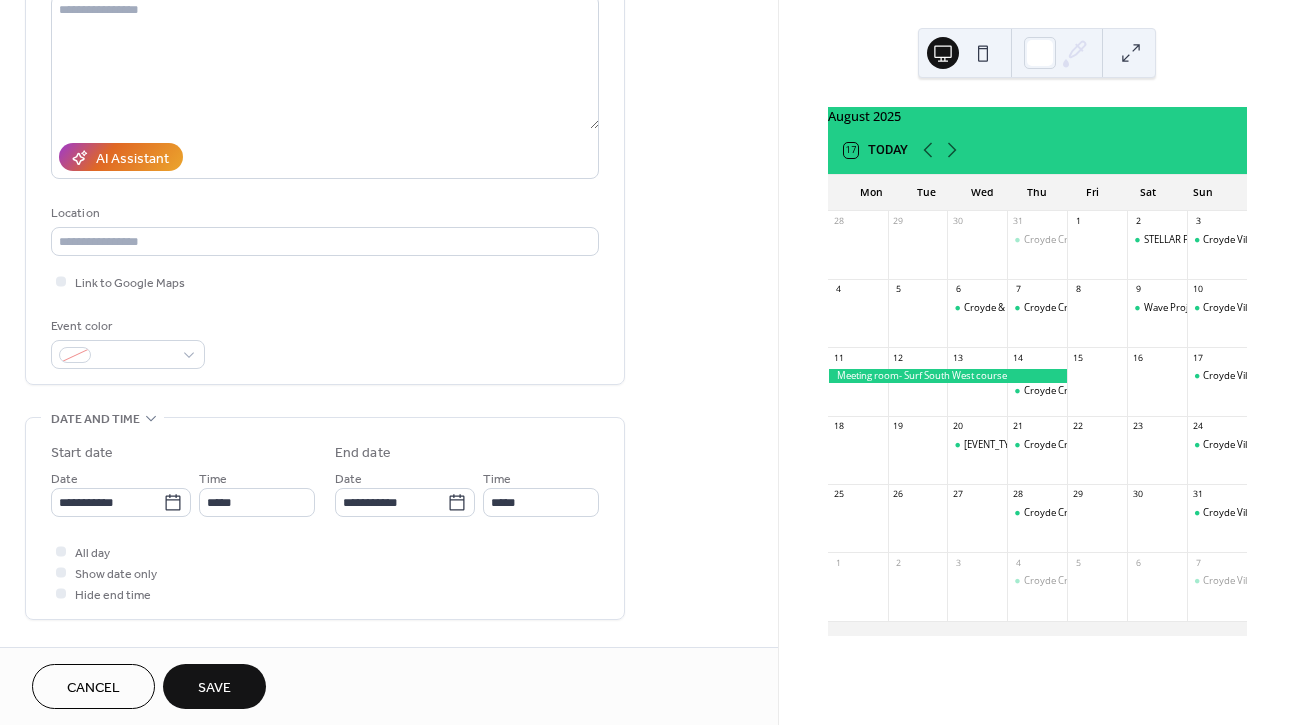 scroll, scrollTop: 290, scrollLeft: 0, axis: vertical 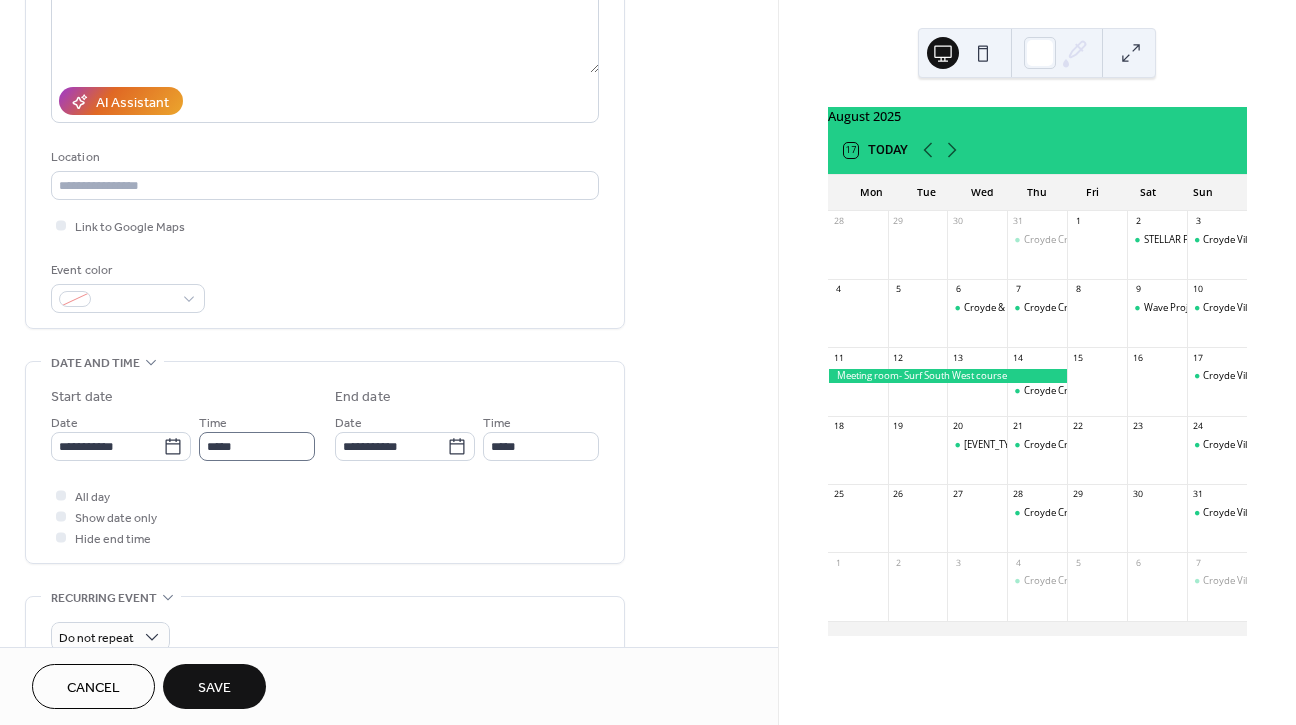 type on "**********" 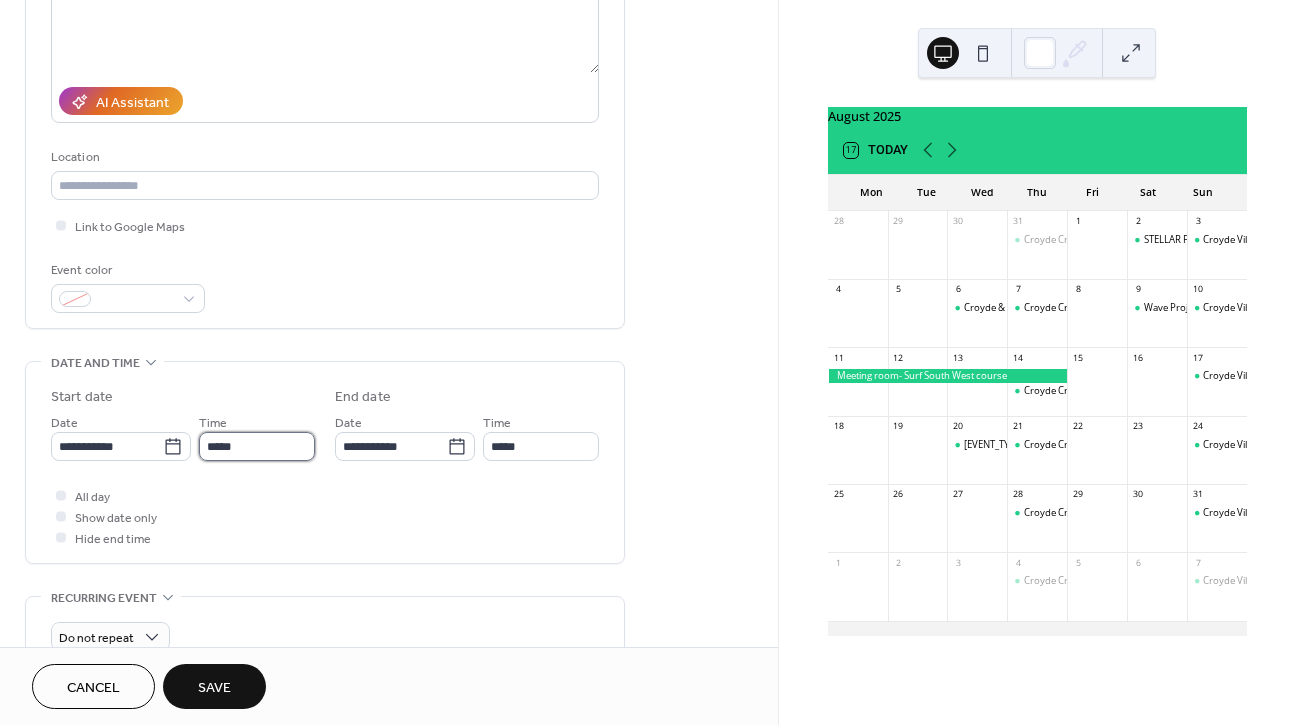 click on "*****" at bounding box center (257, 446) 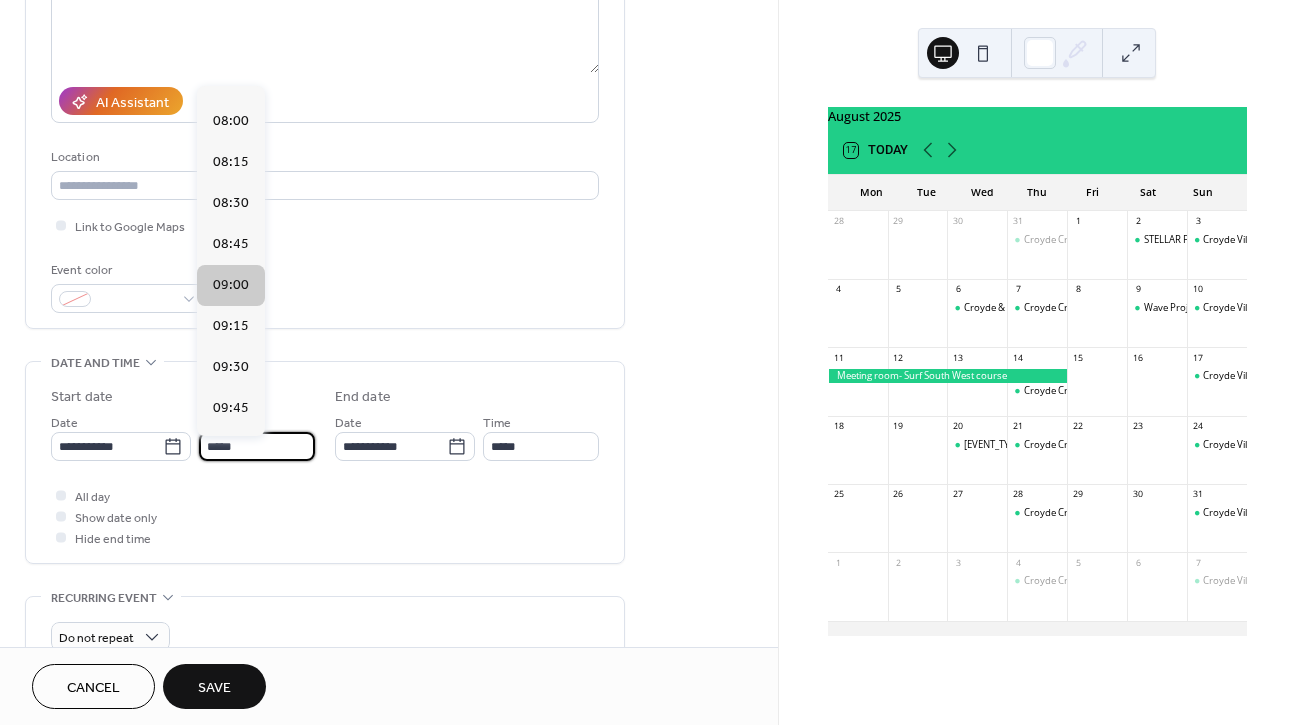 scroll, scrollTop: 1296, scrollLeft: 0, axis: vertical 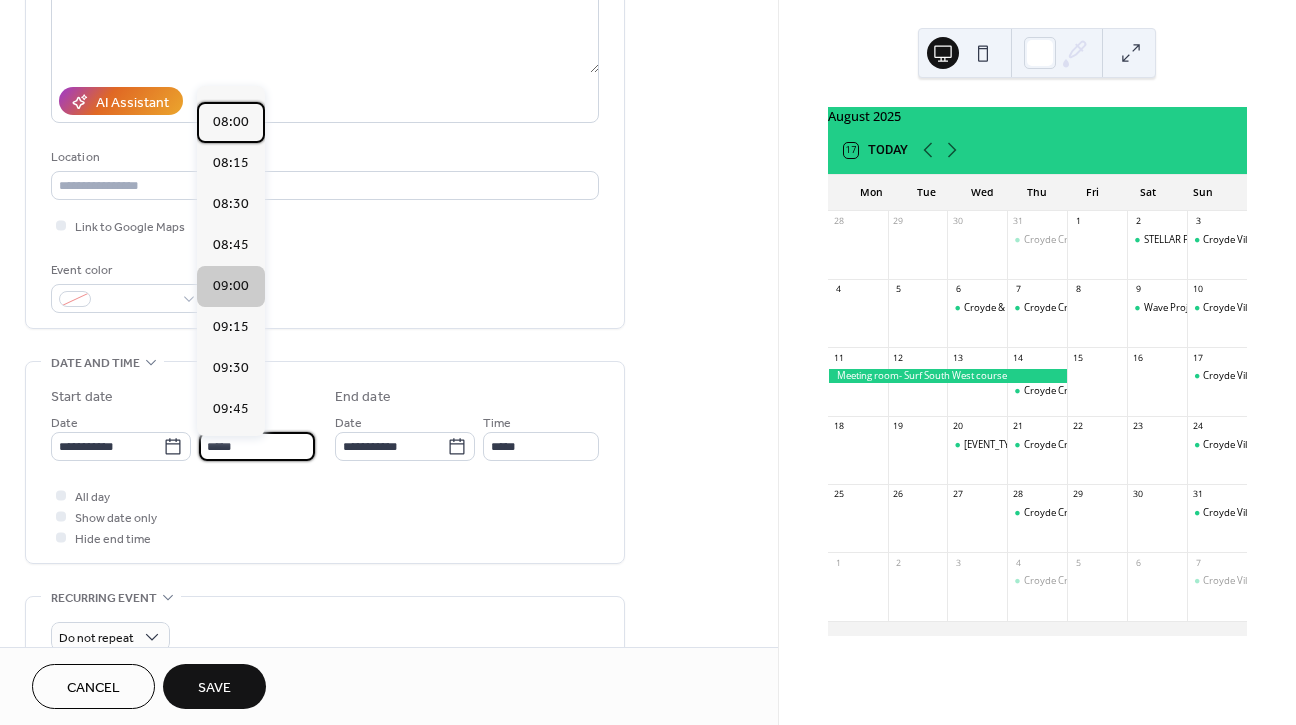 click on "08:00" at bounding box center (231, 122) 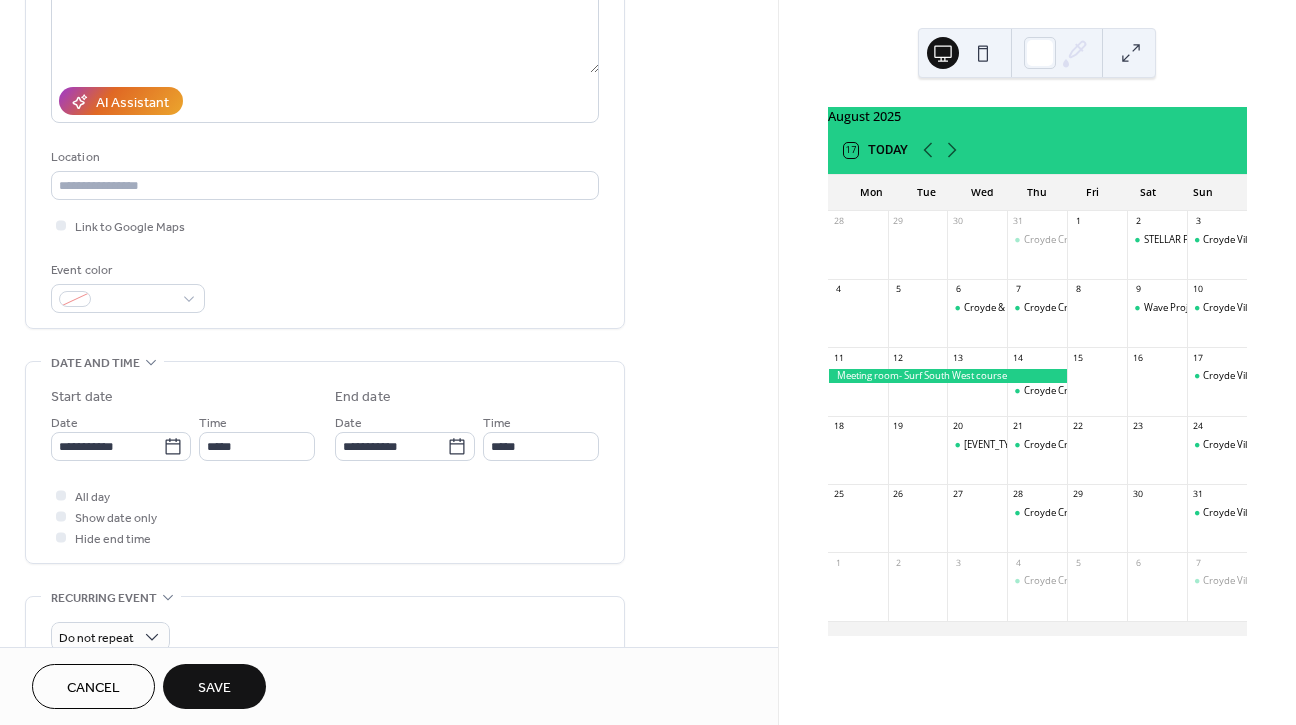 type on "*****" 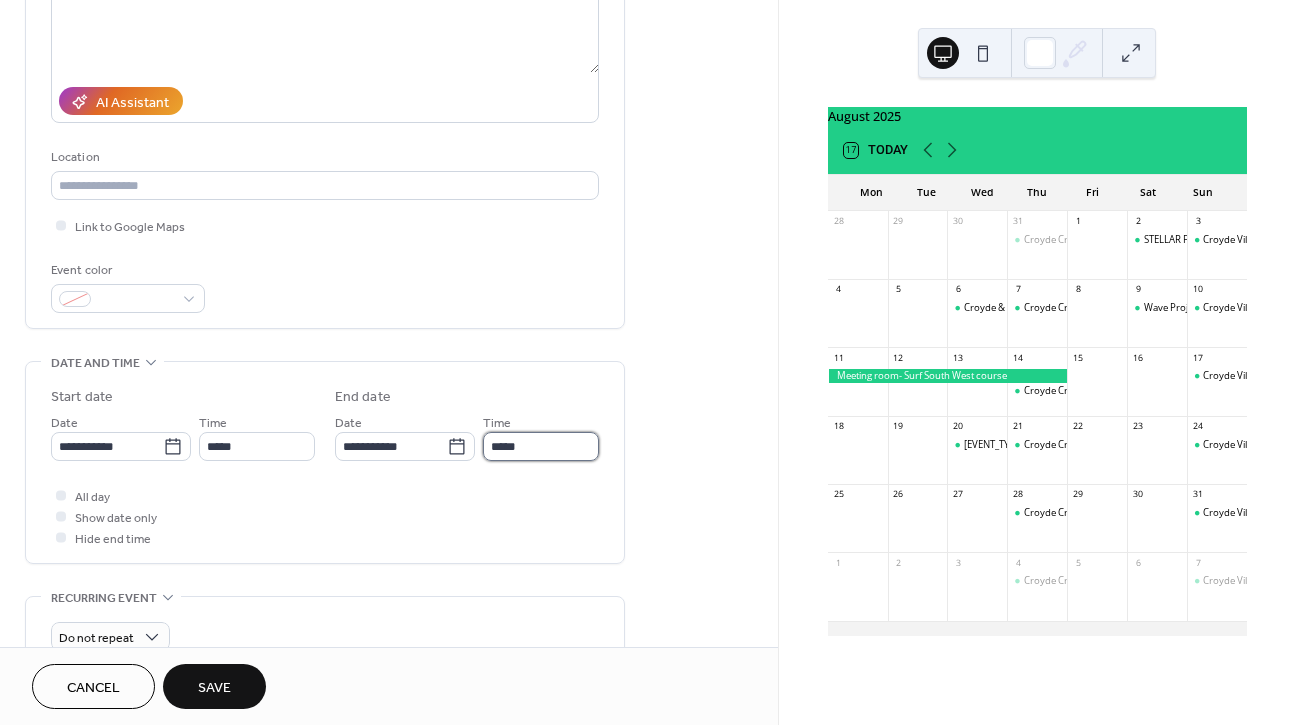 click on "*****" at bounding box center (541, 446) 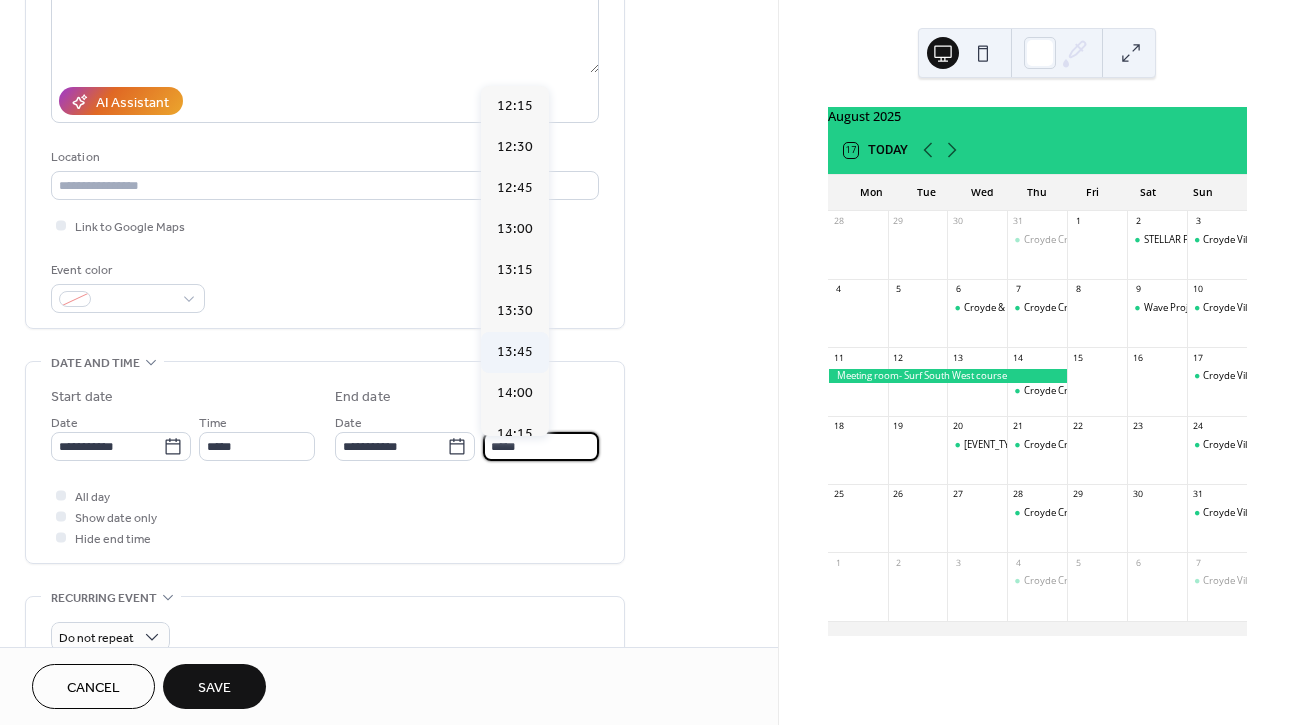 scroll, scrollTop: 2016, scrollLeft: 0, axis: vertical 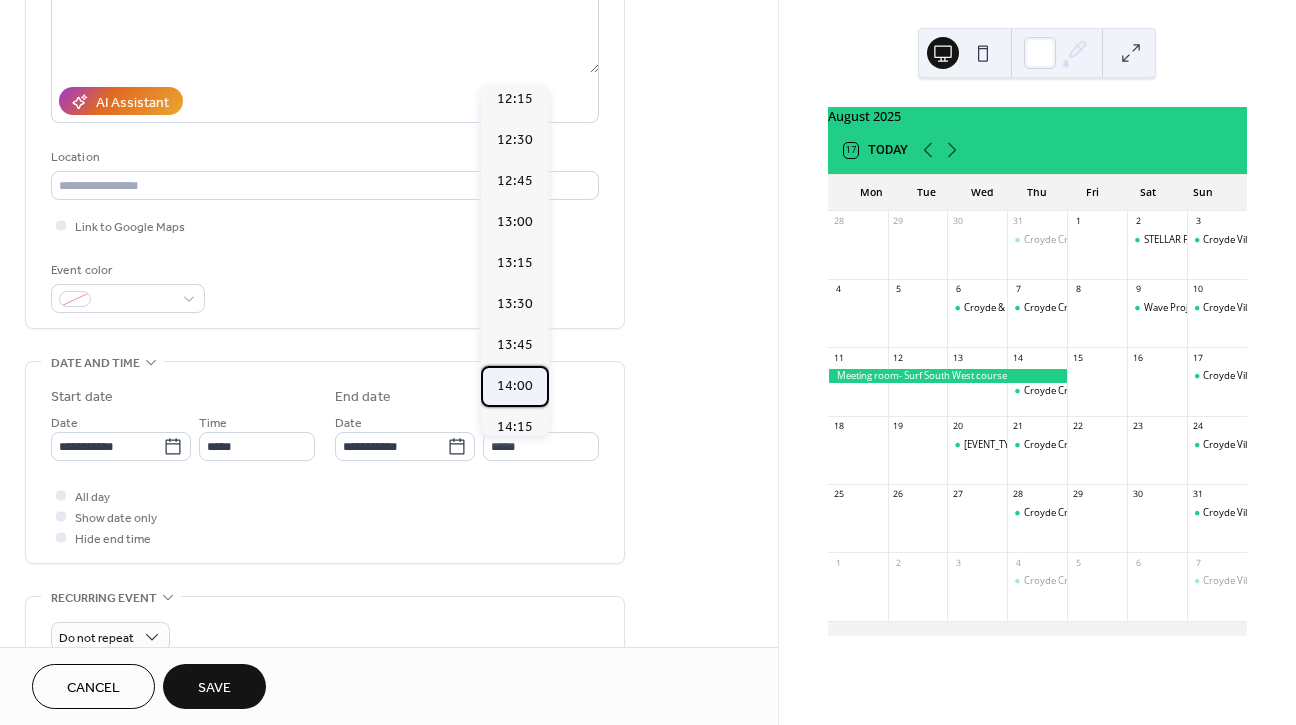 click on "14:00" at bounding box center [515, 386] 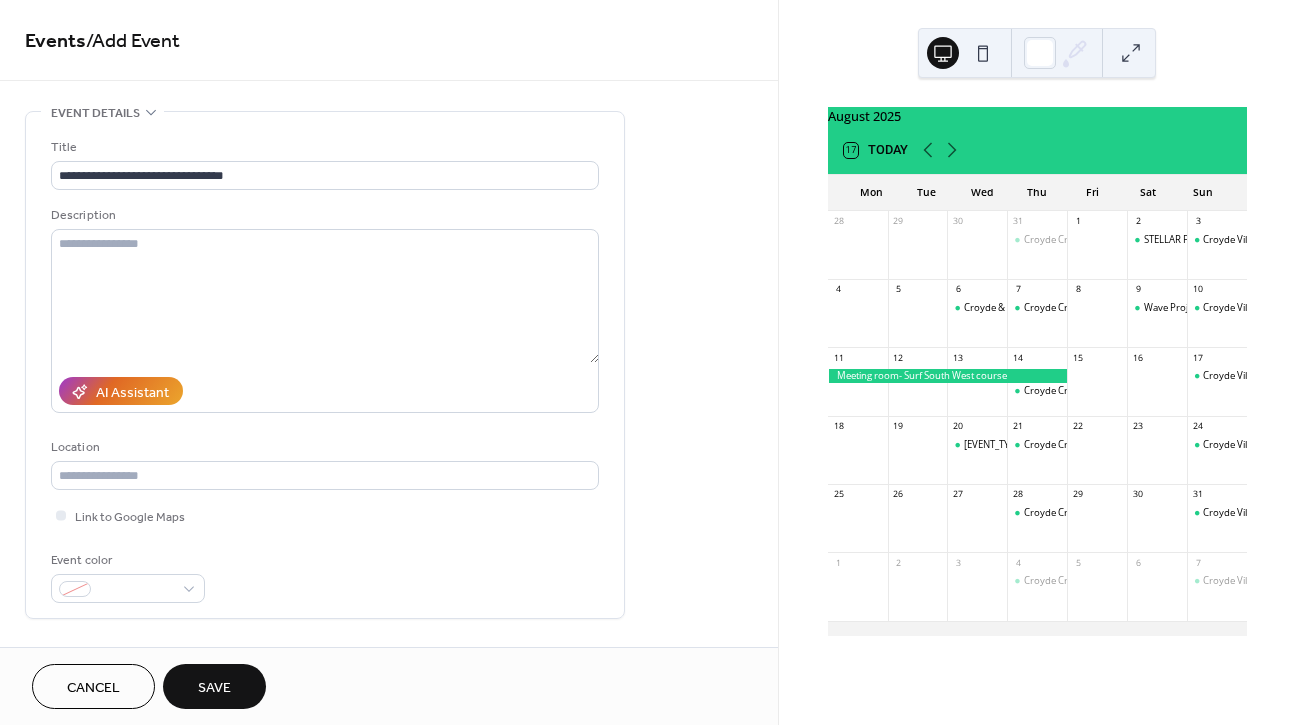 scroll, scrollTop: 0, scrollLeft: 0, axis: both 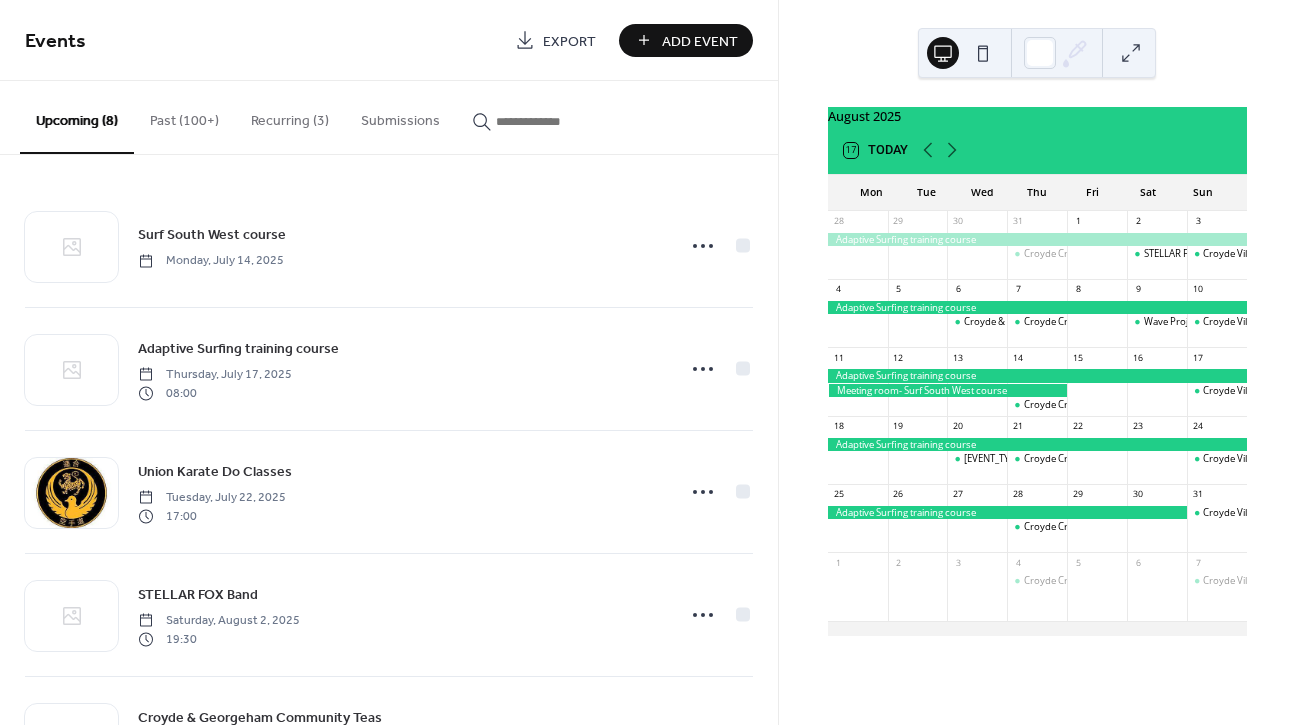 click on "Add Event" at bounding box center (700, 41) 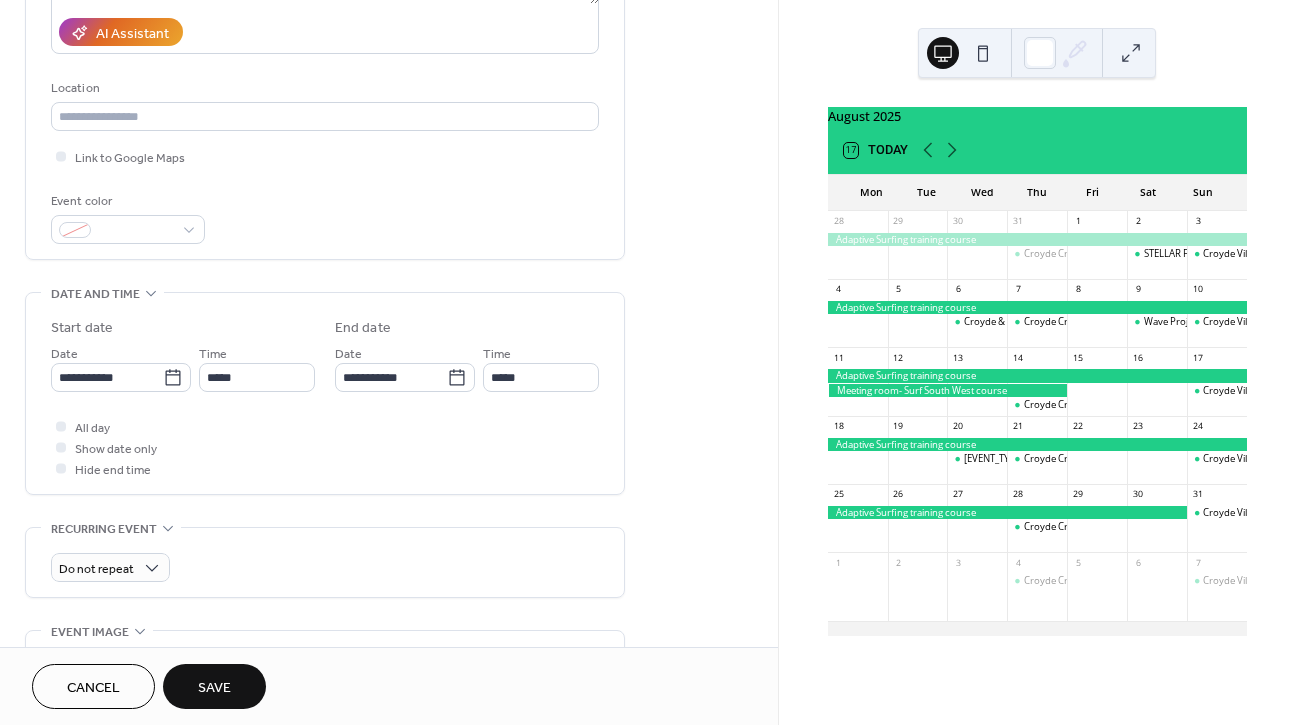 scroll, scrollTop: 558, scrollLeft: 0, axis: vertical 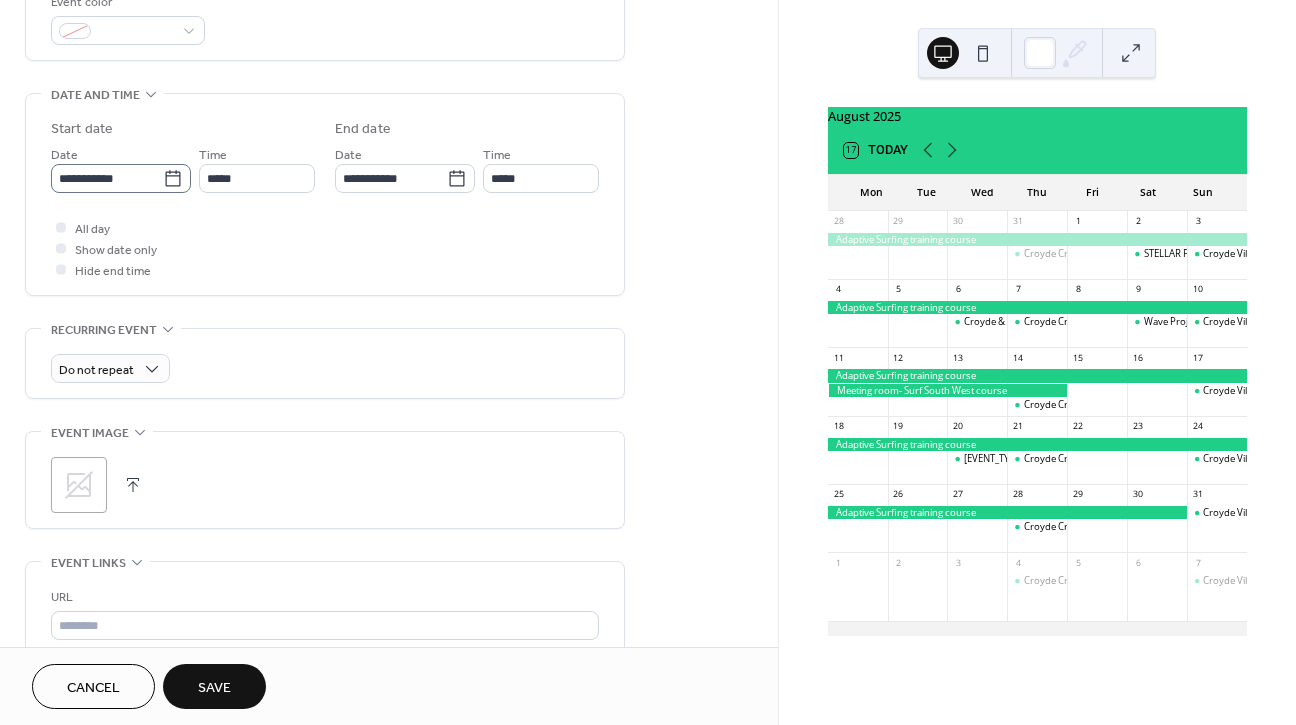 type on "**********" 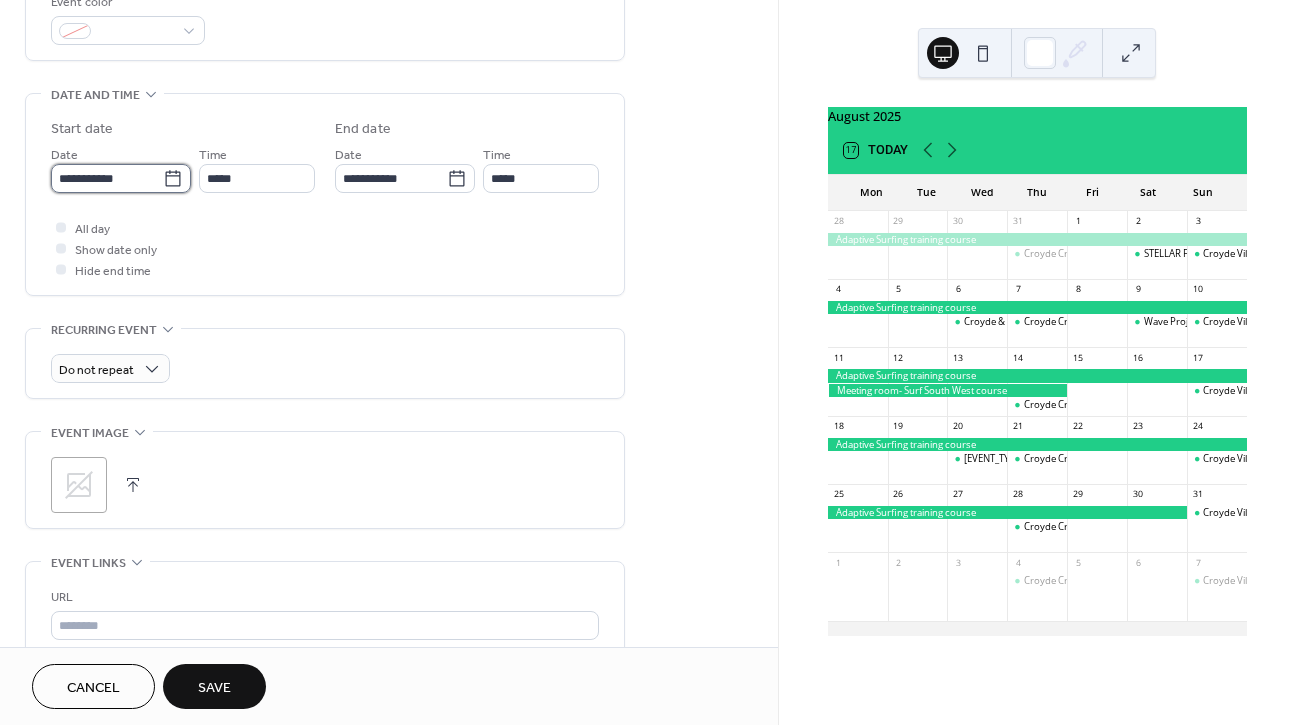 click on "**********" at bounding box center (107, 178) 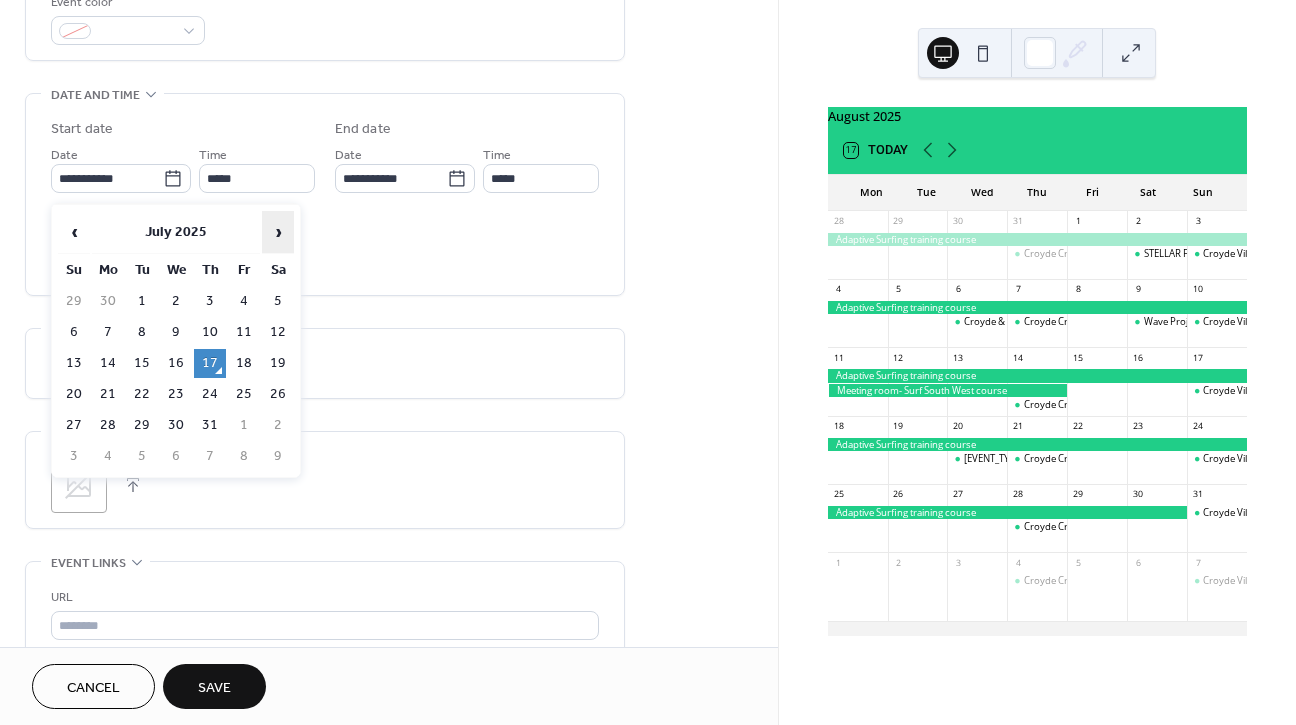 click on "›" at bounding box center (278, 232) 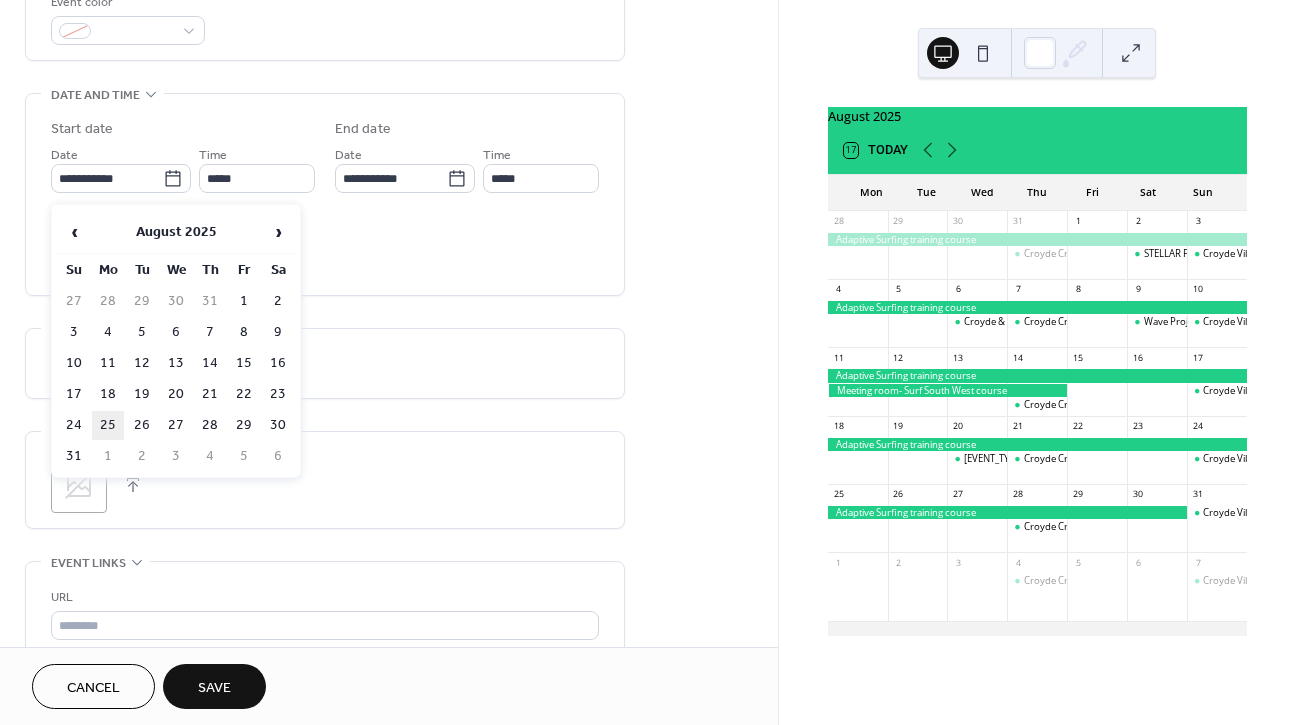 click on "25" at bounding box center [108, 425] 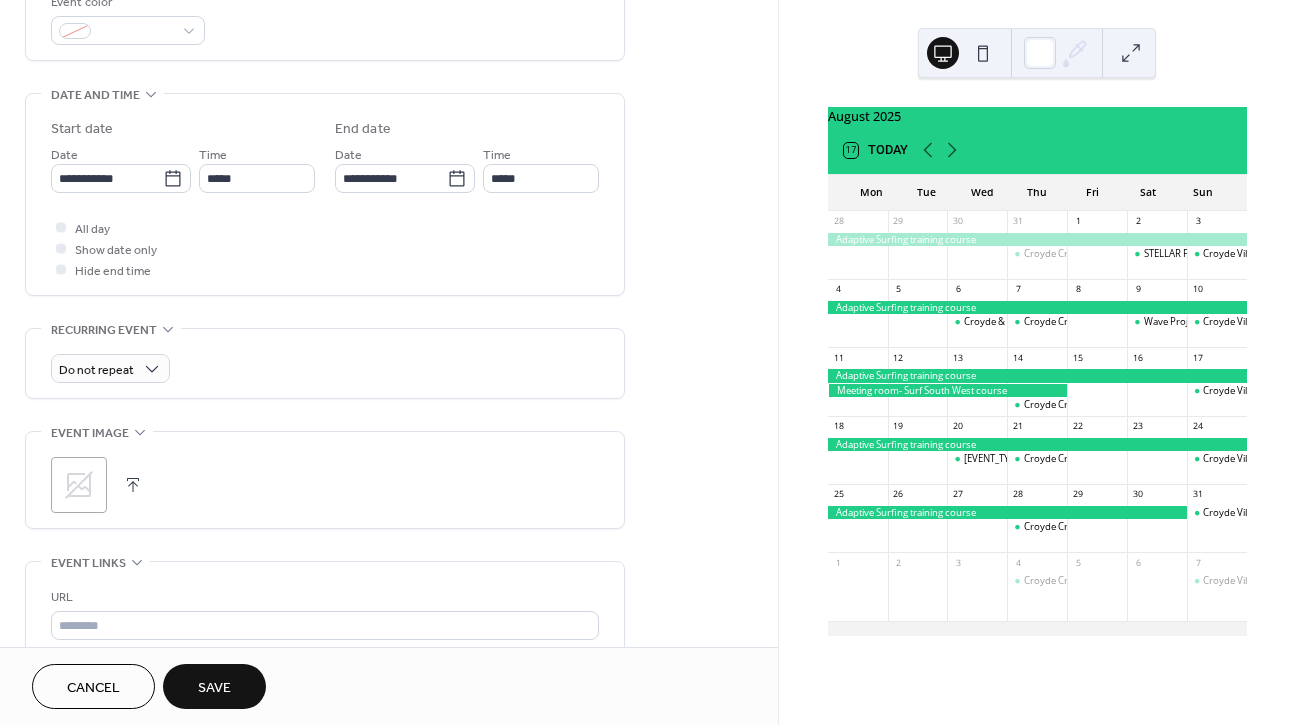 type on "**********" 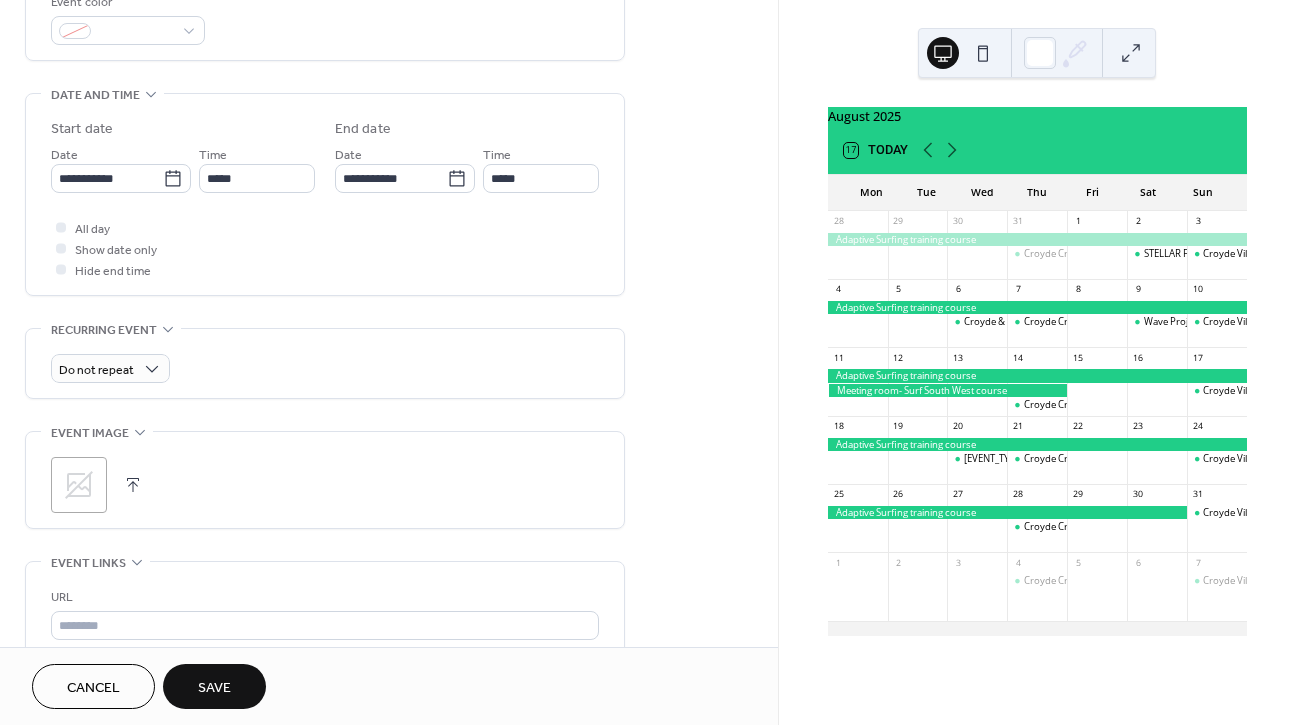 type on "**********" 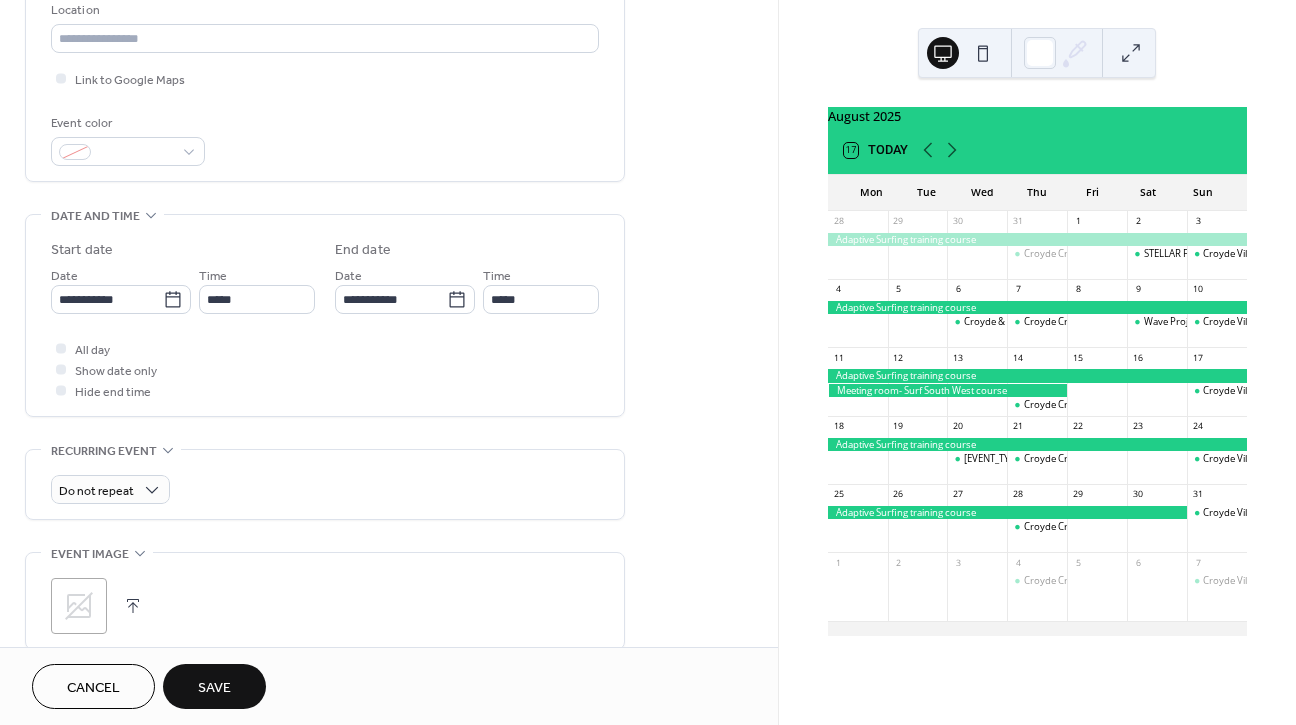 scroll, scrollTop: 415, scrollLeft: 0, axis: vertical 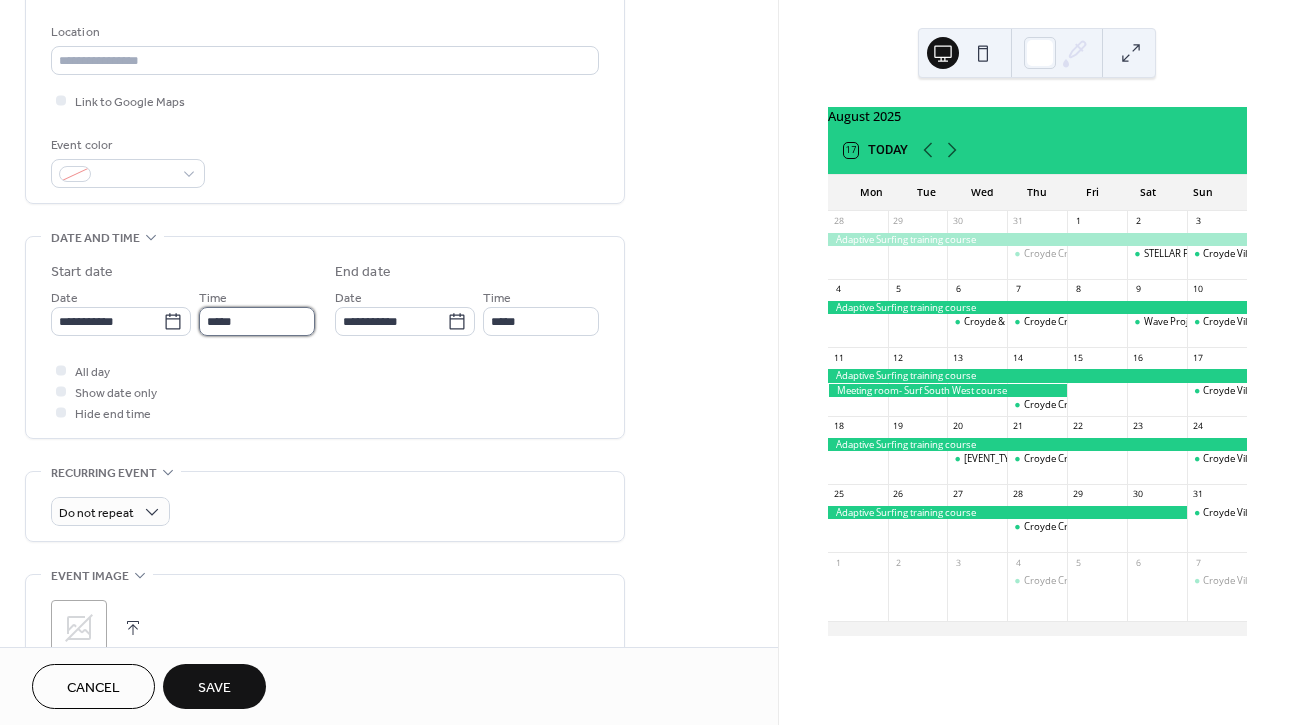 click on "*****" at bounding box center (257, 321) 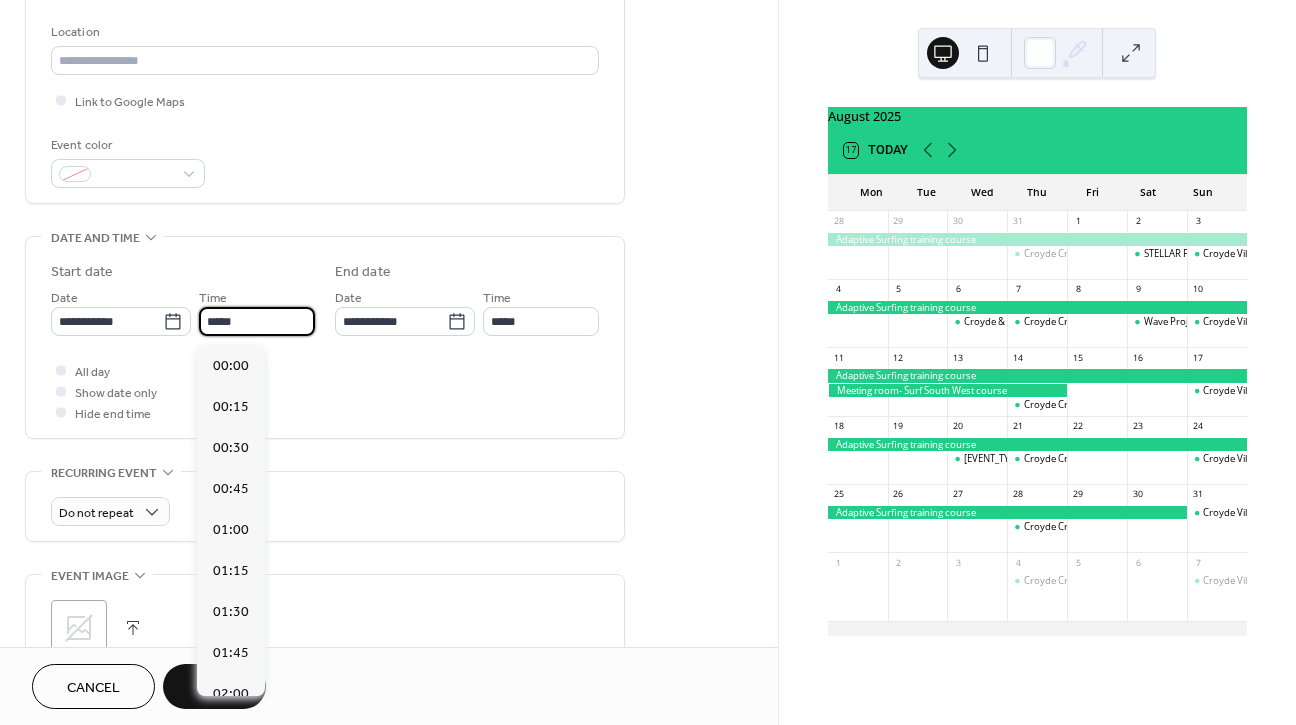 scroll, scrollTop: 1968, scrollLeft: 0, axis: vertical 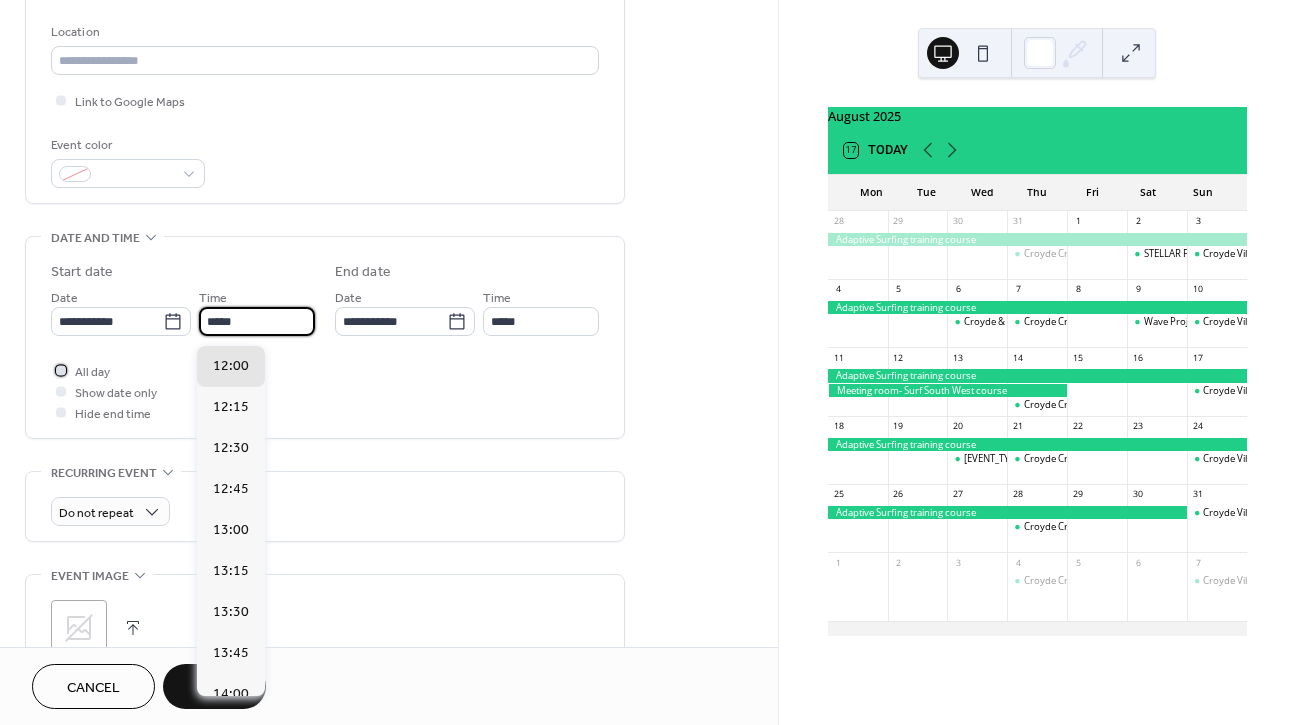 click on "All day" at bounding box center (80, 370) 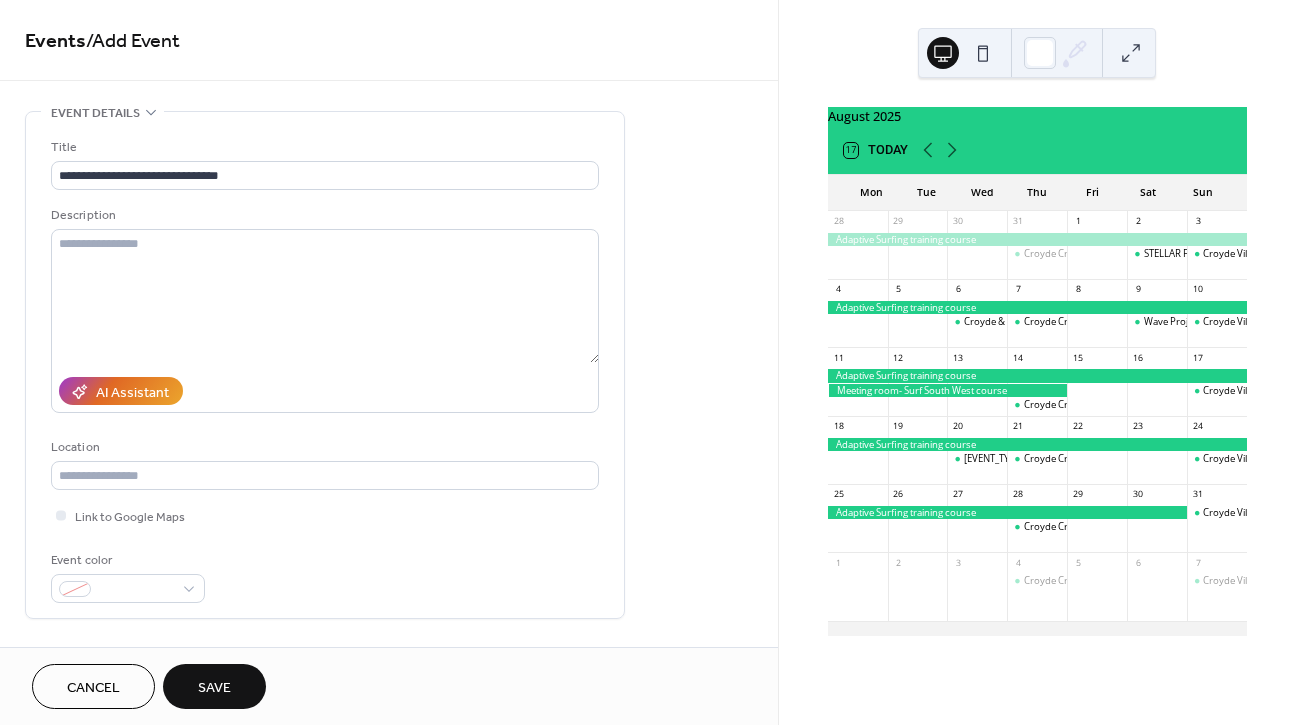 scroll, scrollTop: 0, scrollLeft: 0, axis: both 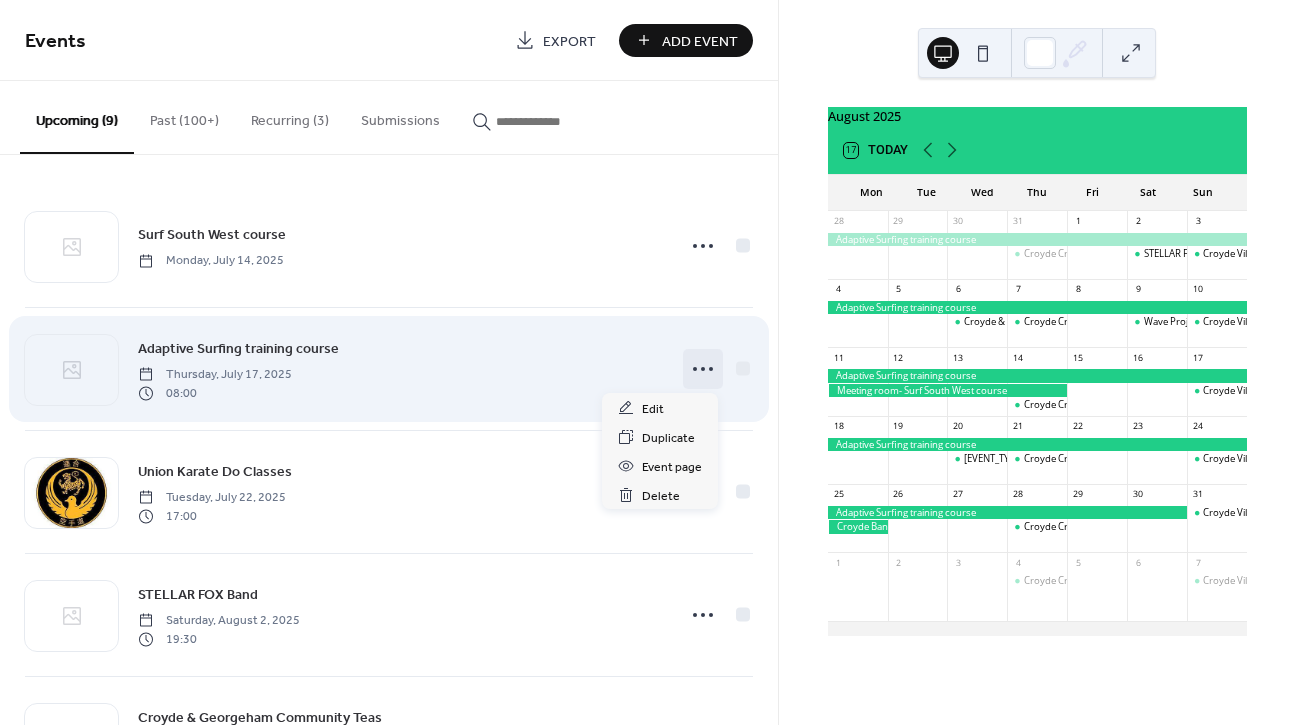 click 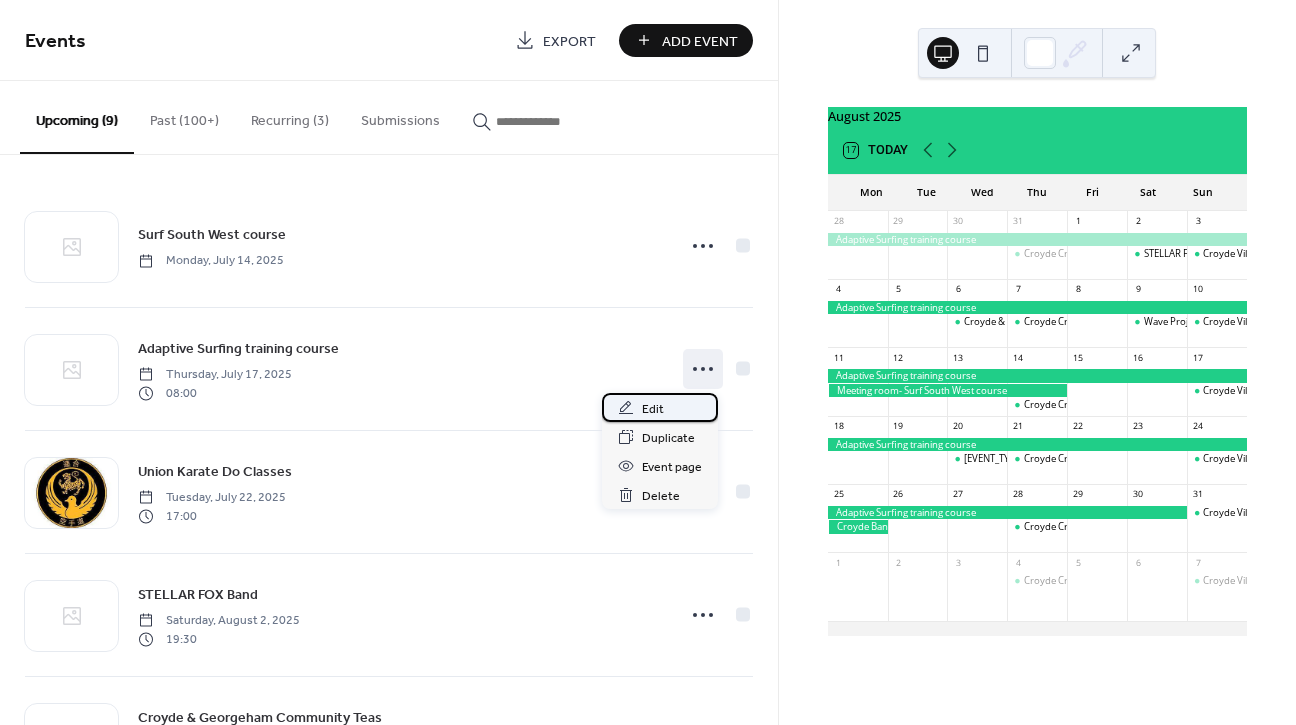 click on "Edit" at bounding box center (653, 409) 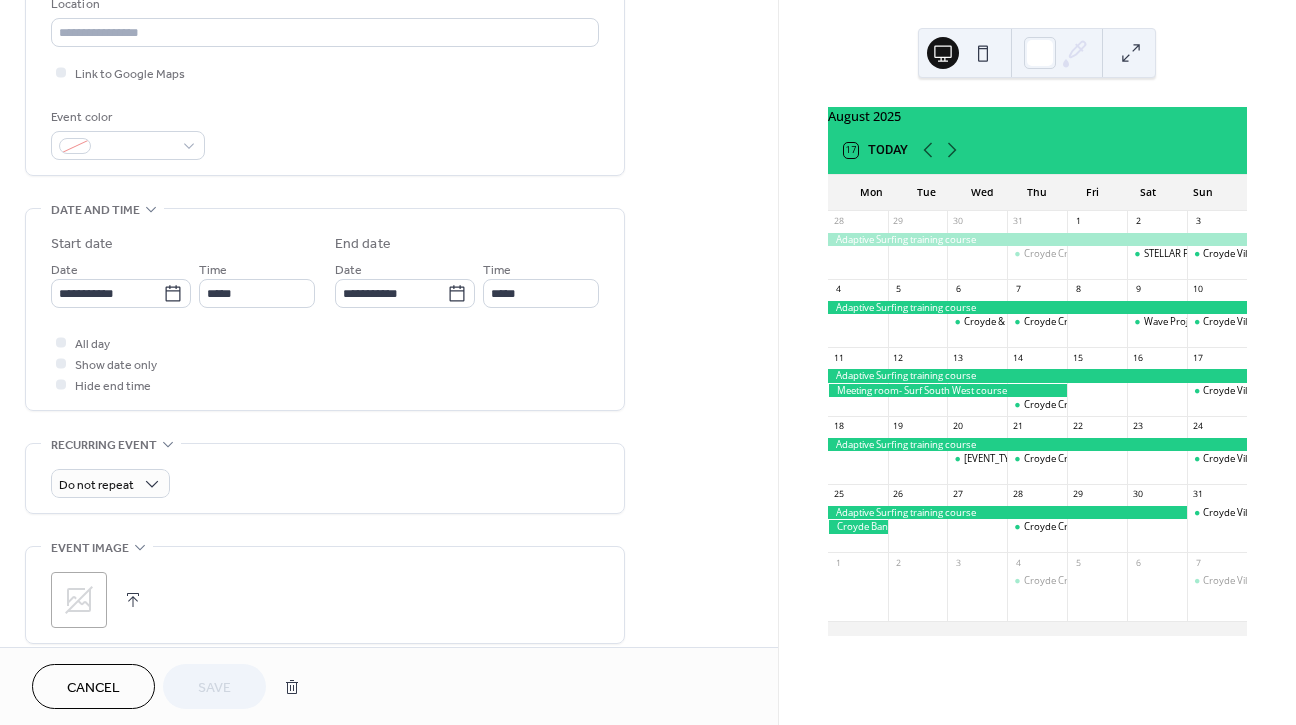 scroll, scrollTop: 441, scrollLeft: 0, axis: vertical 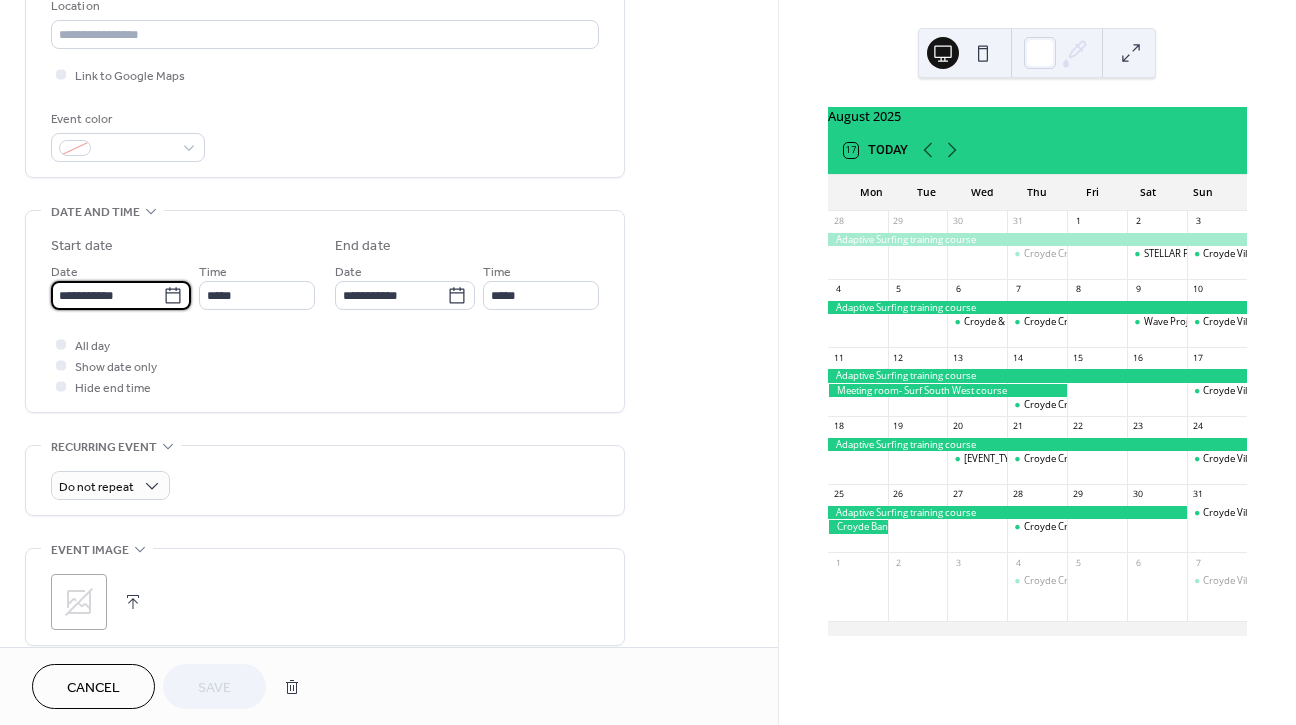 click on "**********" at bounding box center [107, 295] 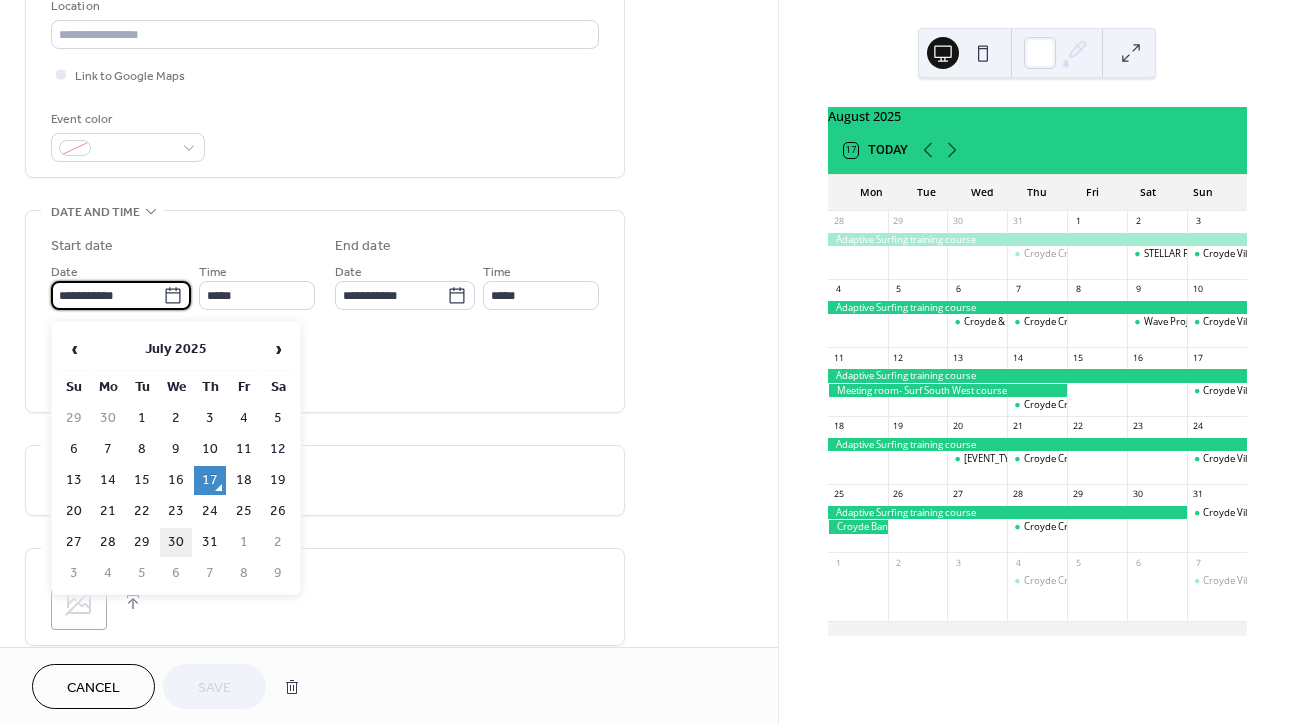 click on "30" at bounding box center (176, 542) 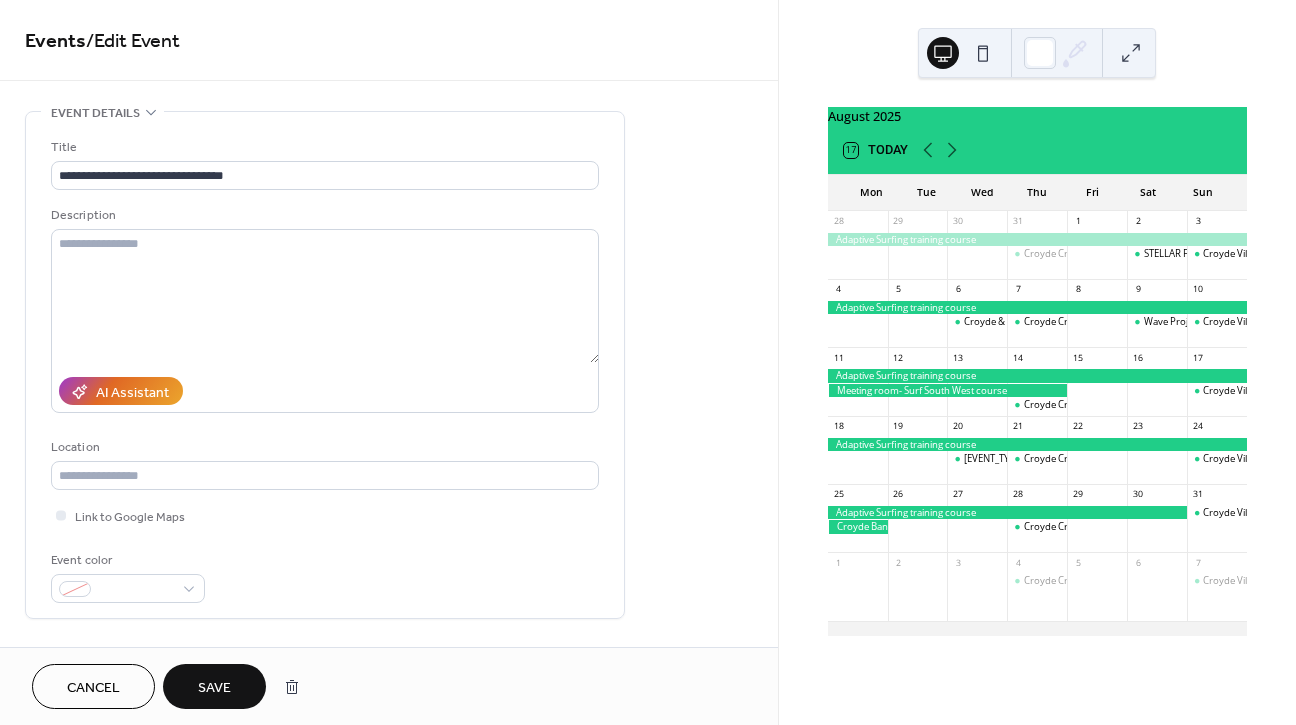 scroll, scrollTop: 0, scrollLeft: 0, axis: both 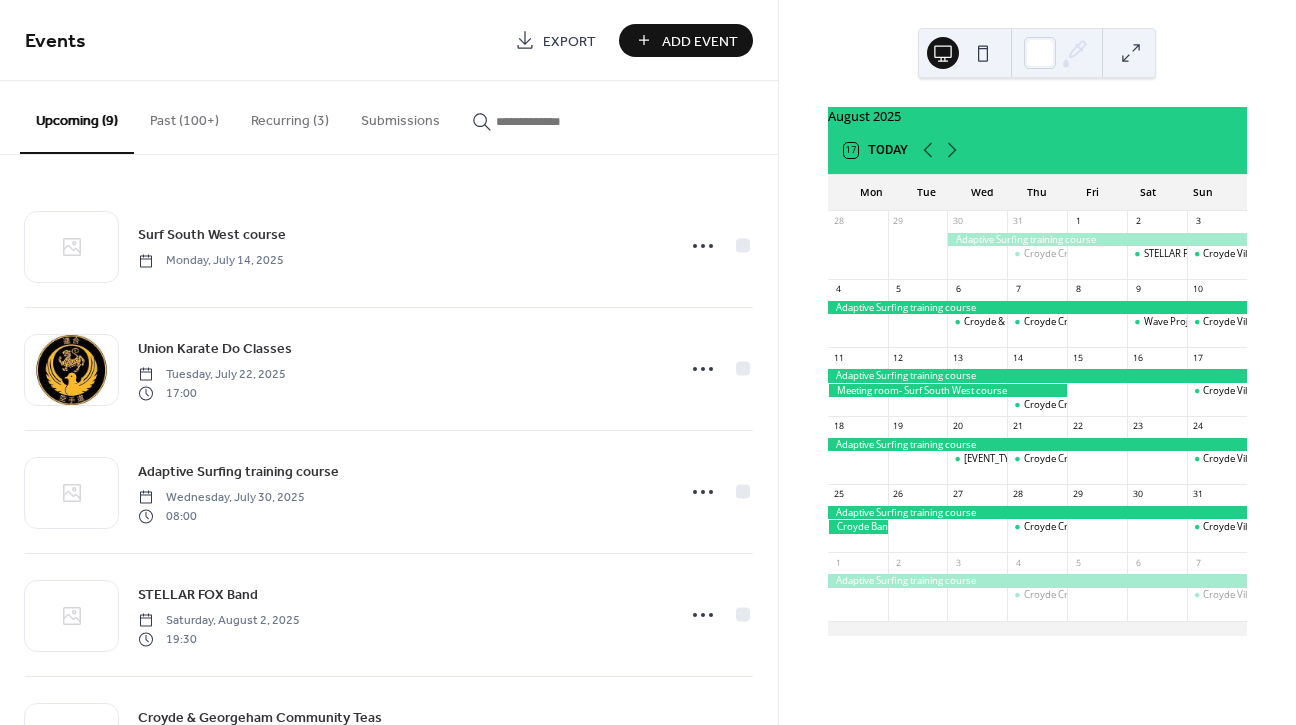 click at bounding box center [1037, 375] 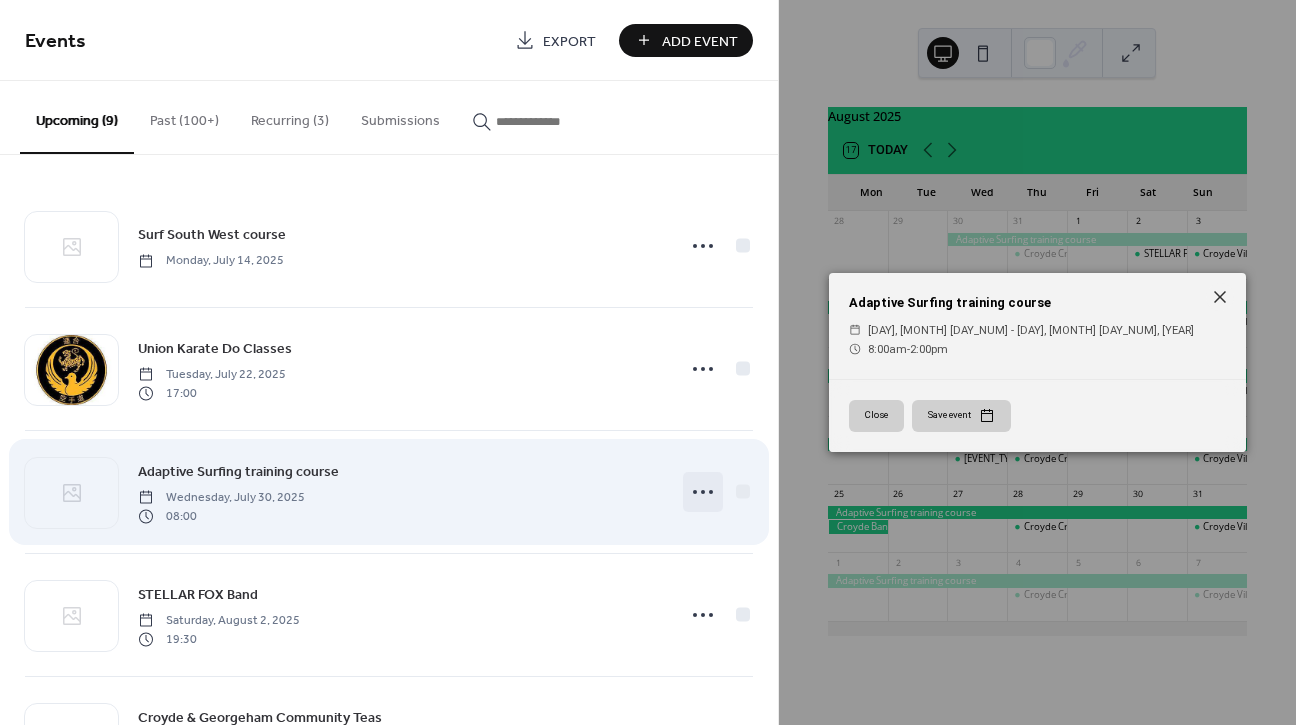 click 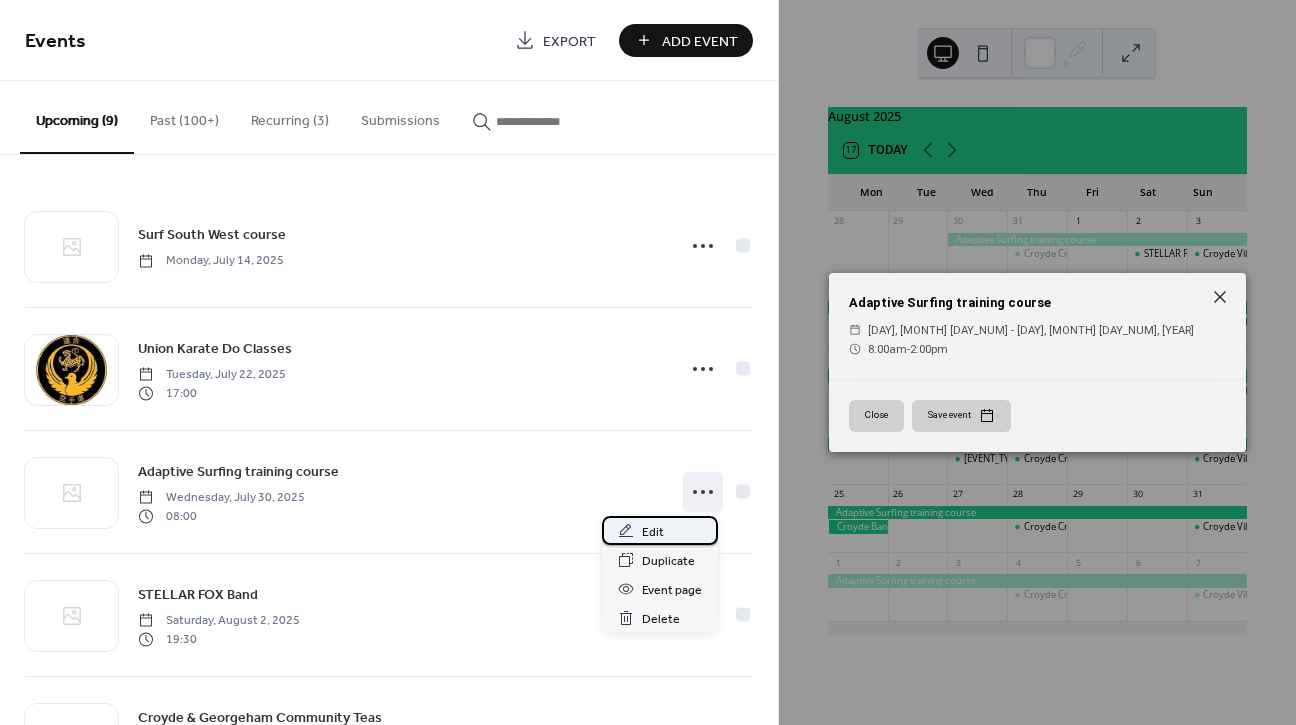 click on "Edit" at bounding box center [660, 530] 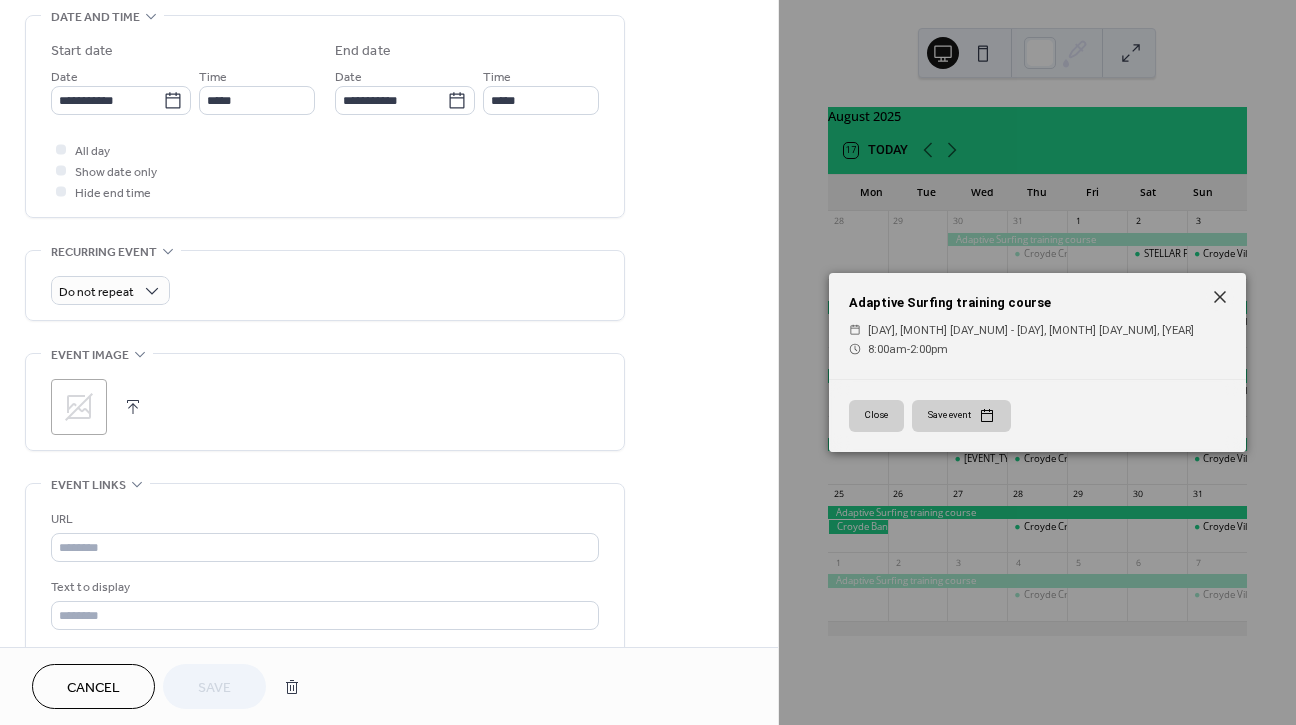 scroll, scrollTop: 630, scrollLeft: 0, axis: vertical 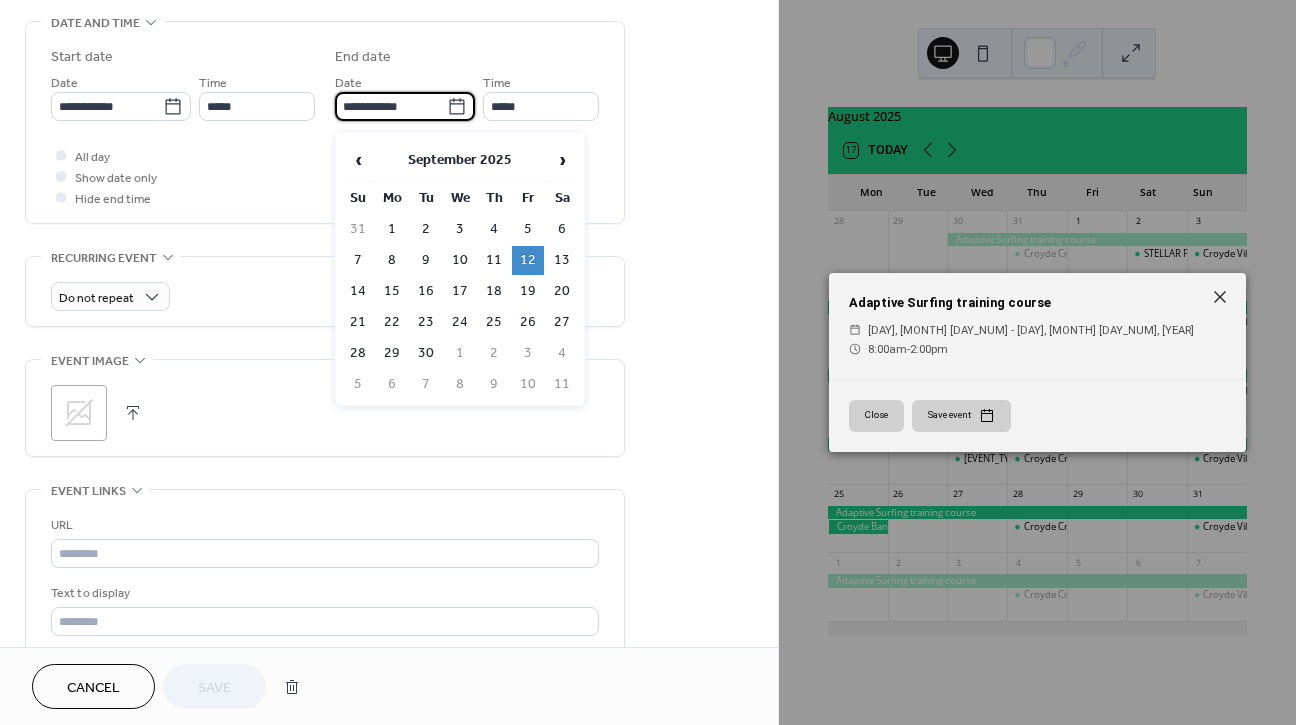 click on "**********" at bounding box center (391, 106) 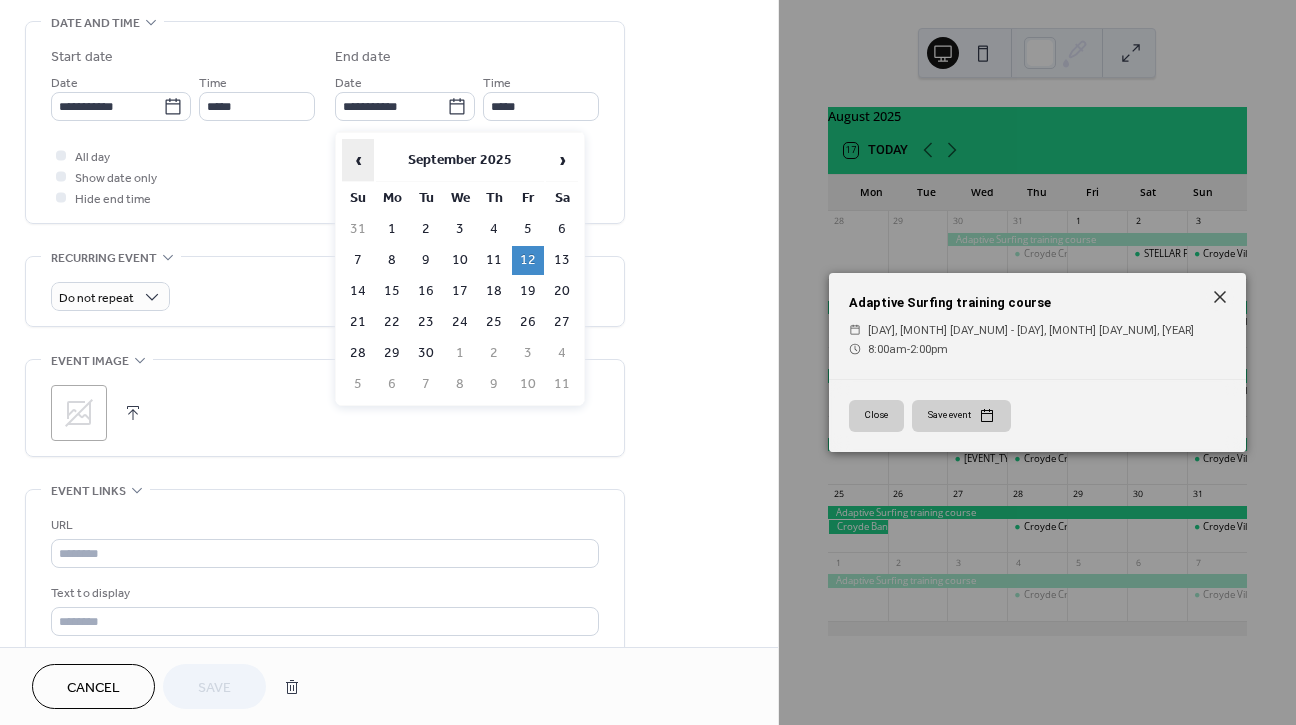 click on "‹" at bounding box center (358, 160) 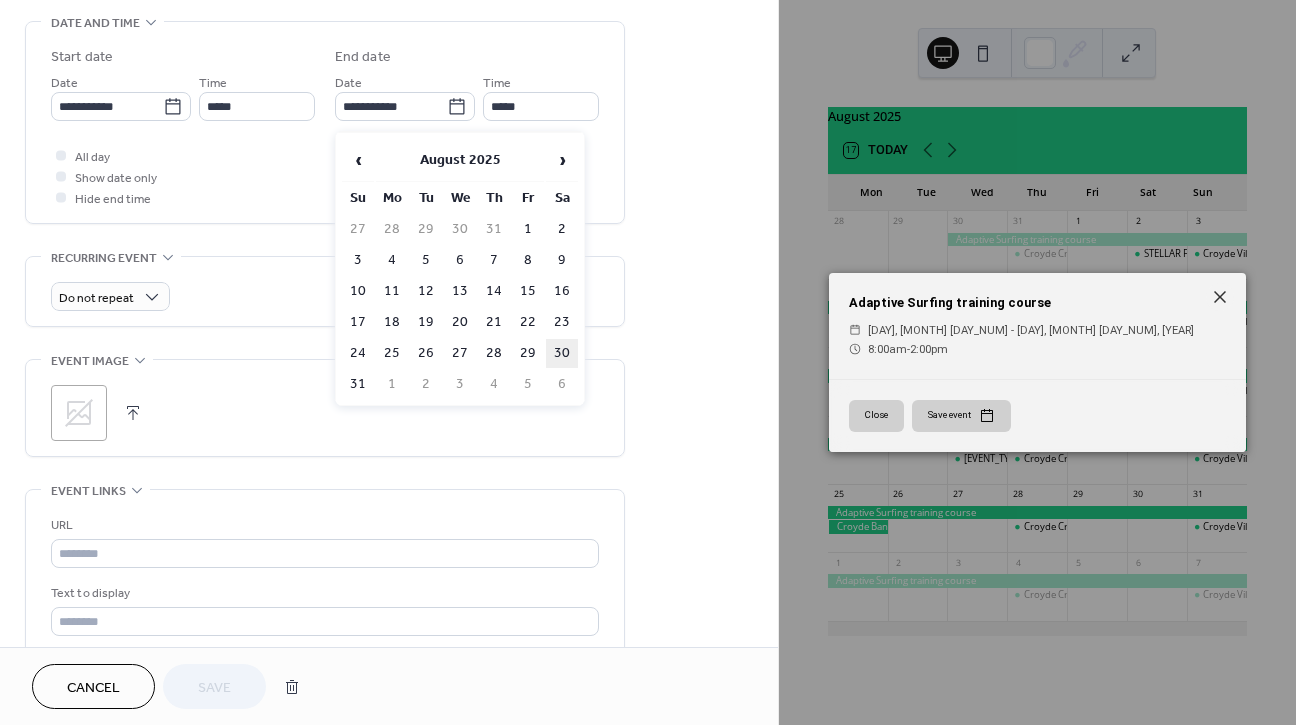 click on "30" at bounding box center (562, 353) 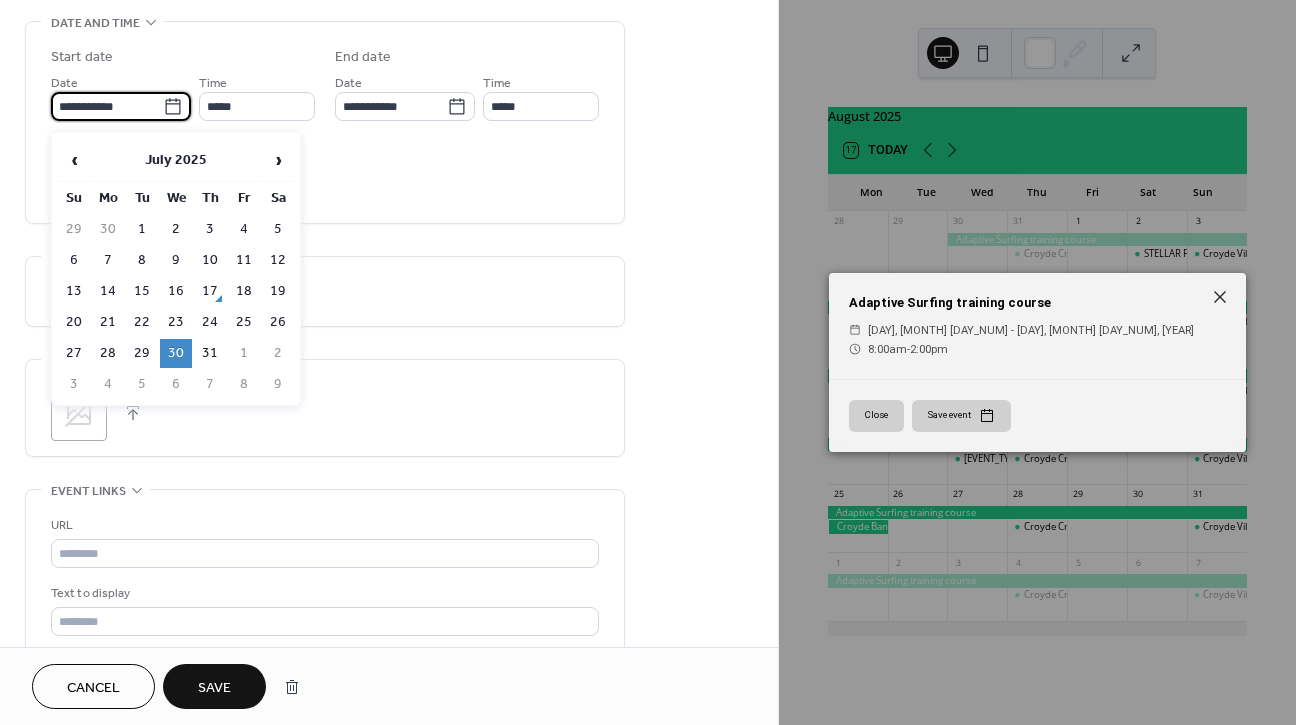click on "**********" at bounding box center [107, 106] 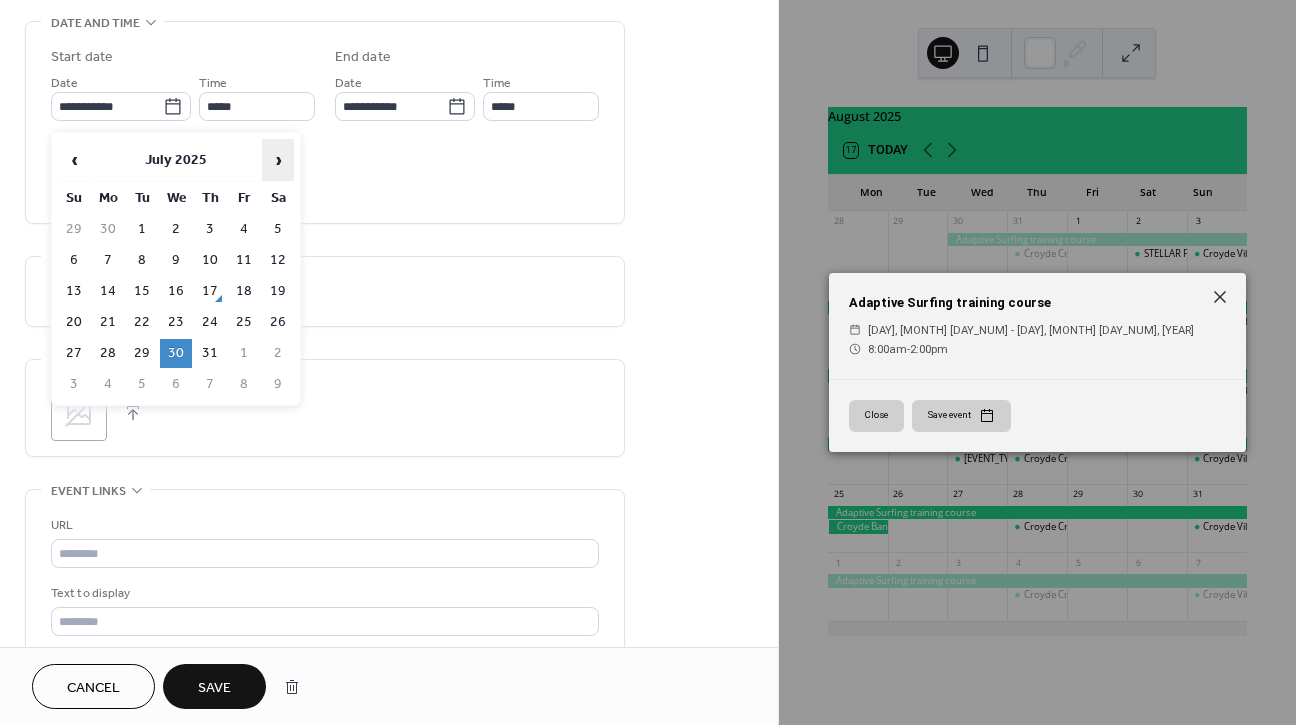 click on "›" at bounding box center (278, 160) 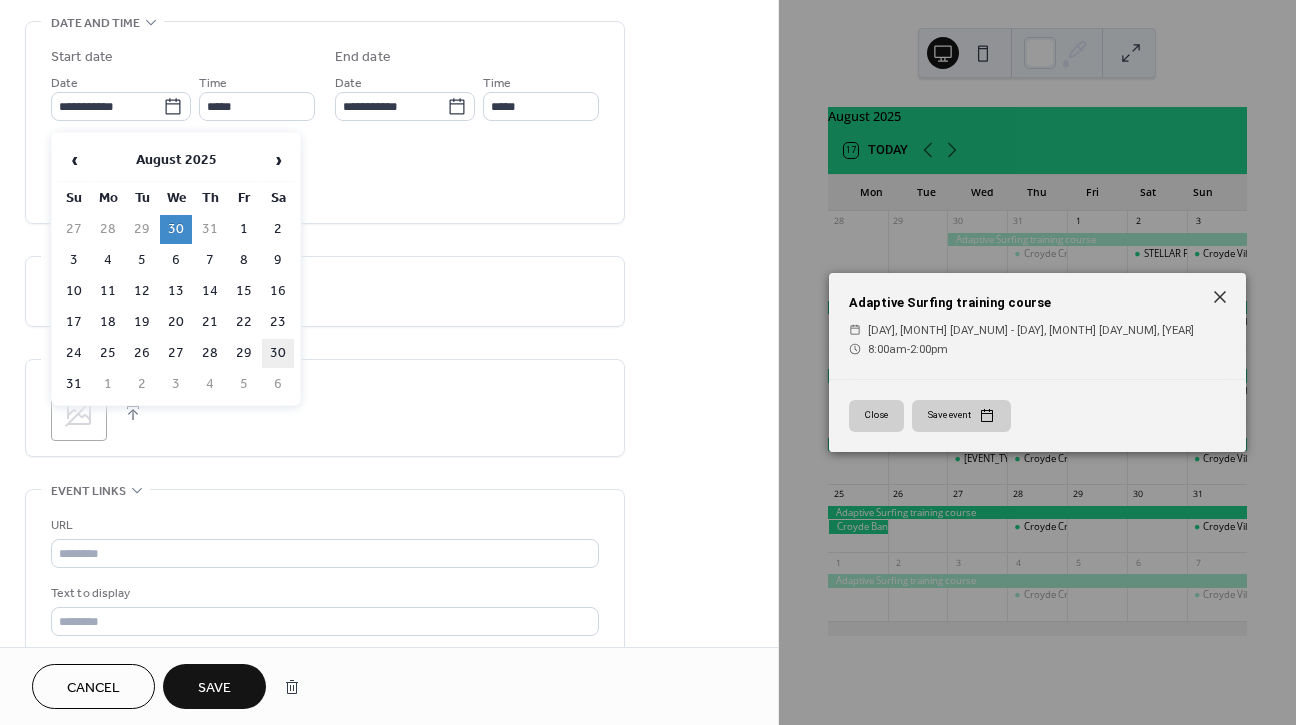 click on "30" at bounding box center [278, 353] 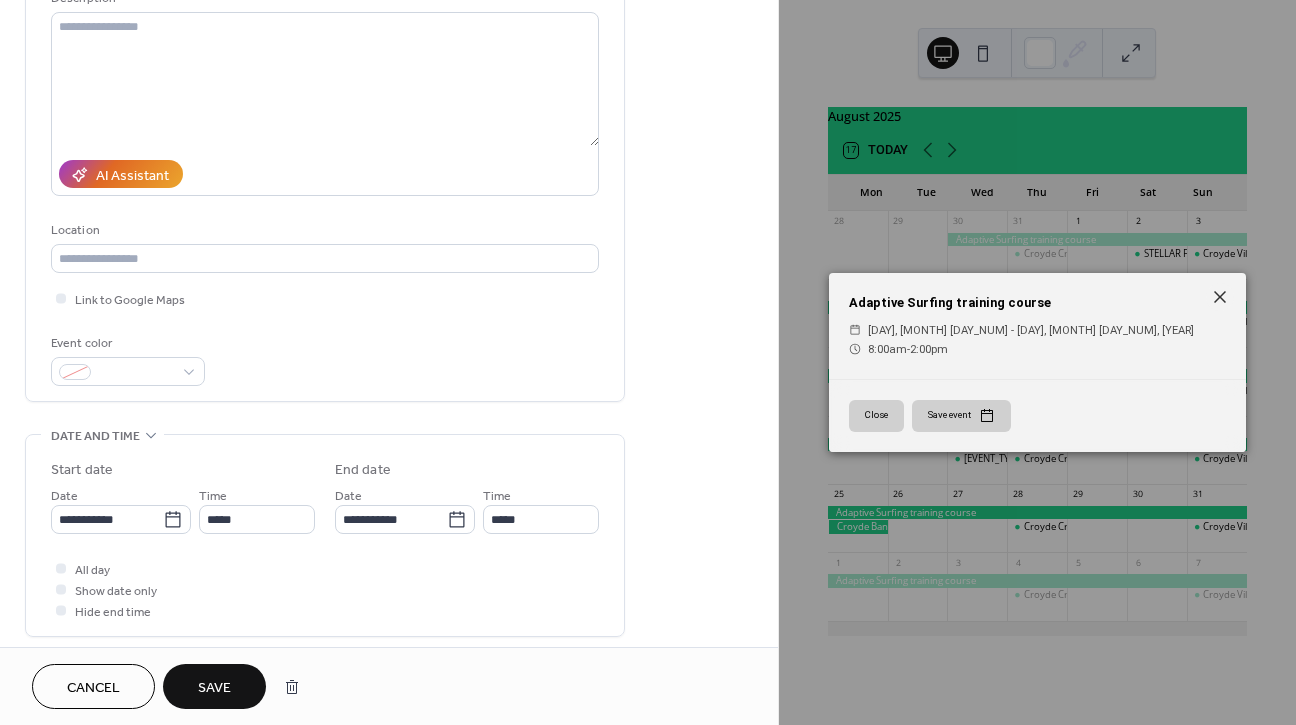 scroll, scrollTop: 57, scrollLeft: 0, axis: vertical 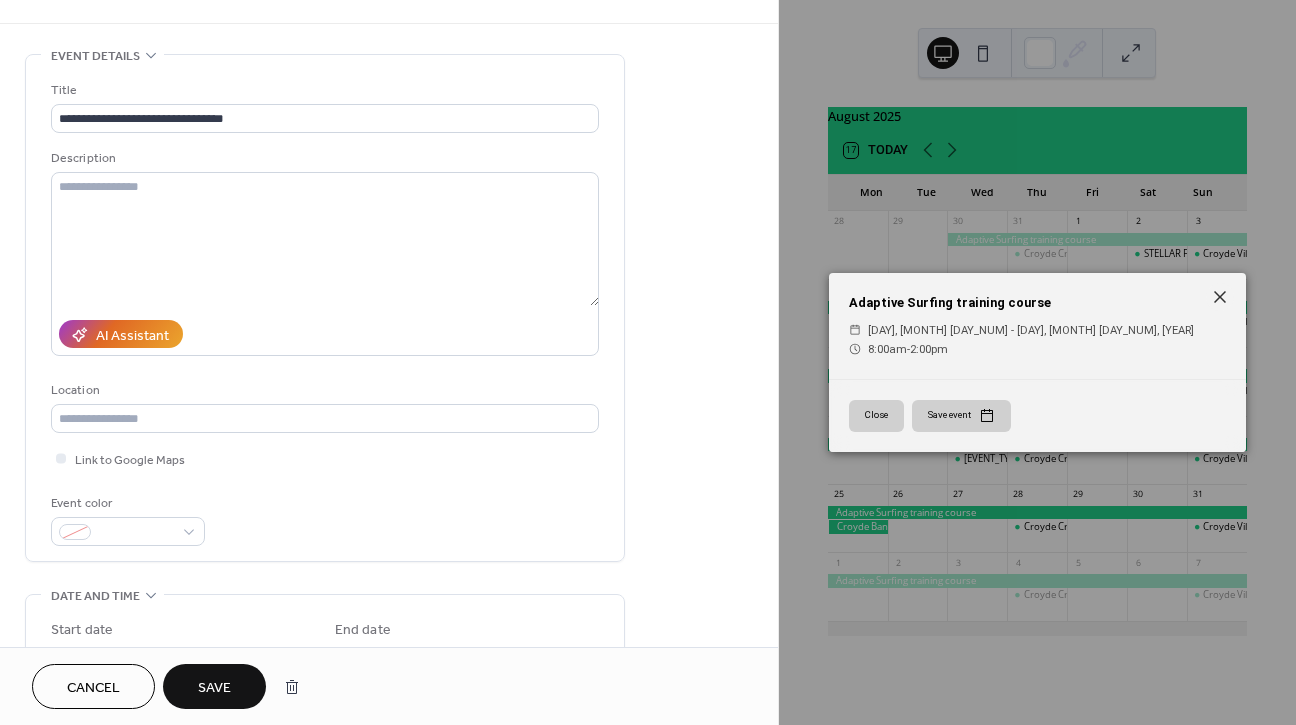 click on "Save" at bounding box center [214, 688] 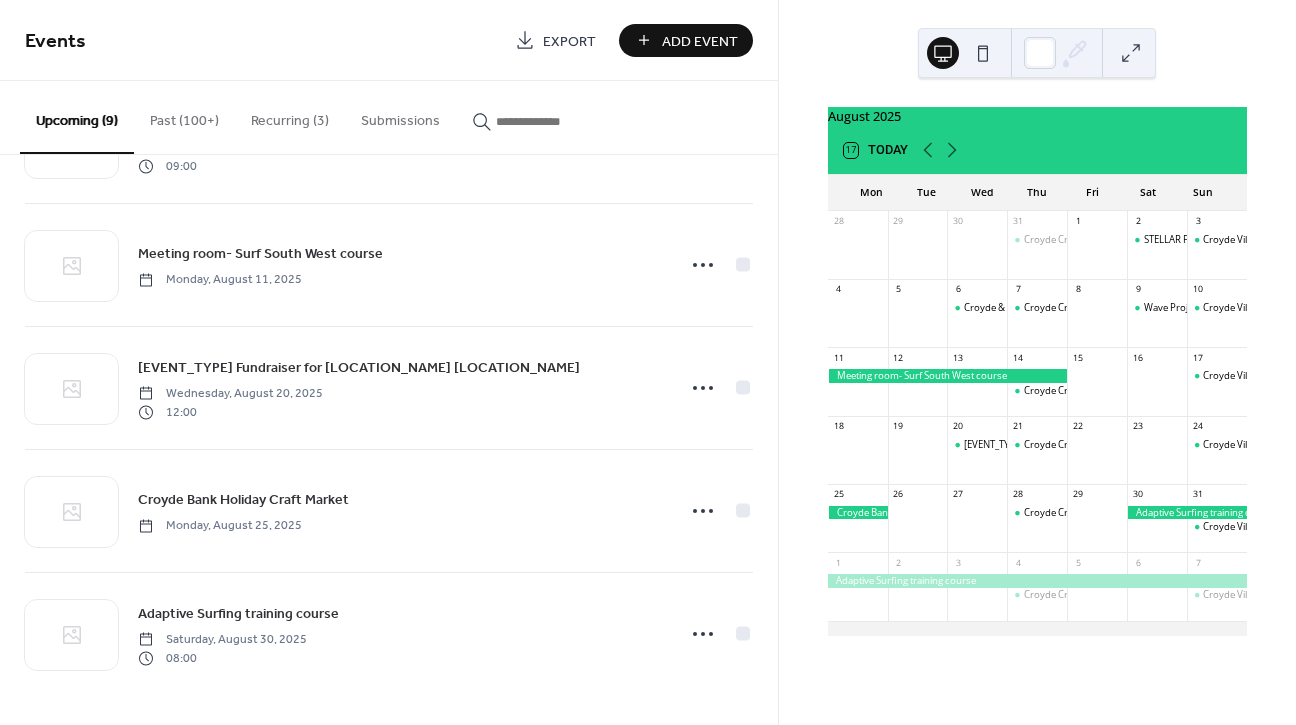 scroll, scrollTop: 596, scrollLeft: 0, axis: vertical 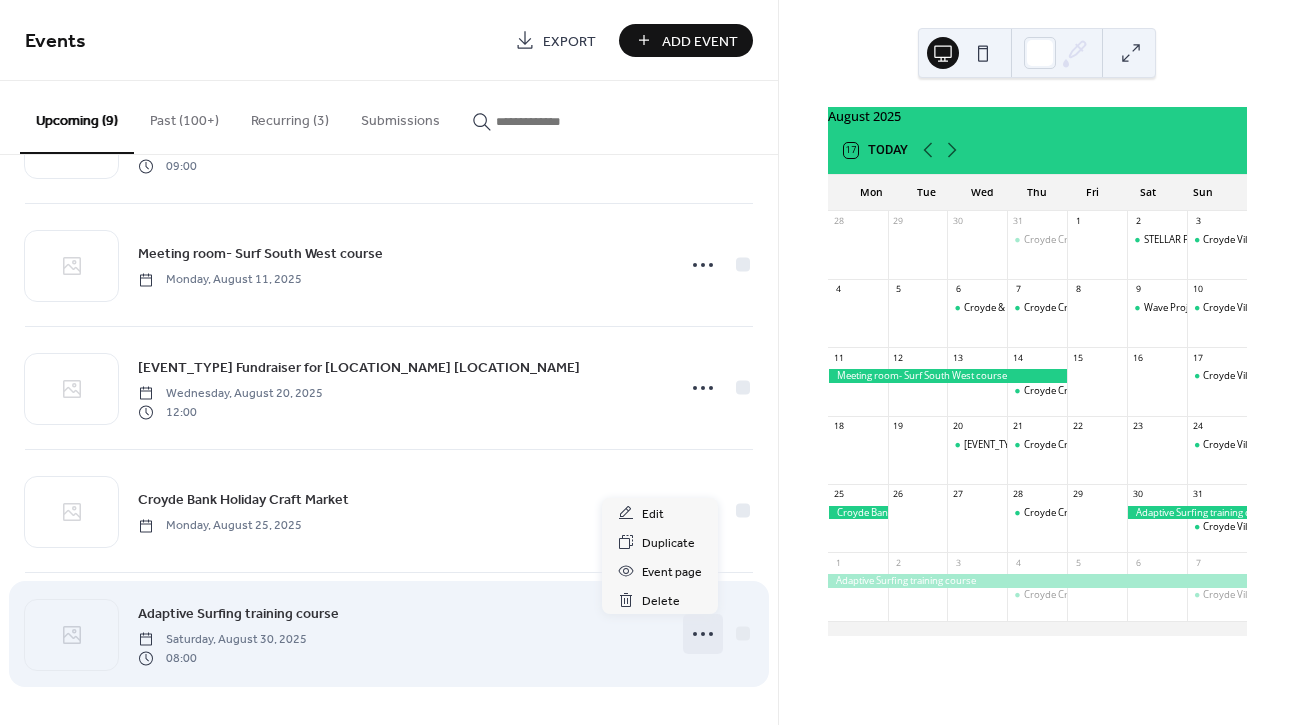 click 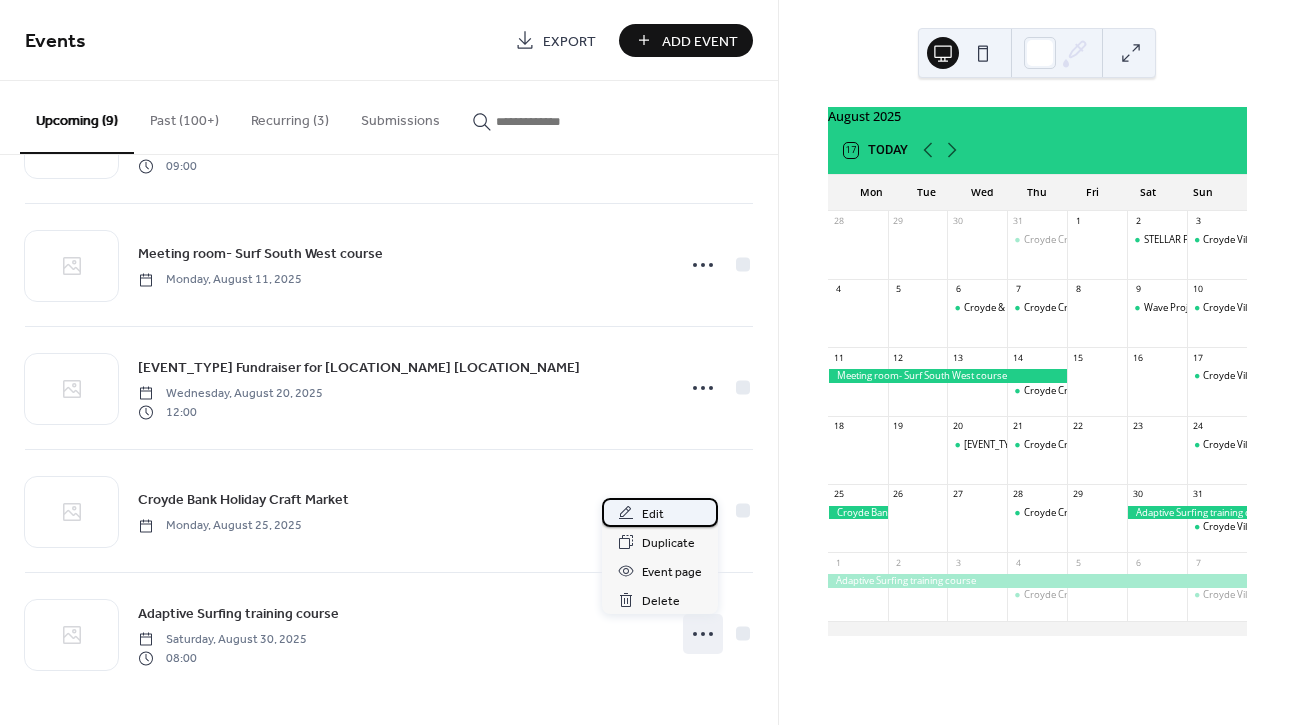 click on "Edit" at bounding box center [653, 514] 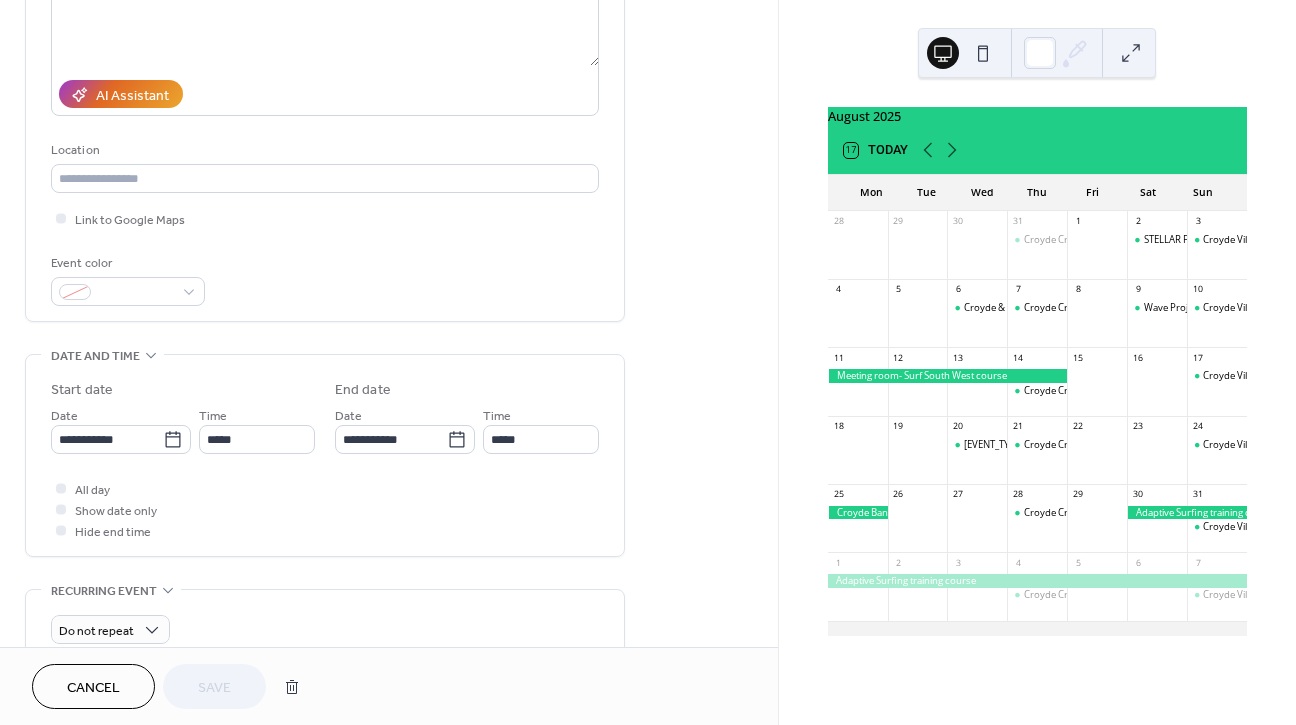 scroll, scrollTop: 528, scrollLeft: 0, axis: vertical 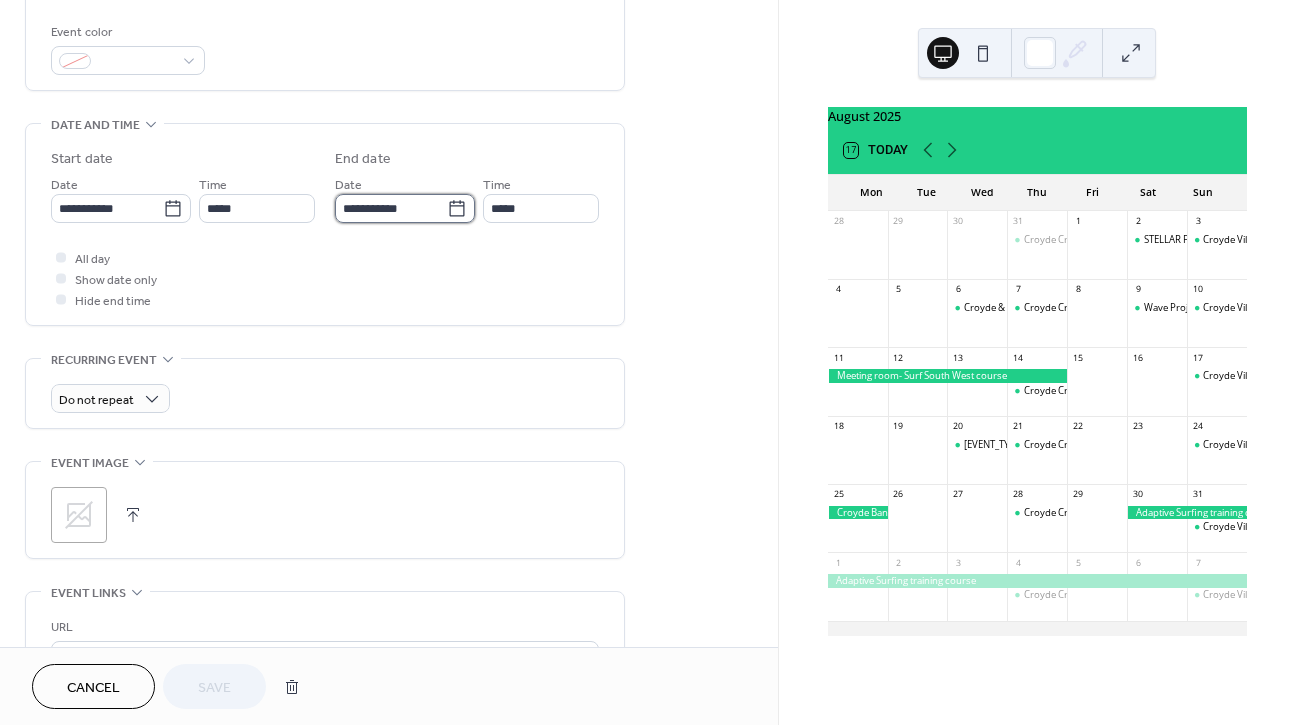 click on "**********" at bounding box center [391, 208] 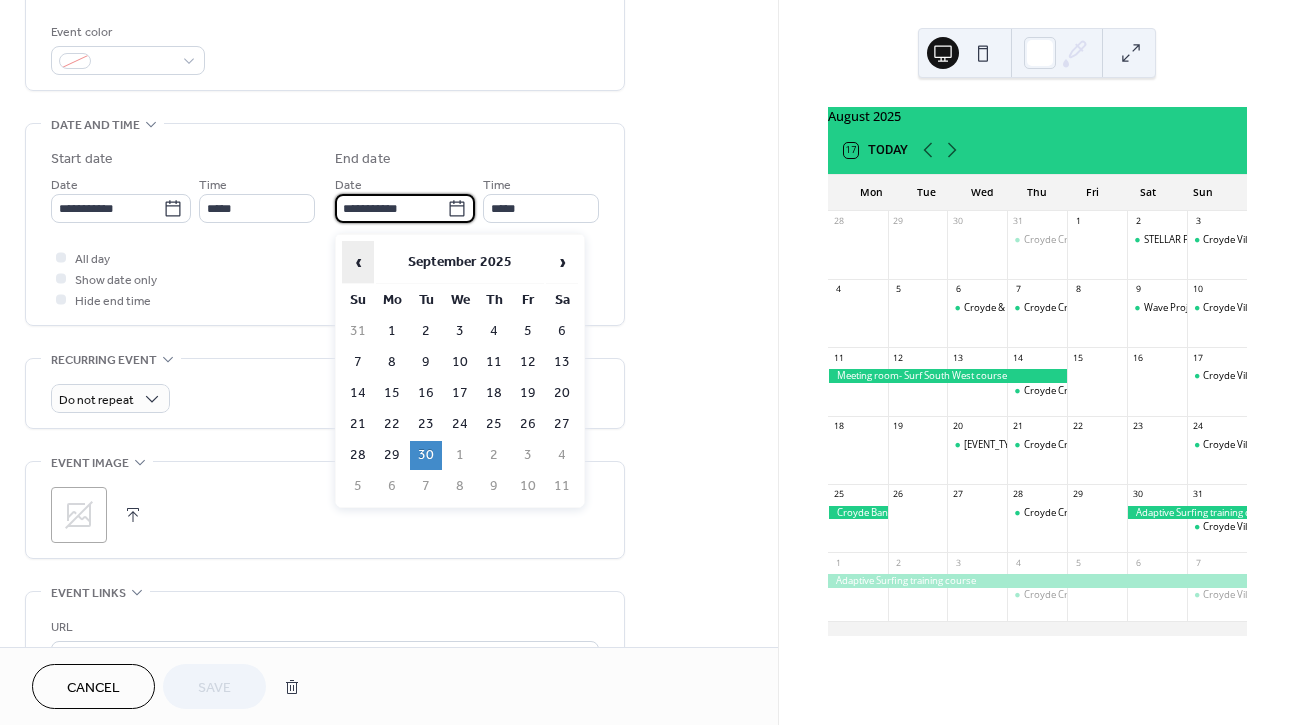 click on "‹" at bounding box center [358, 262] 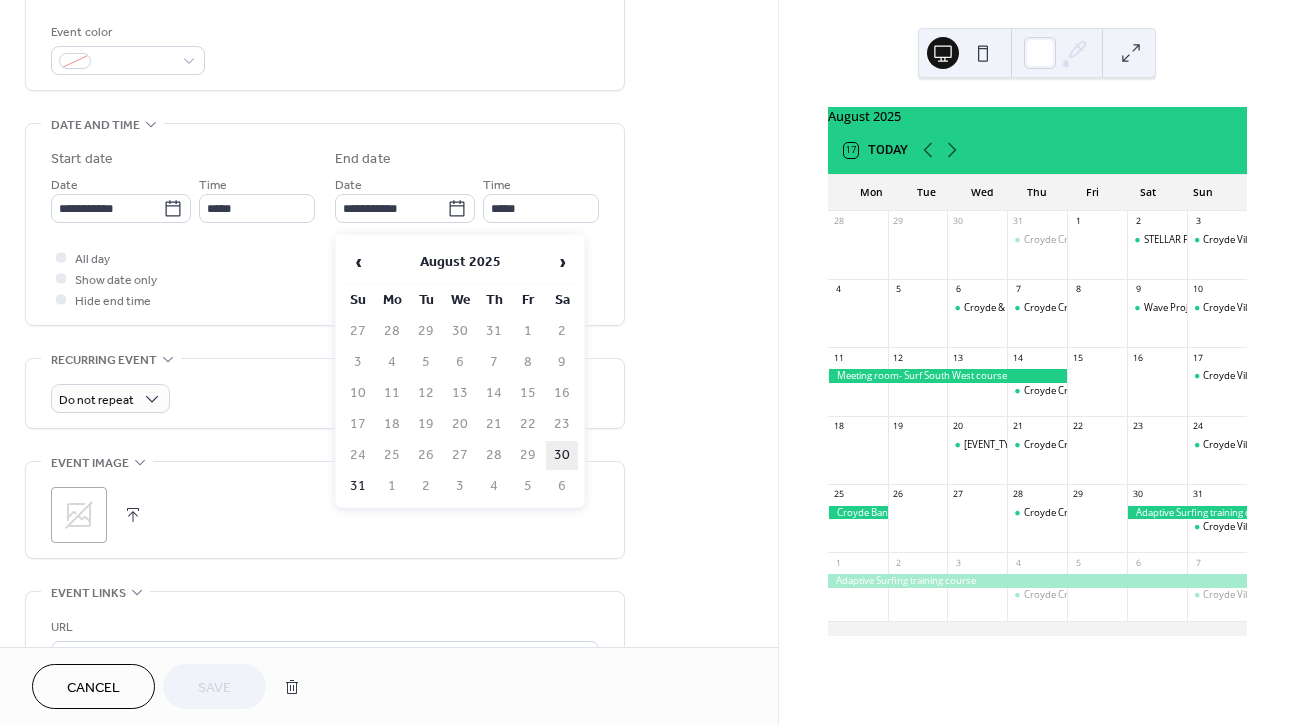 click on "30" at bounding box center [562, 455] 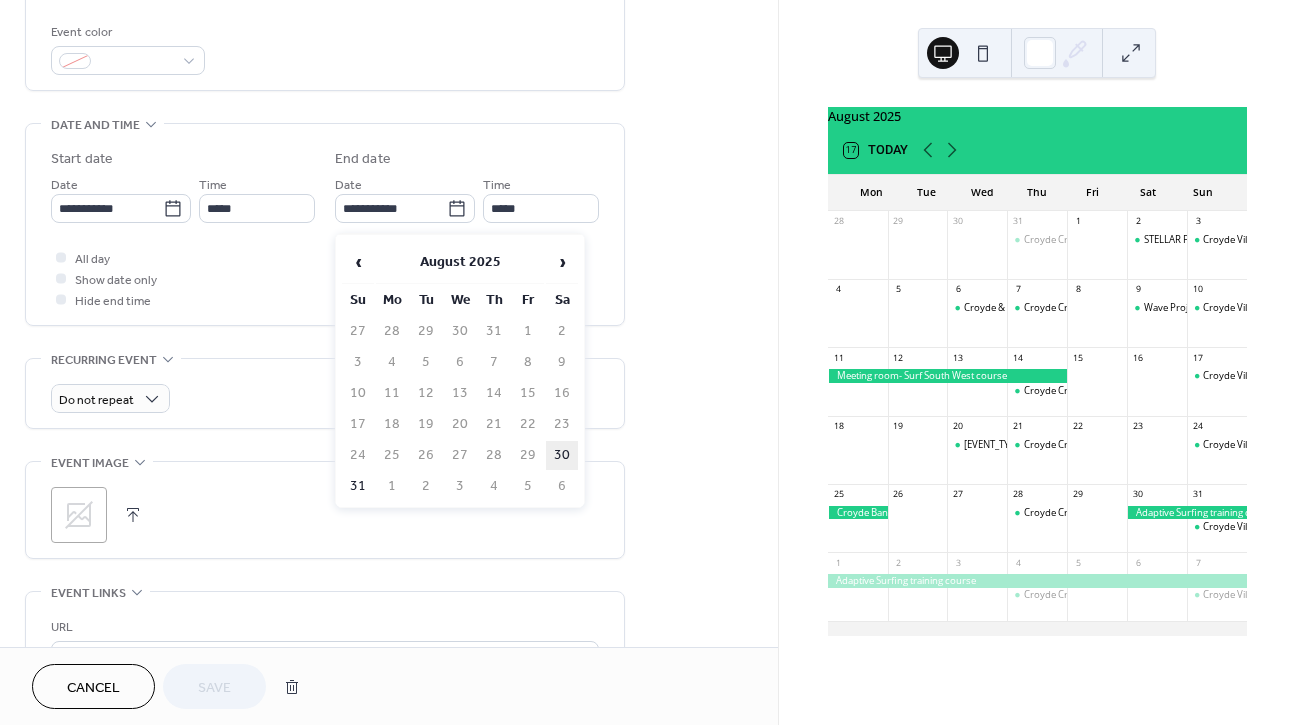type on "**********" 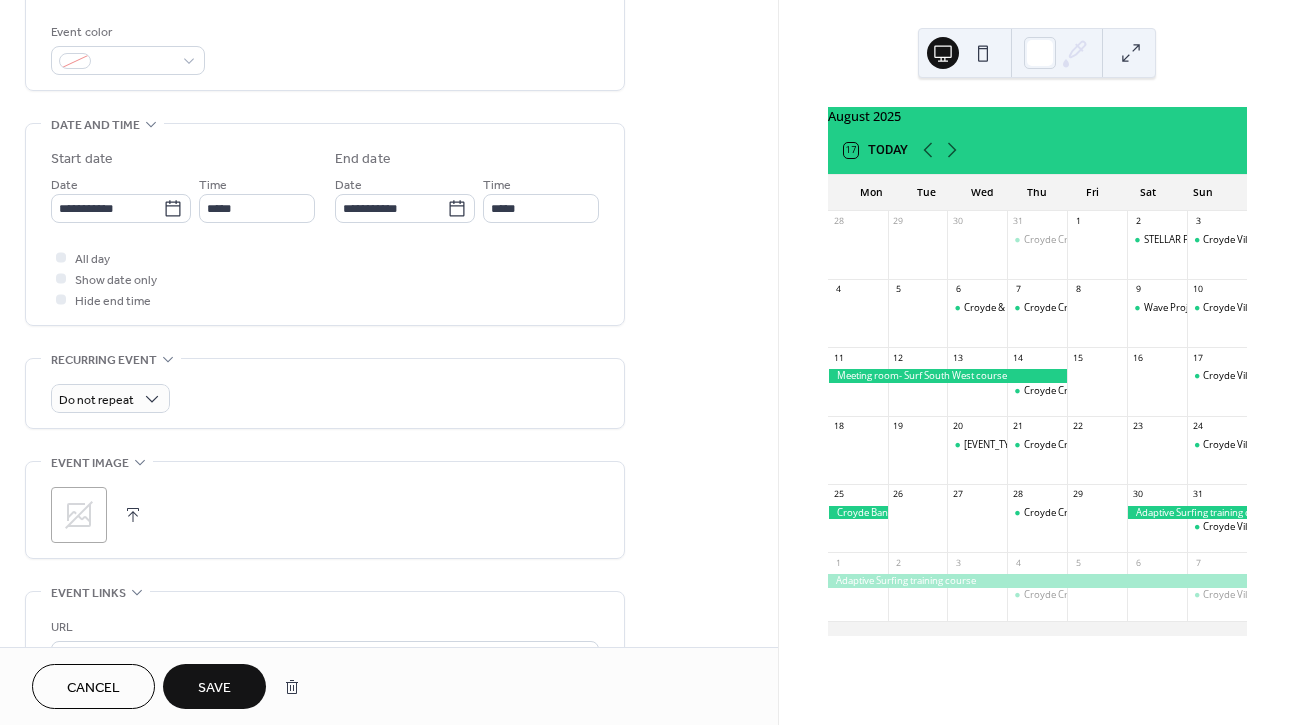 click on "Save" at bounding box center [214, 688] 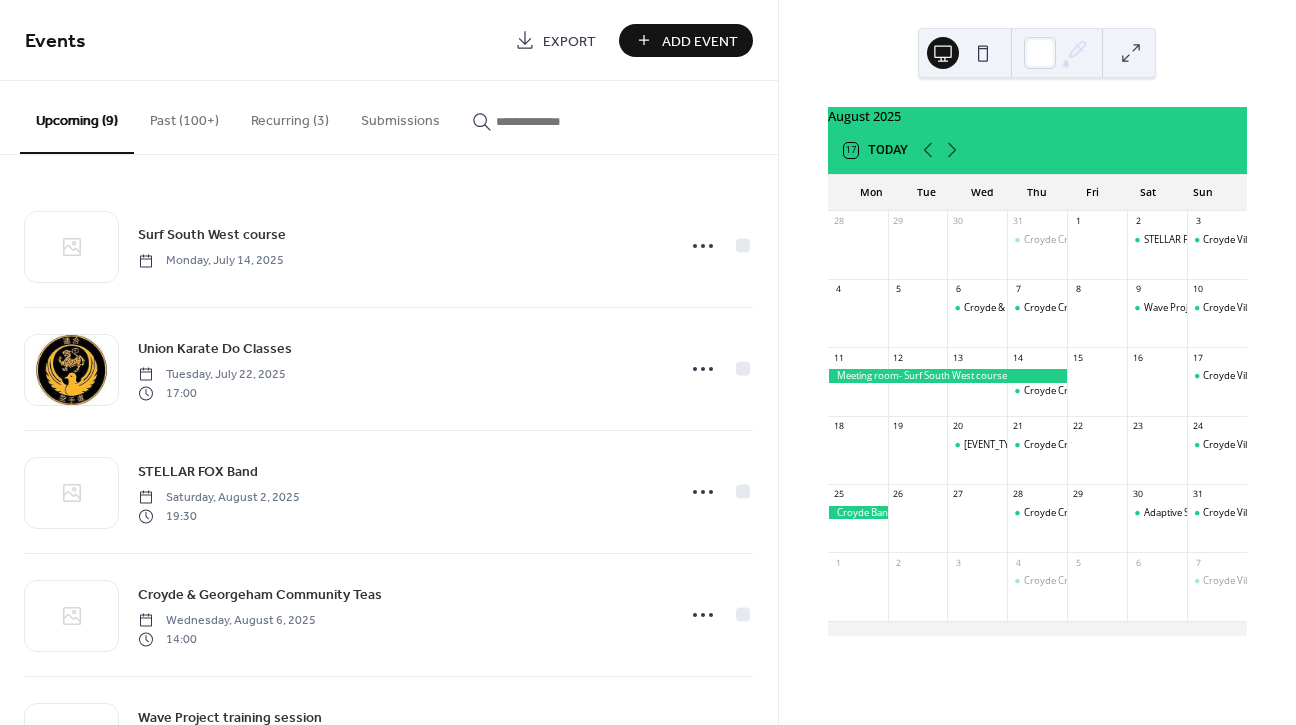 click at bounding box center (858, 512) 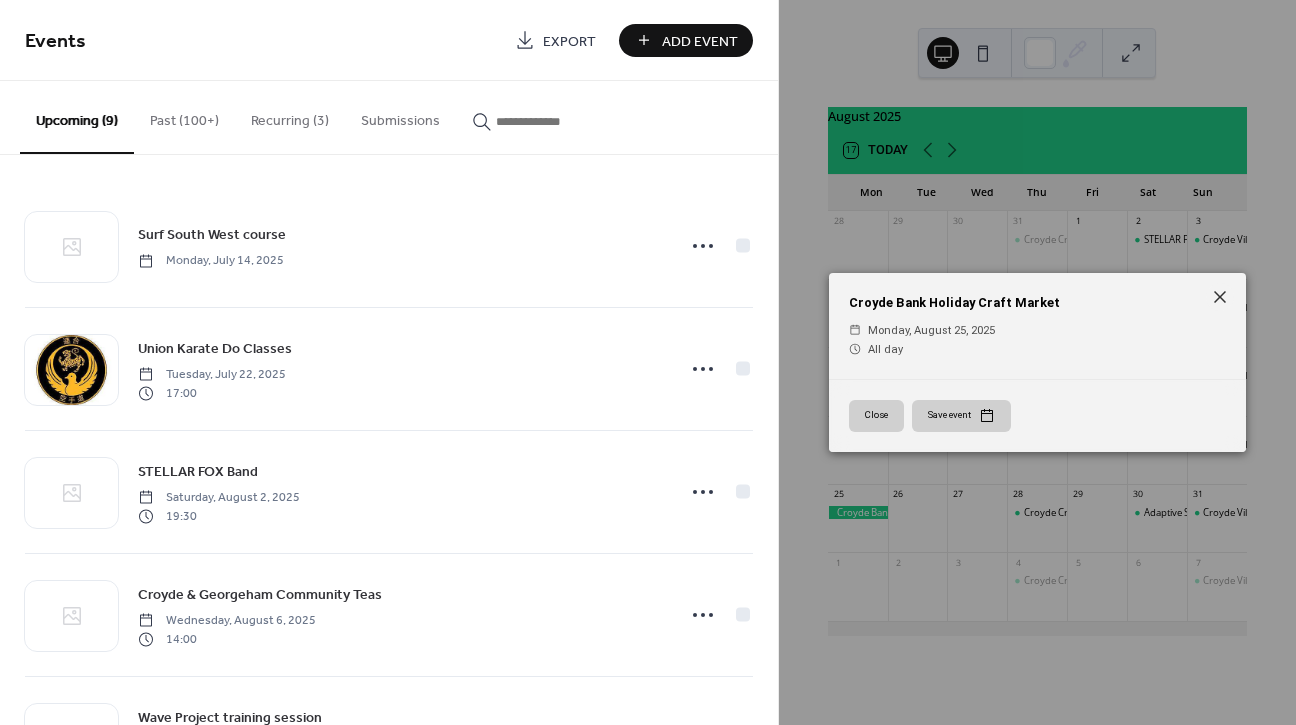 click on "[CITY] [EVENT_TYPE] [EVENT_TYPE] ​ [DAY], [MONTH] [DAY_NUM] ​ [TIME] [ACTION] [ACTION]" at bounding box center [1037, 362] 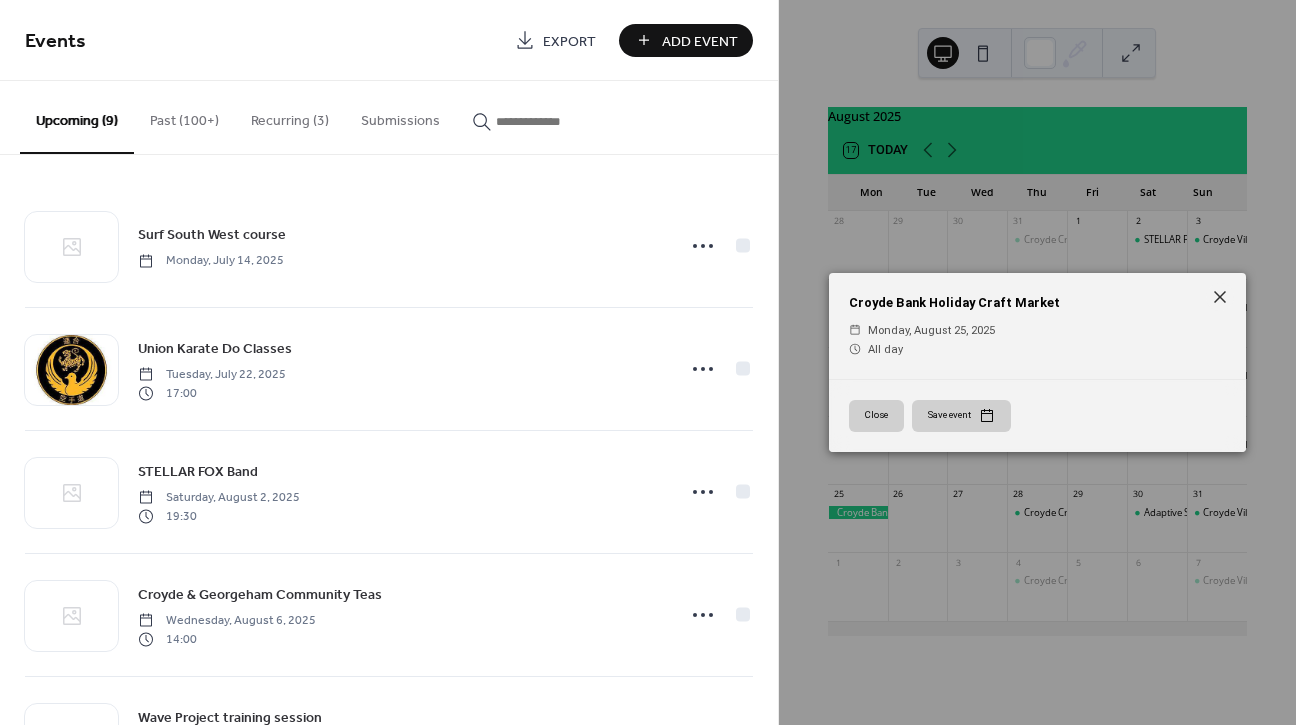 click on "Close" at bounding box center [876, 416] 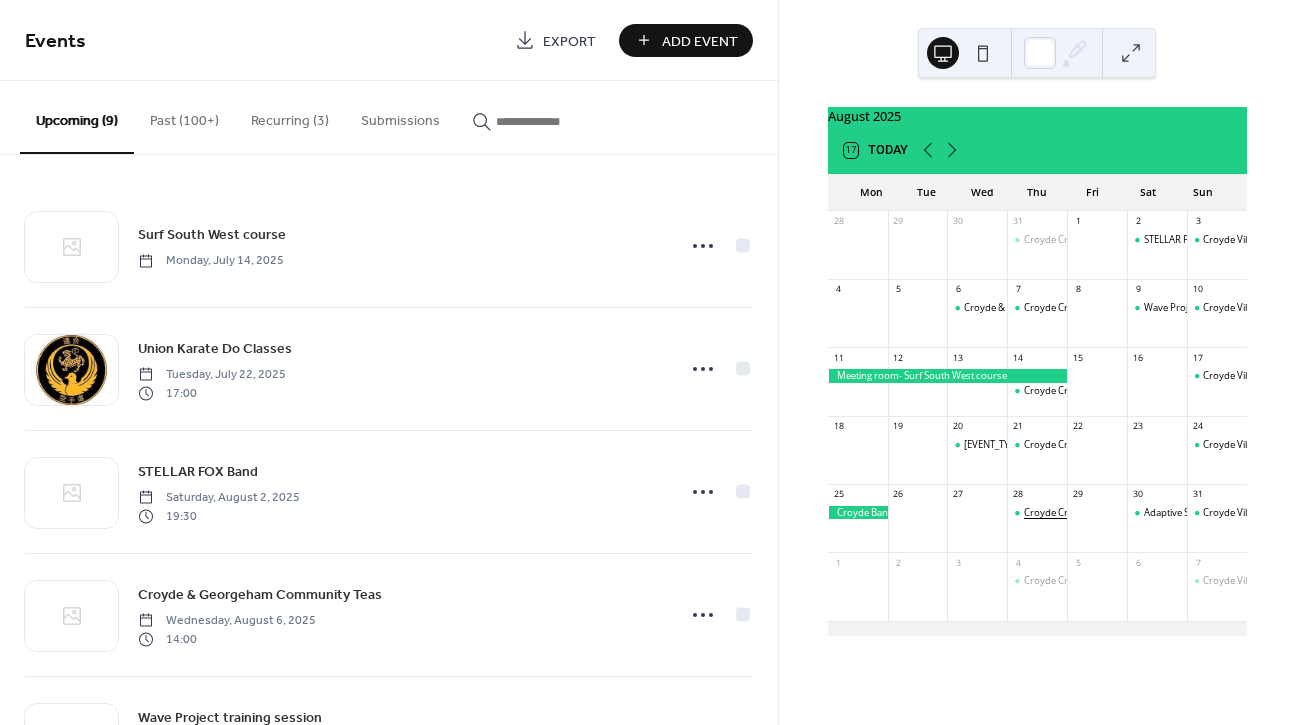 click on "Croyde Craft Market" at bounding box center (1068, 512) 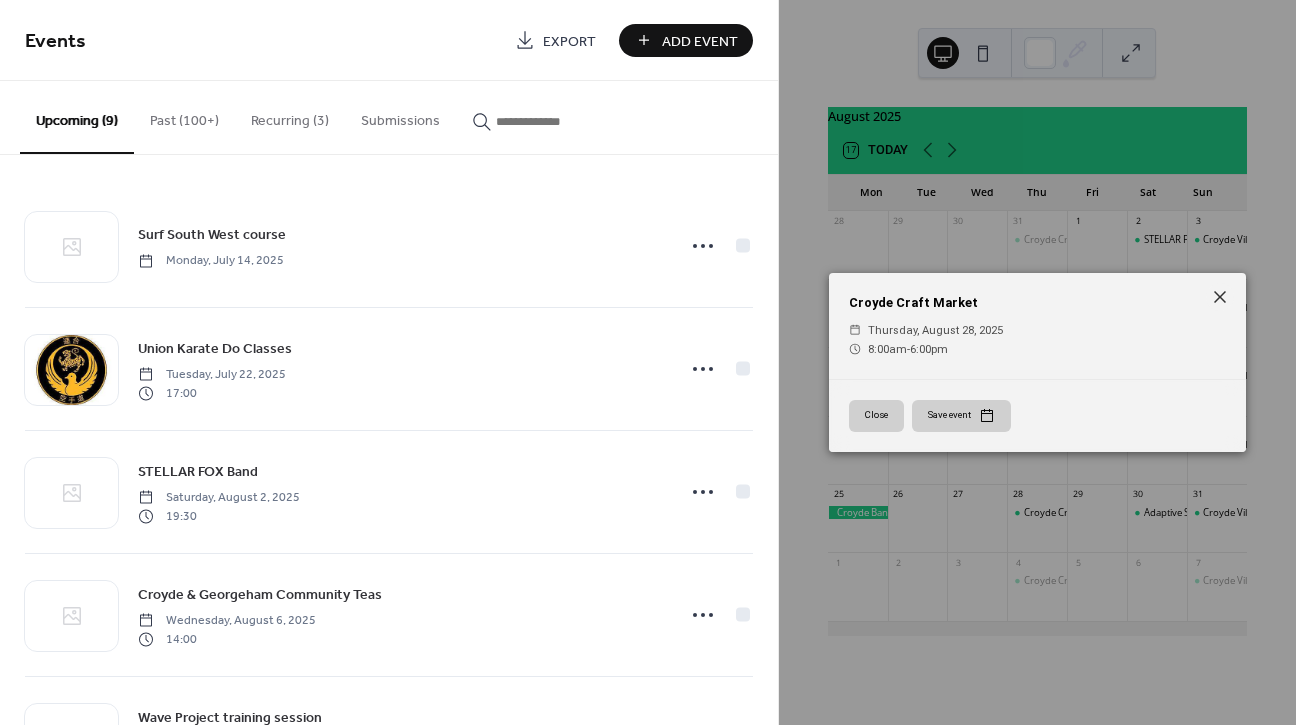 click on "[CITY] [EVENT_TYPE] ​ [DAY], [MONTH] [DAY_NUM], [YEAR] ​ [TIME] - [TIME] [MERIDIEM] [ACTION] [ACTION]" at bounding box center [1037, 362] 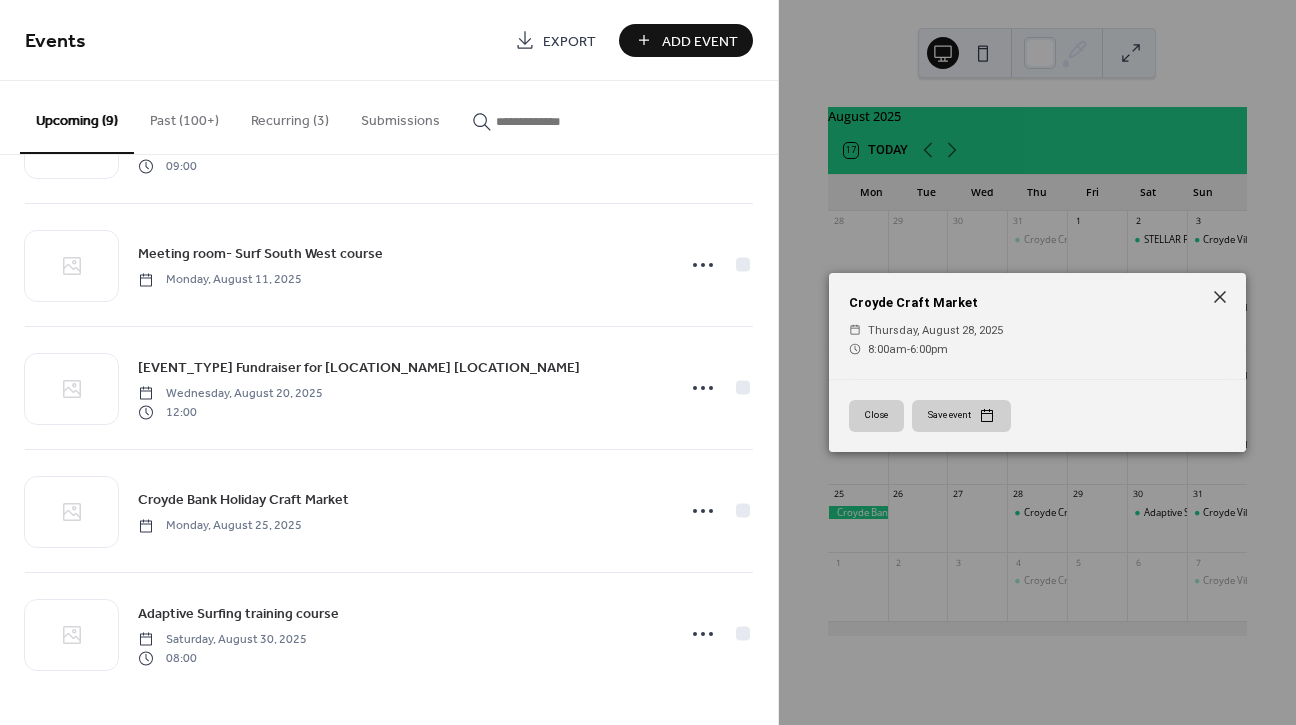 scroll, scrollTop: 596, scrollLeft: 0, axis: vertical 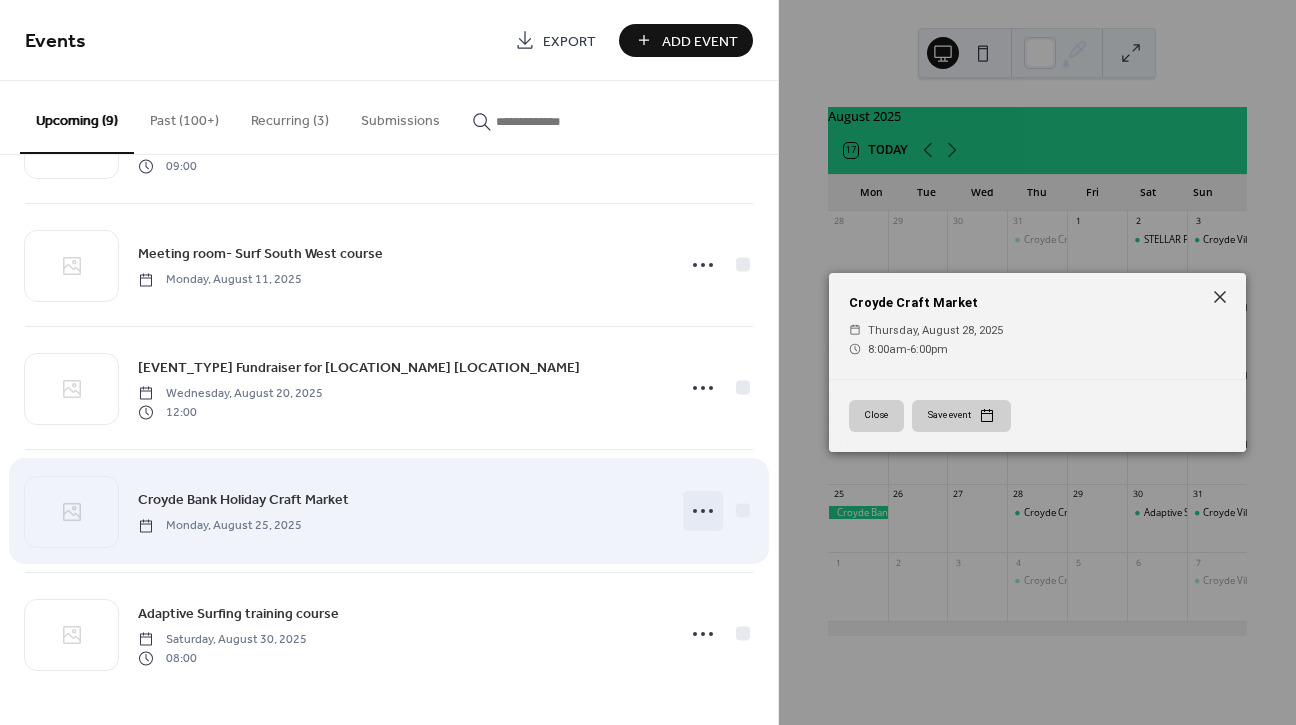 click 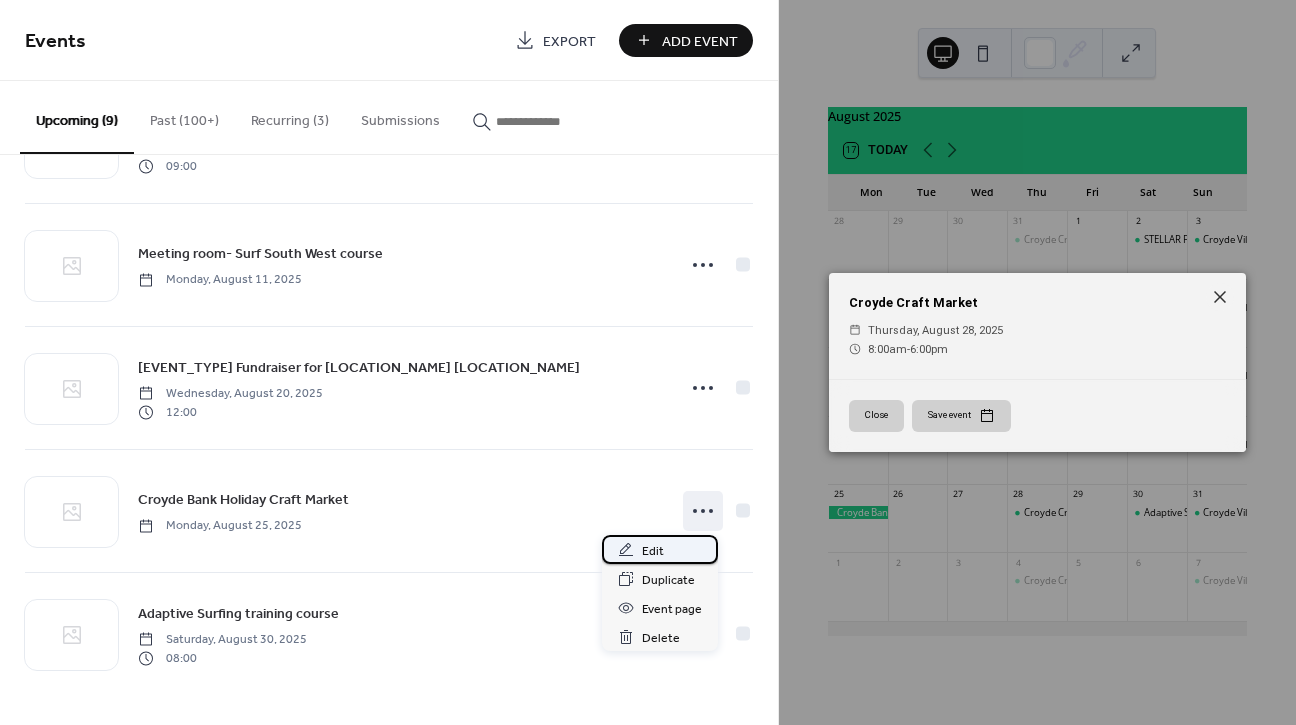 click on "Edit" at bounding box center (653, 551) 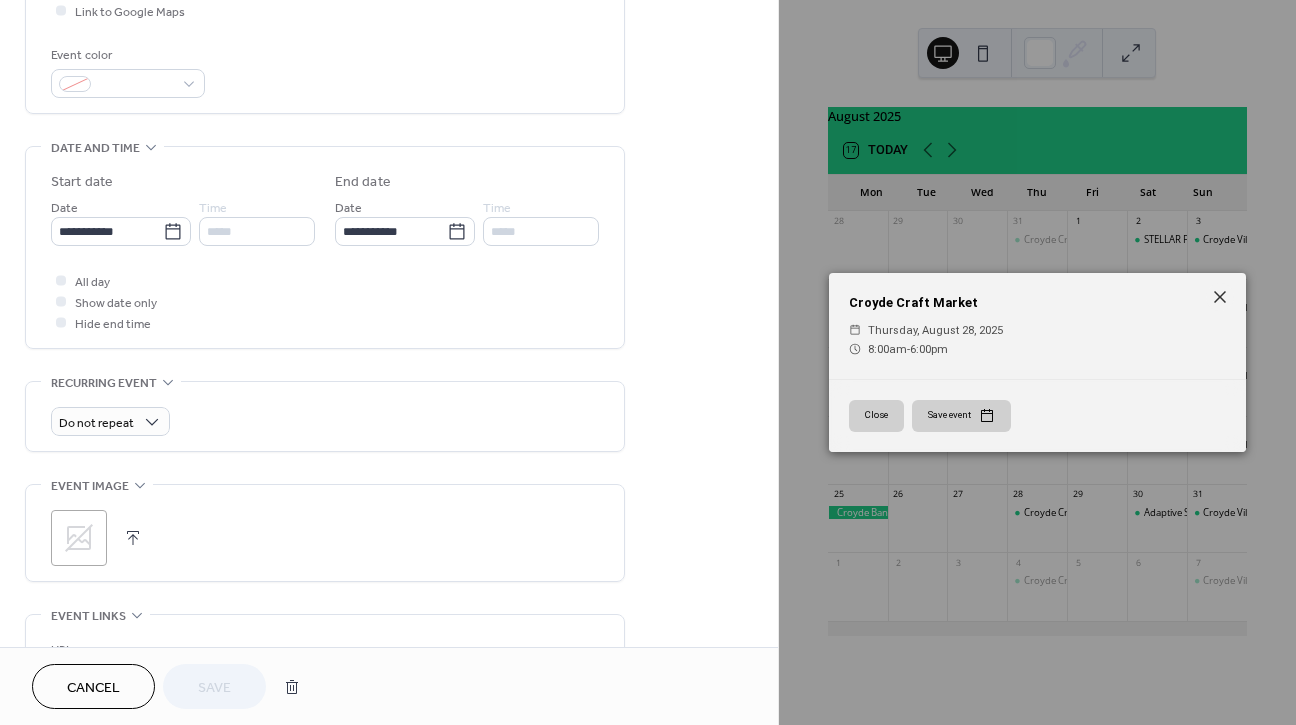 scroll, scrollTop: 623, scrollLeft: 0, axis: vertical 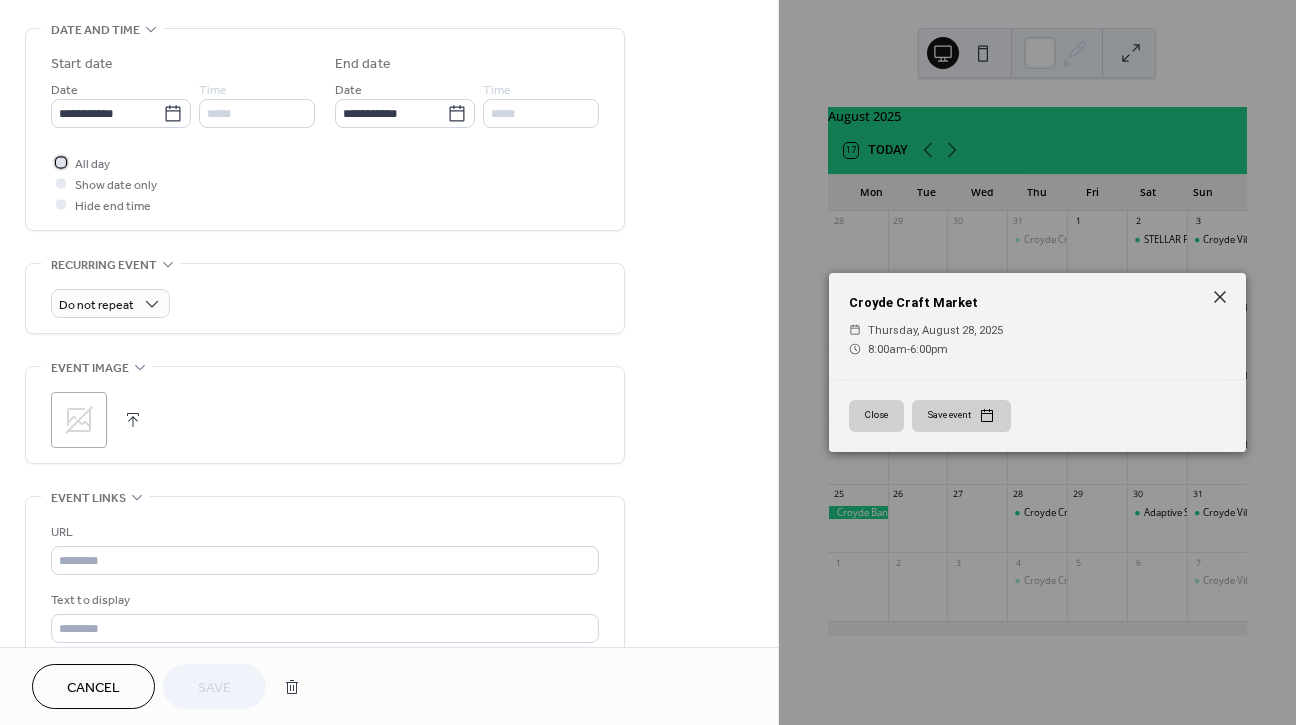click 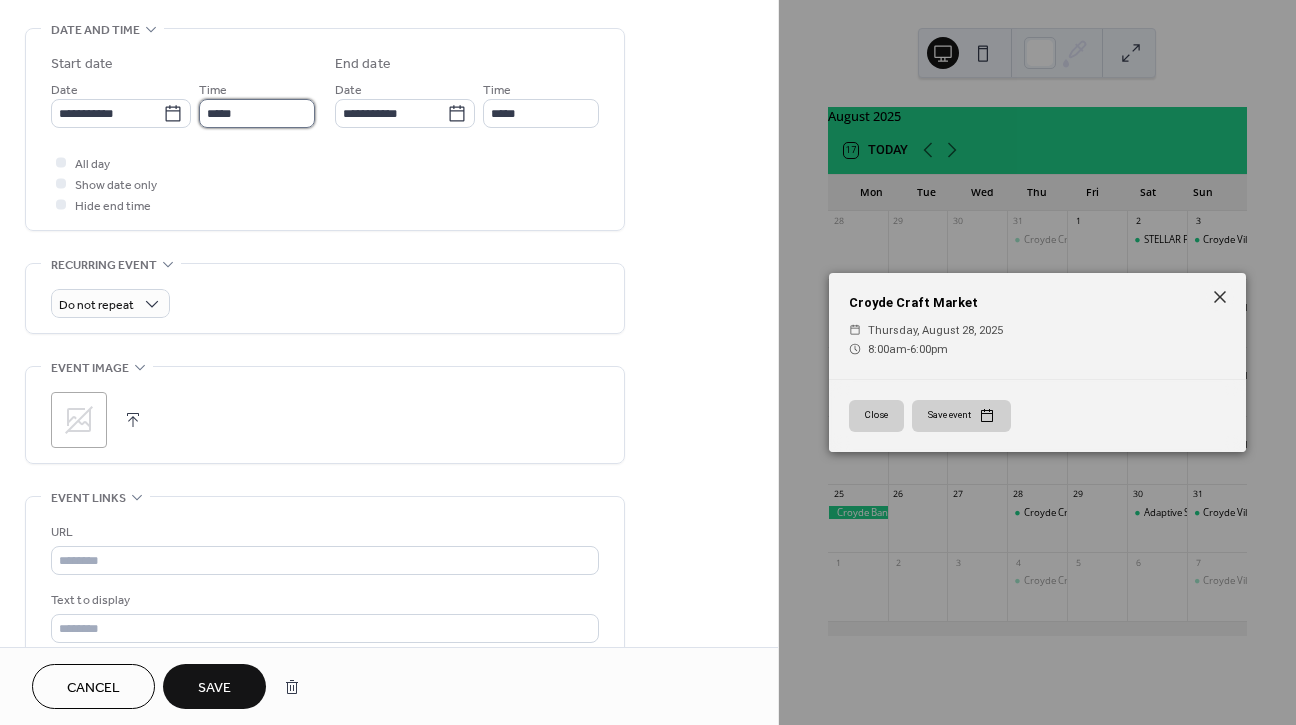 click on "*****" at bounding box center [257, 113] 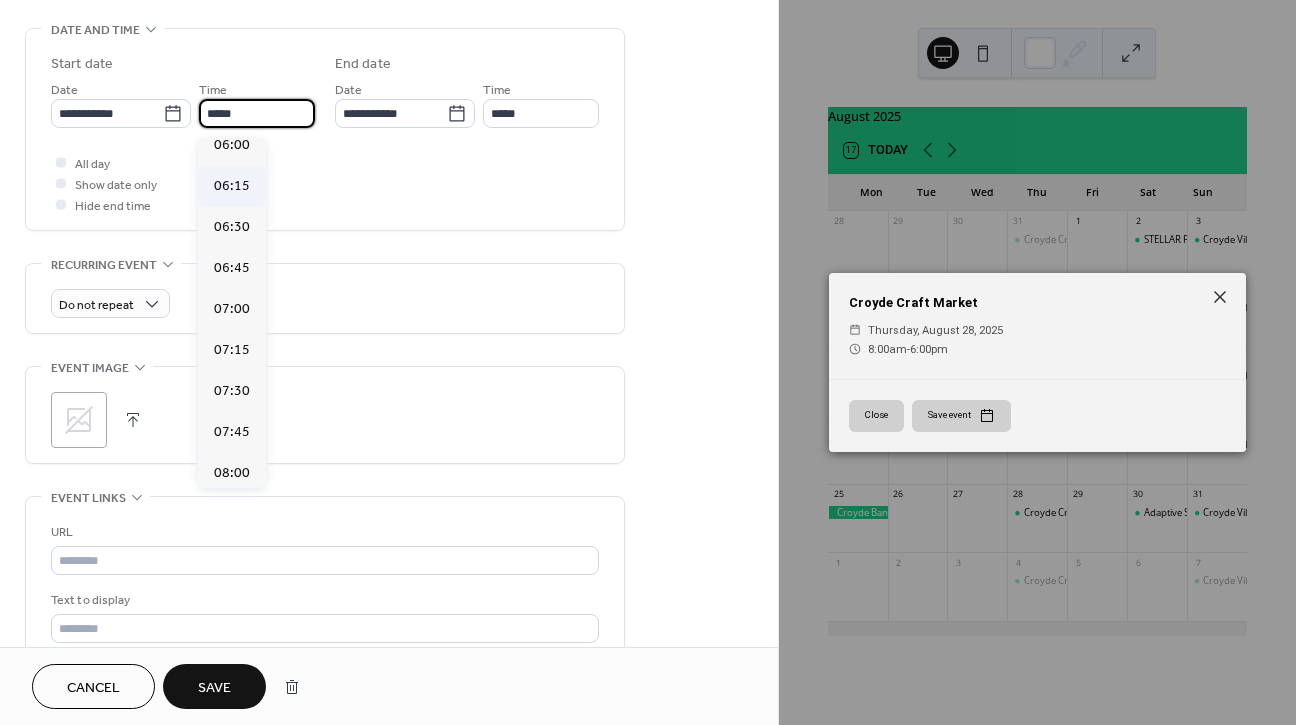 scroll, scrollTop: 1022, scrollLeft: 0, axis: vertical 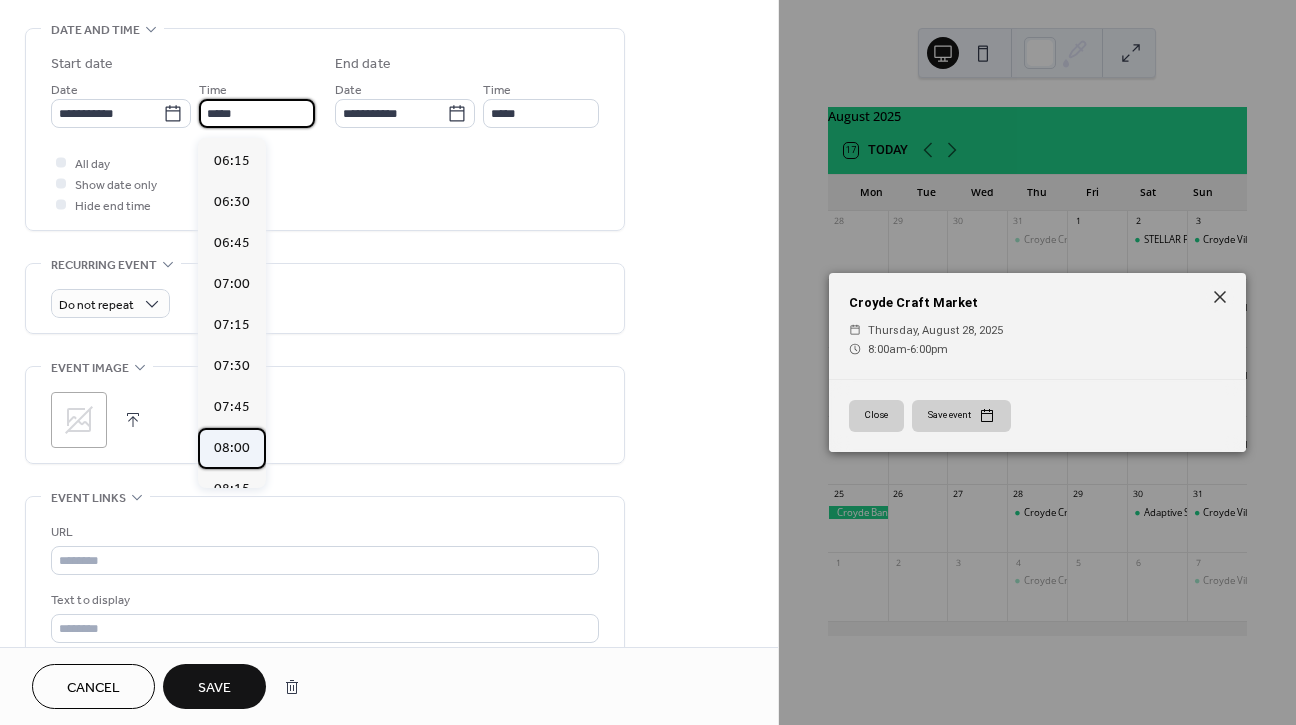 click on "08:00" at bounding box center (232, 448) 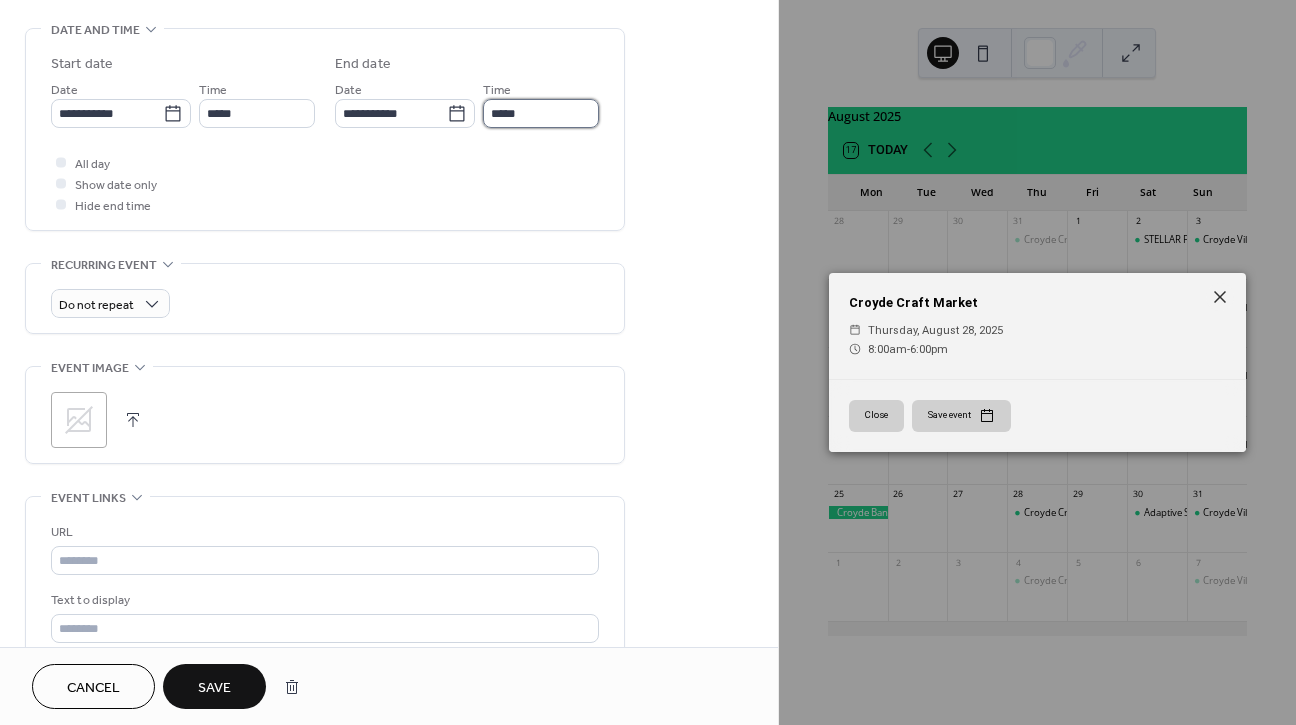 click on "*****" at bounding box center [541, 113] 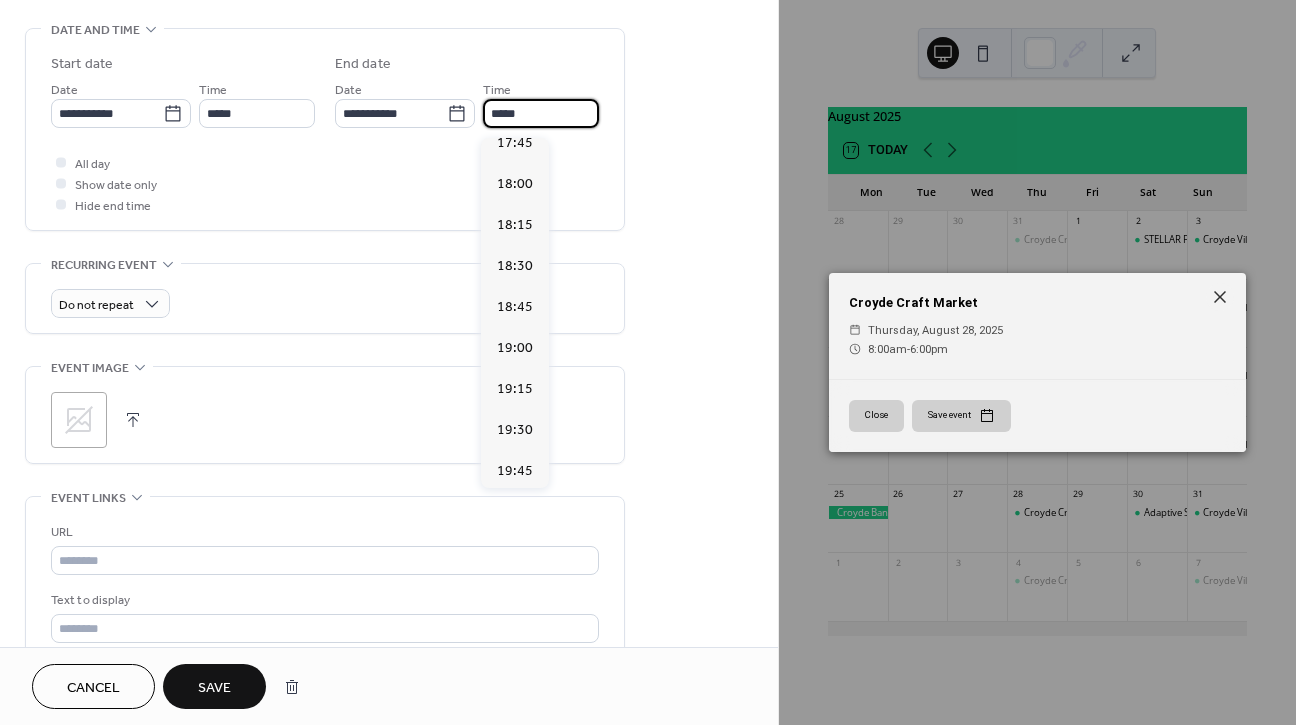 scroll, scrollTop: 1547, scrollLeft: 0, axis: vertical 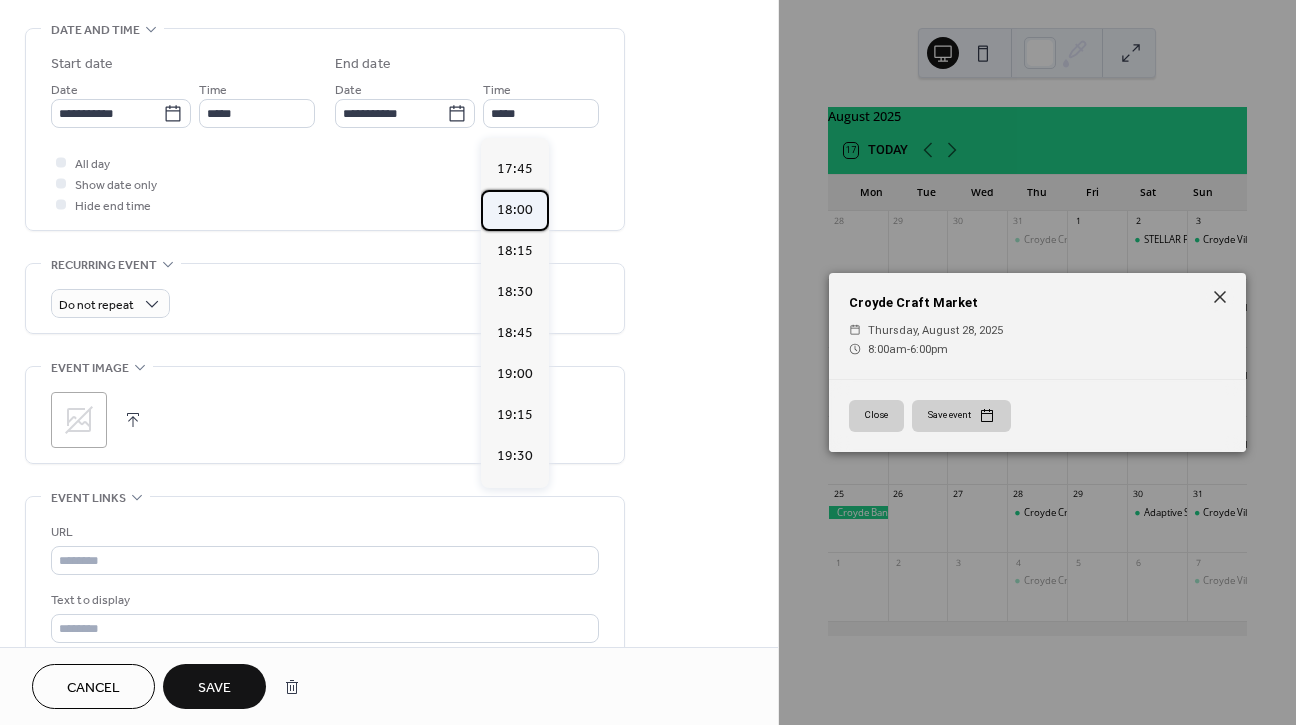 click on "18:00" at bounding box center (515, 210) 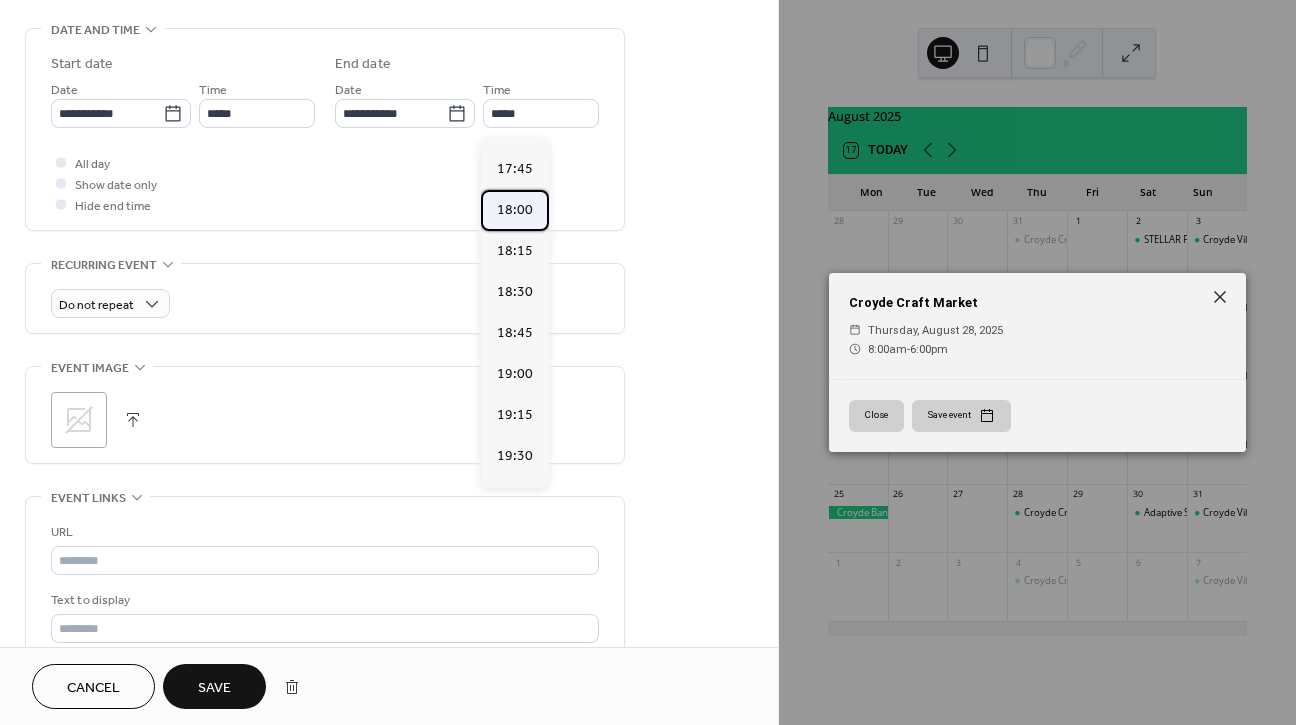 type on "*****" 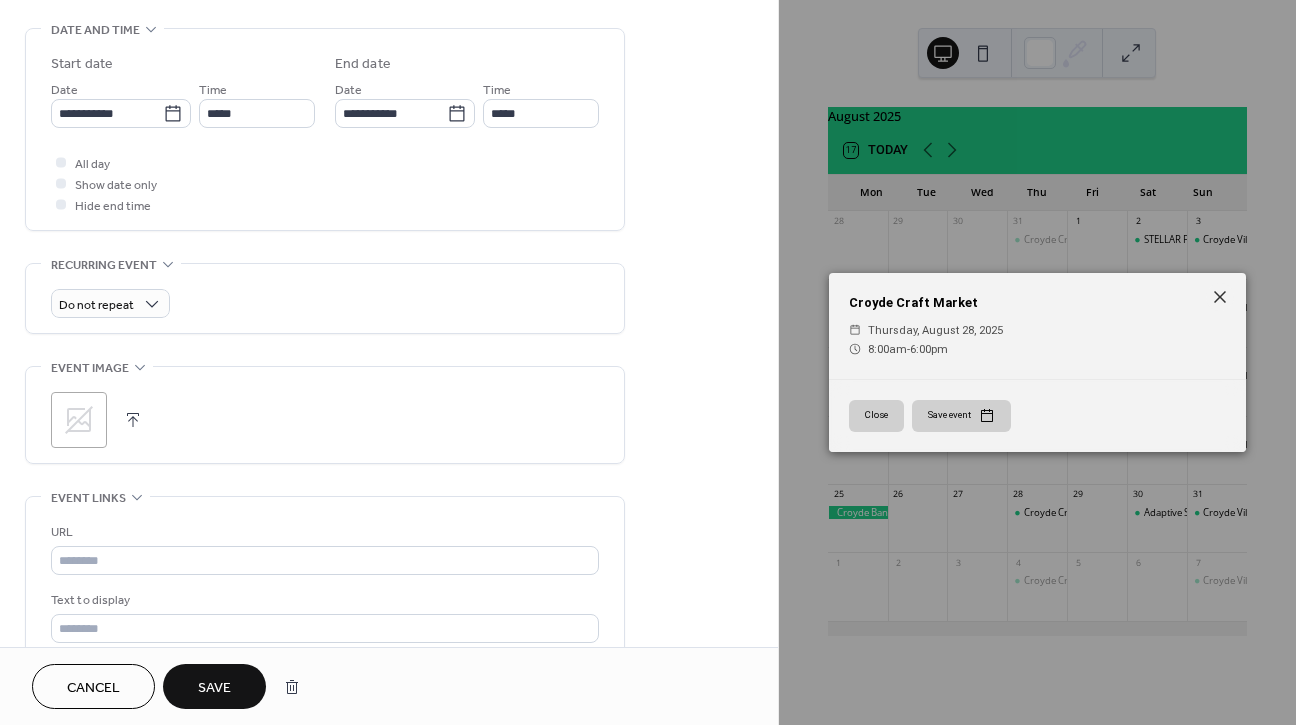 click on "Save" at bounding box center (214, 688) 